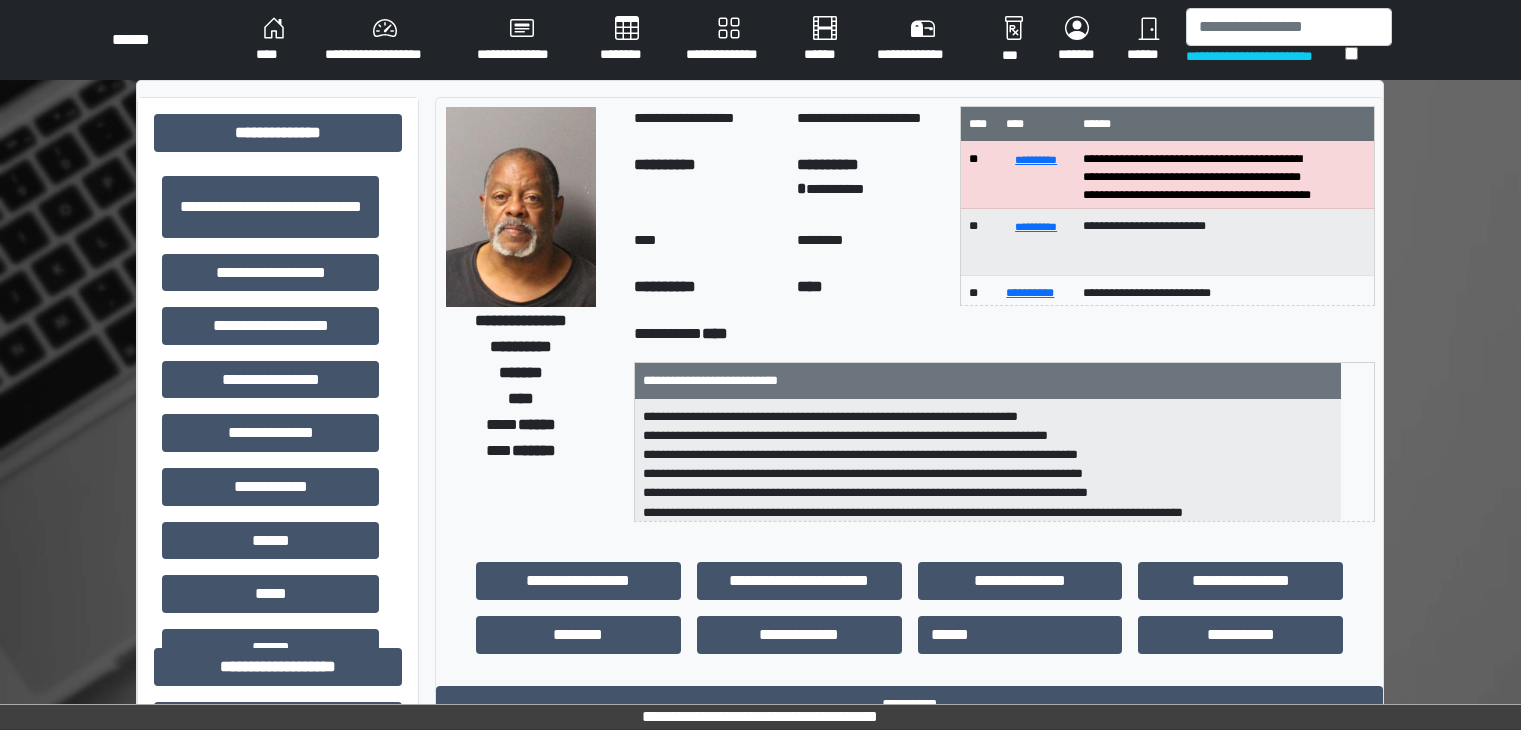 scroll, scrollTop: 800, scrollLeft: 0, axis: vertical 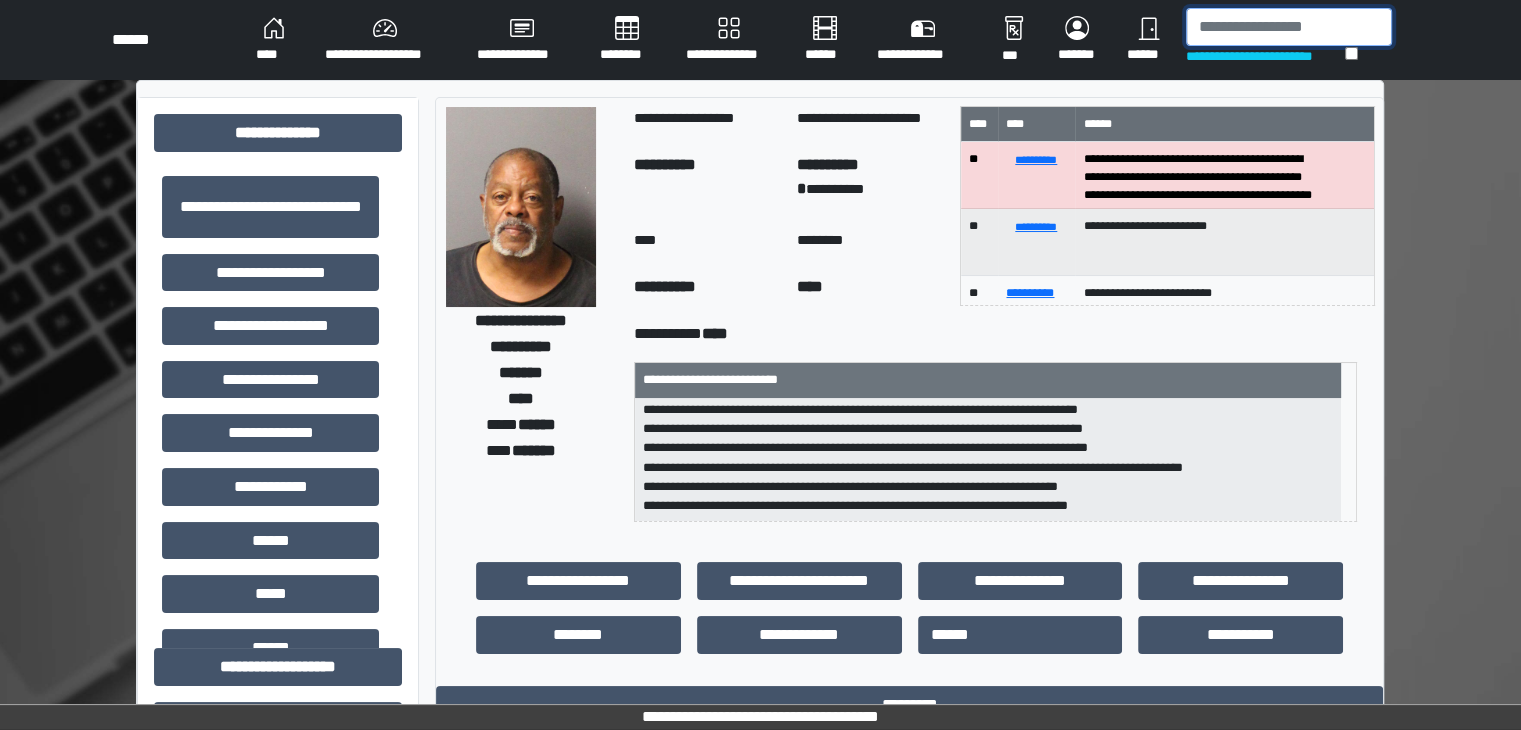 click at bounding box center [1289, 27] 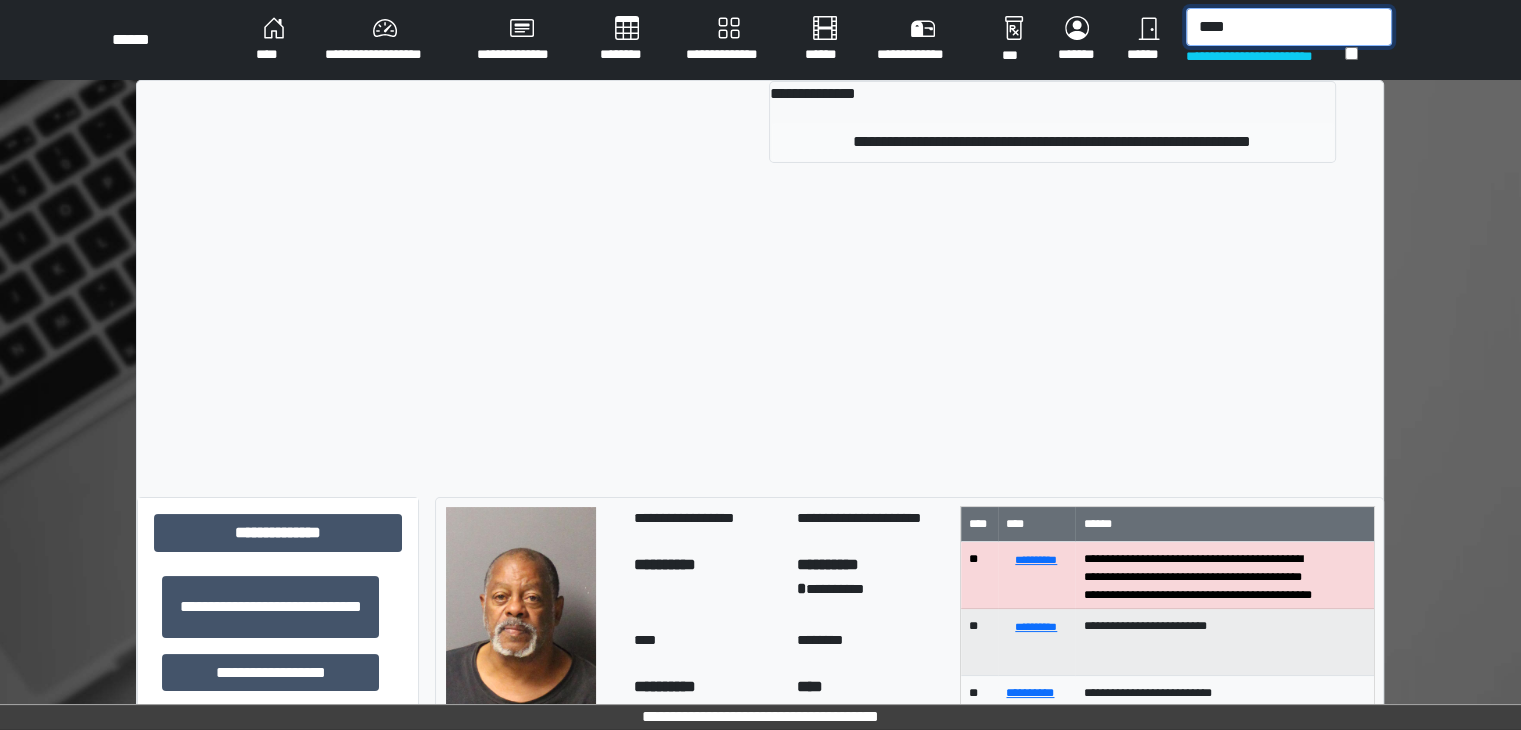 type on "****" 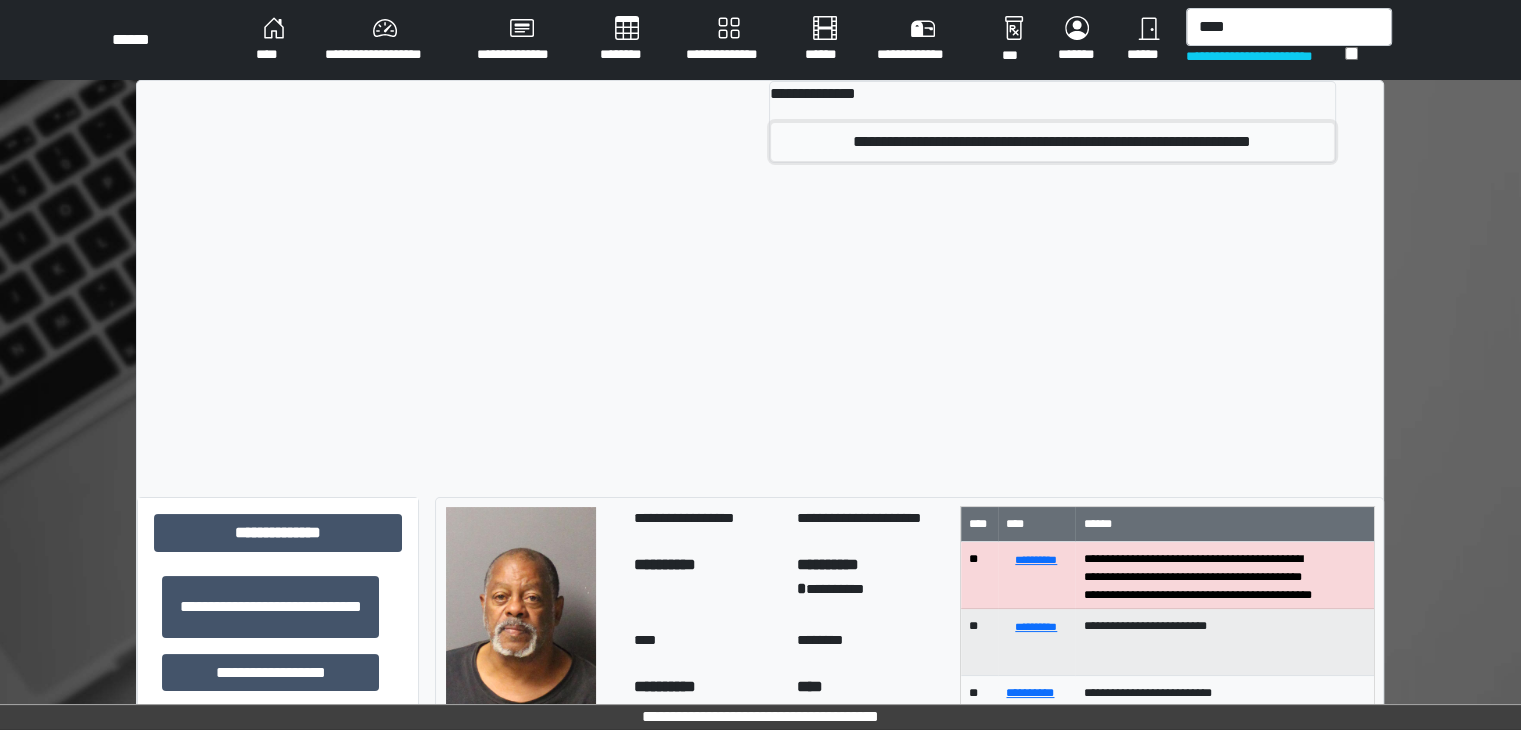 click on "**********" at bounding box center [1052, 142] 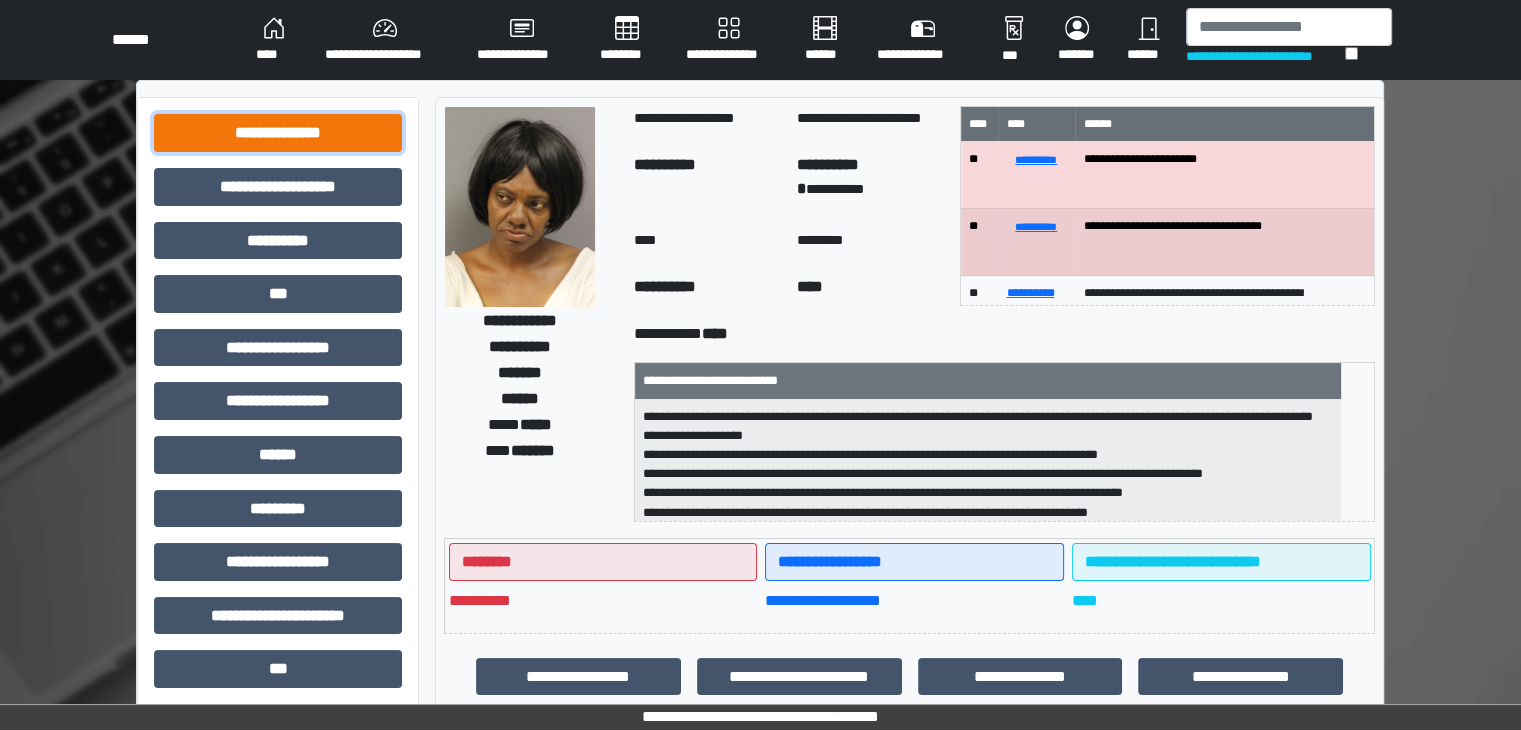click on "**********" at bounding box center [278, 133] 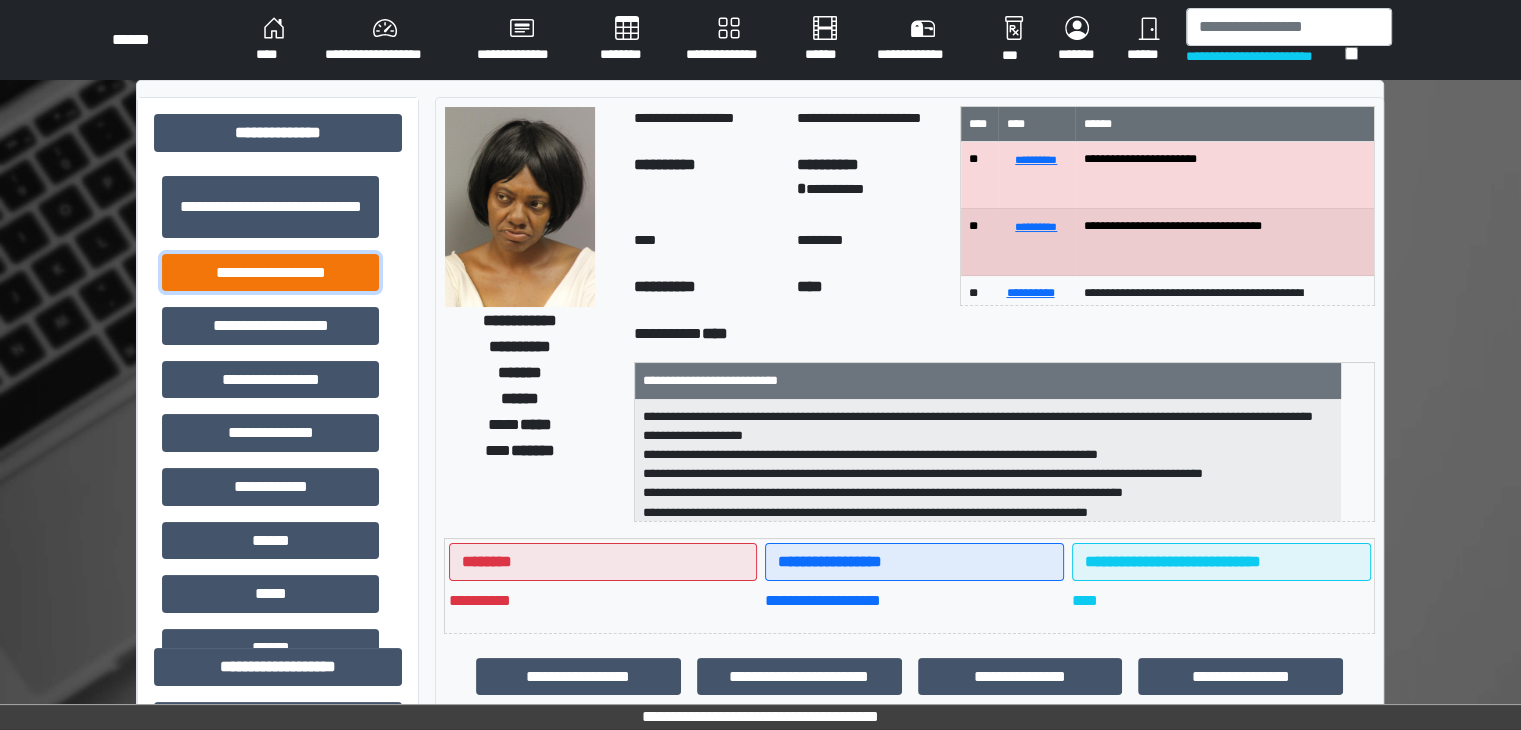click on "**********" at bounding box center [270, 273] 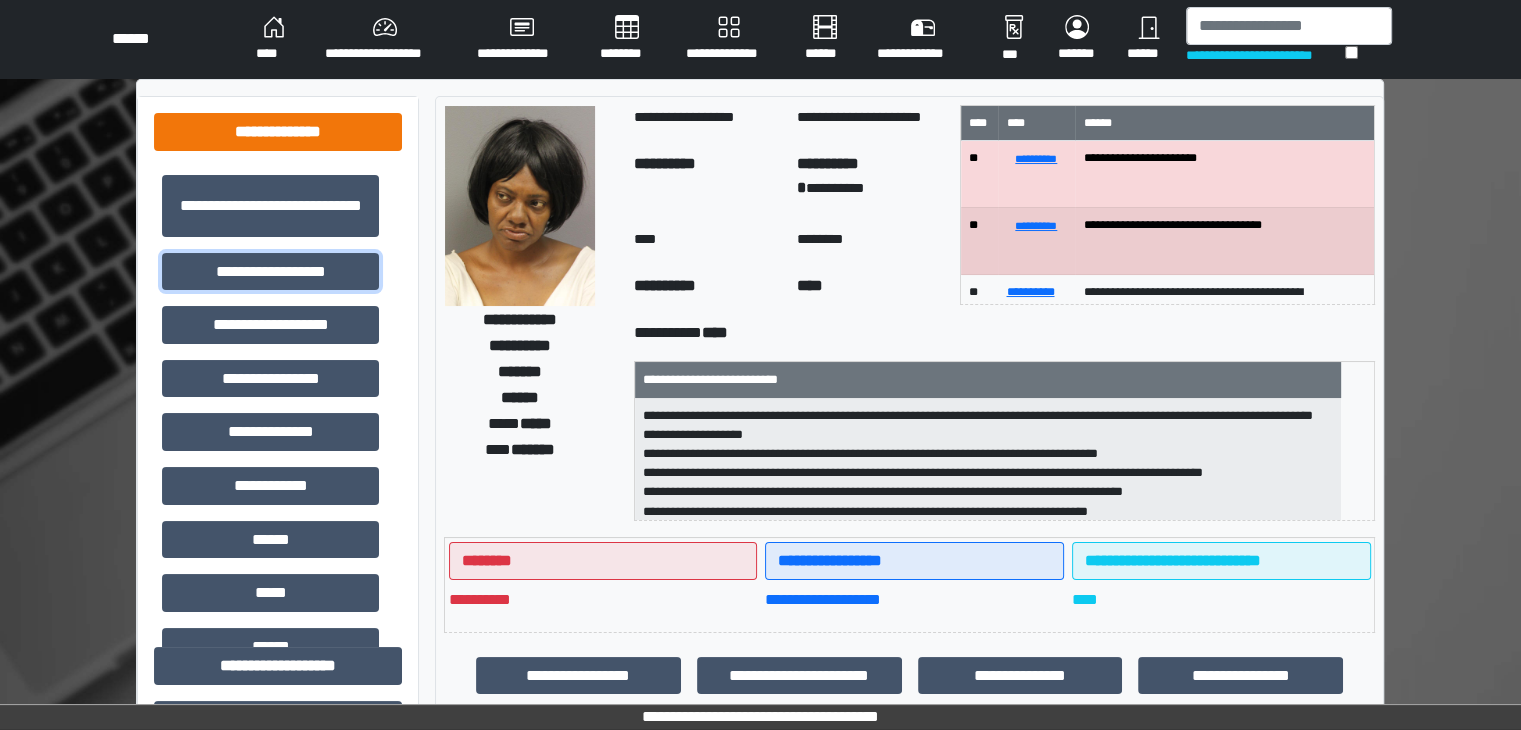 scroll, scrollTop: 0, scrollLeft: 0, axis: both 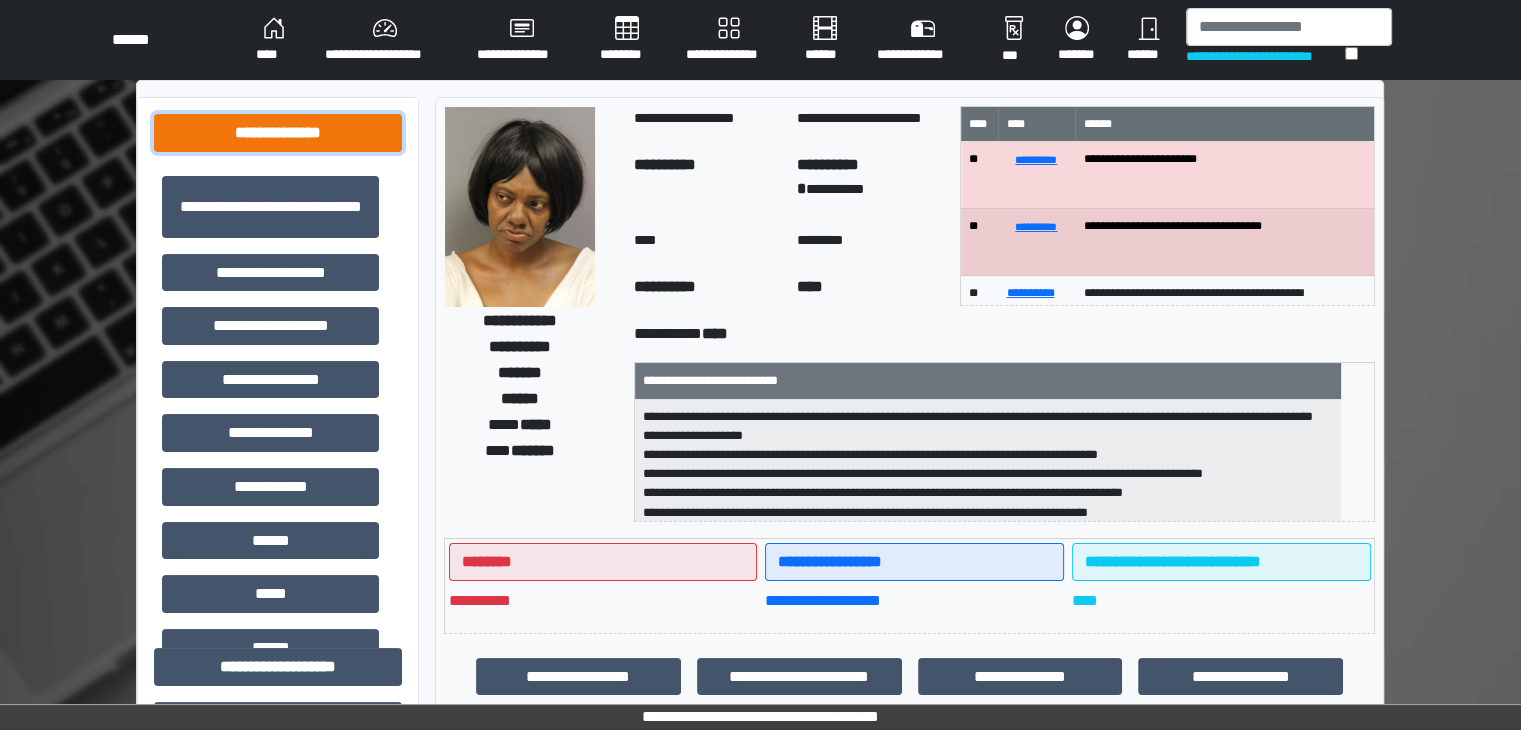 click on "**********" at bounding box center (278, 133) 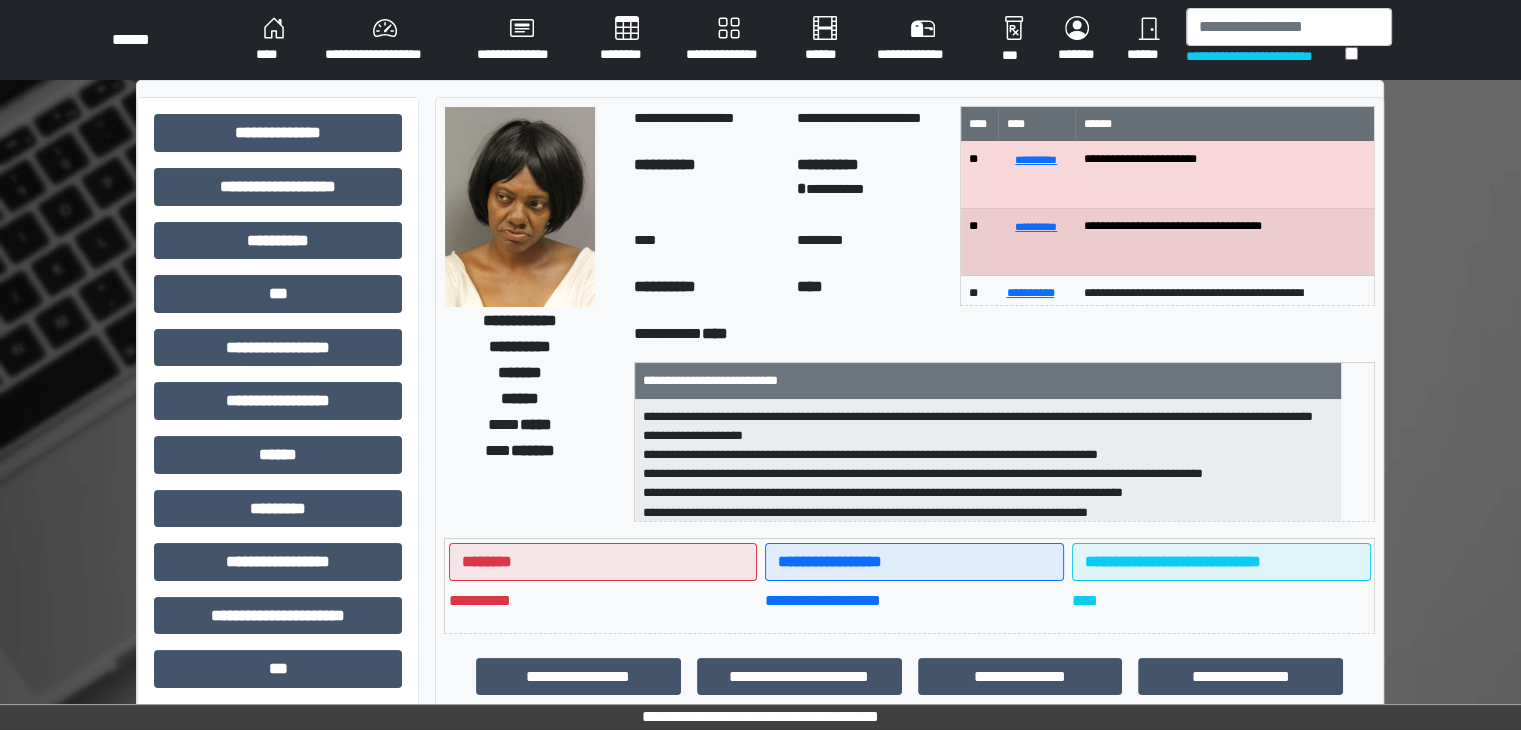 click on "****" at bounding box center (274, 40) 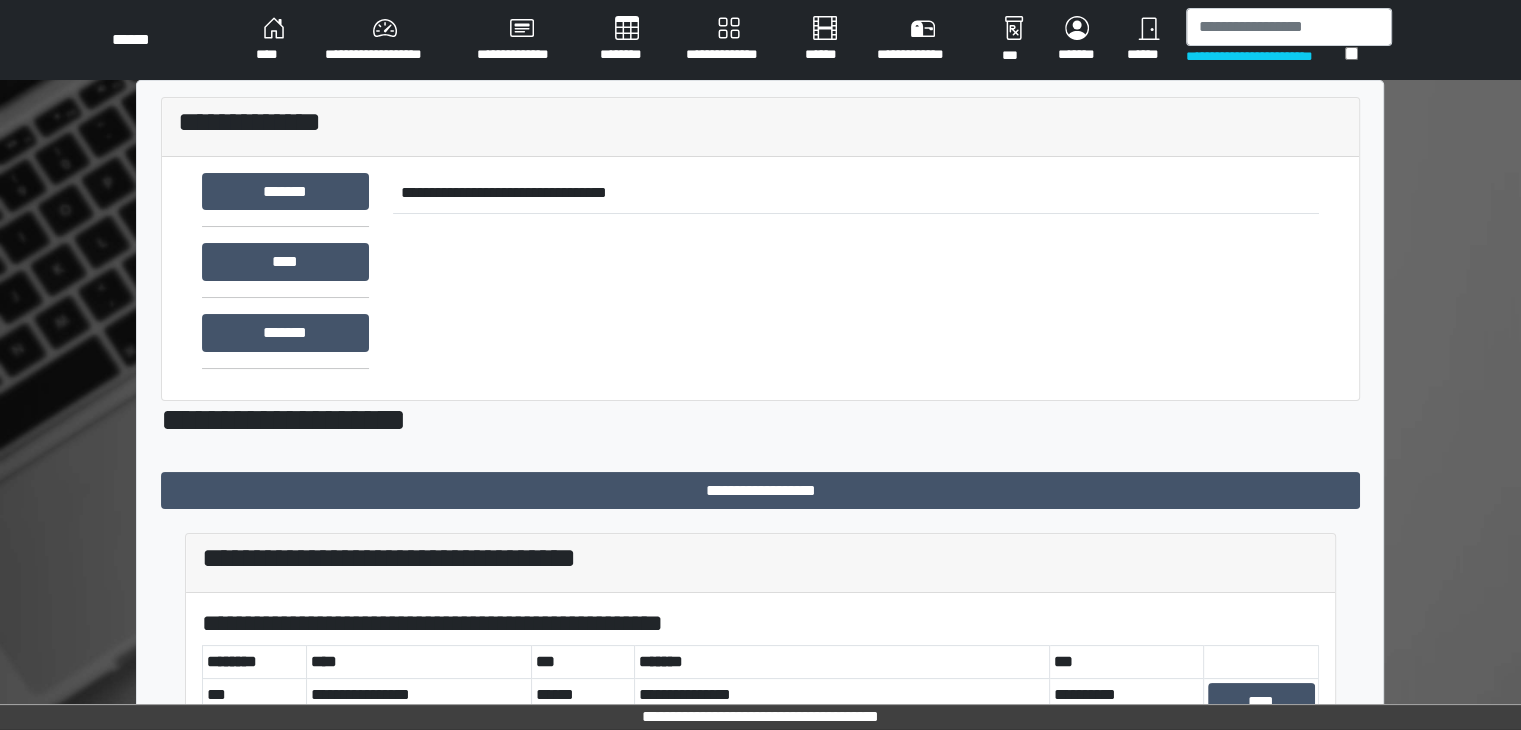 click on "**********" at bounding box center [385, 40] 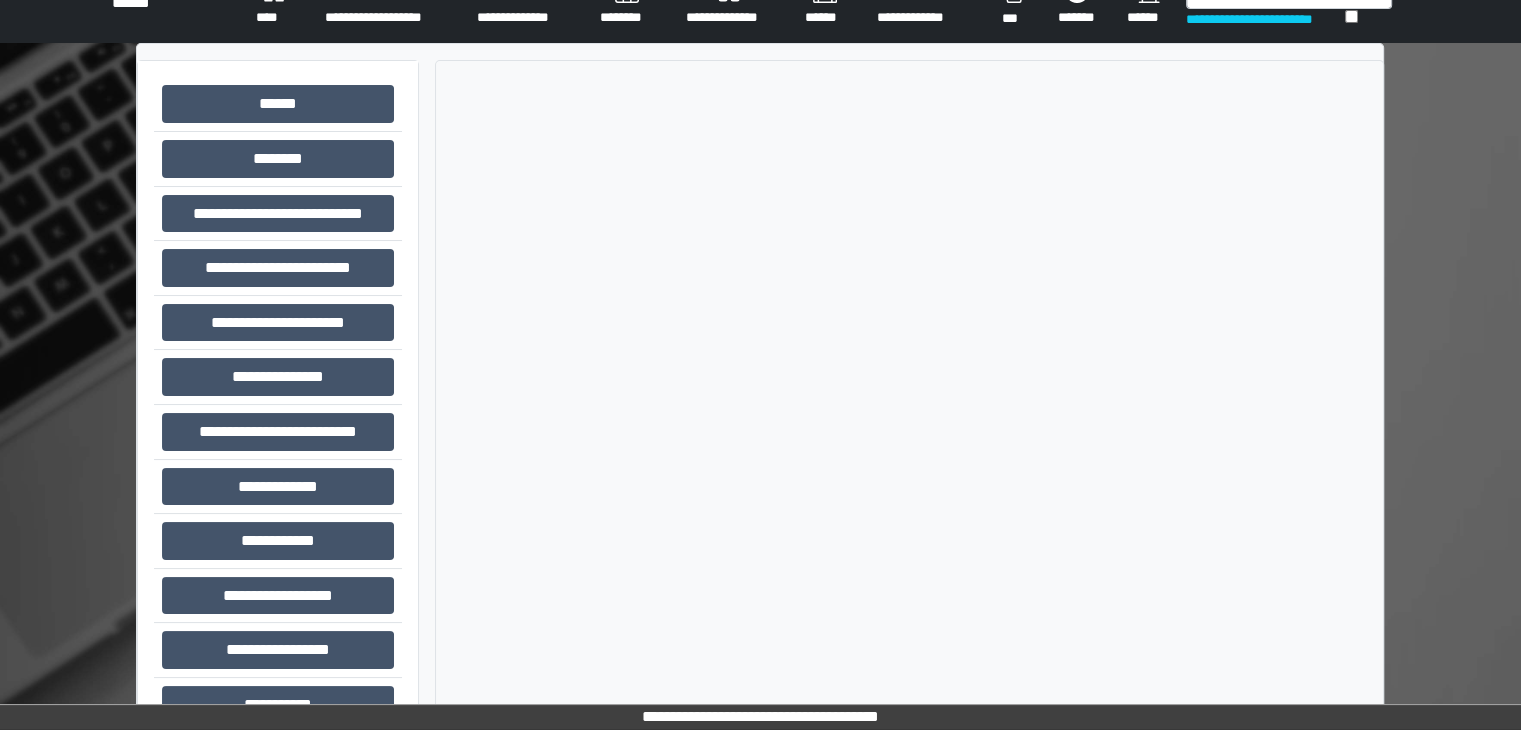 scroll, scrollTop: 87, scrollLeft: 0, axis: vertical 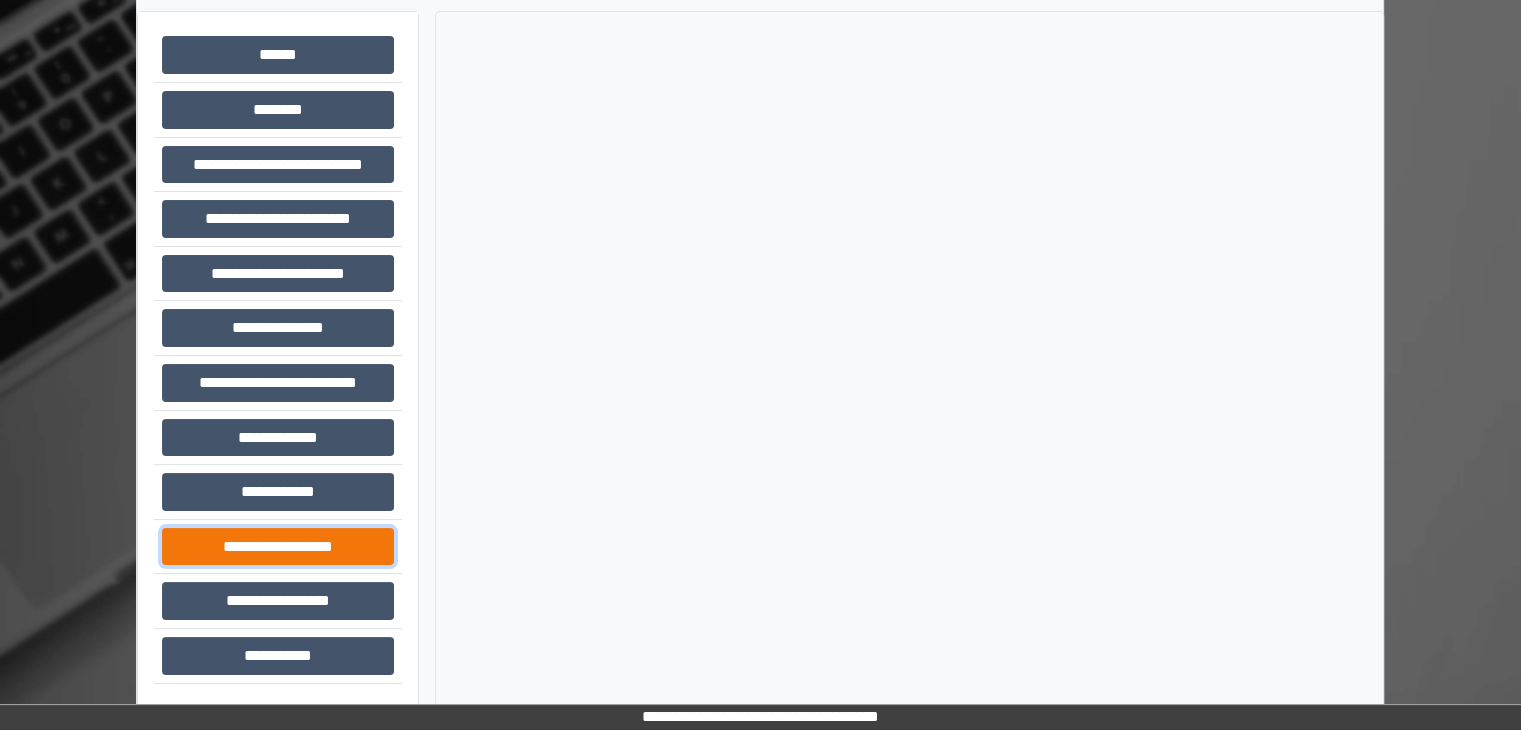 click on "**********" at bounding box center (278, 547) 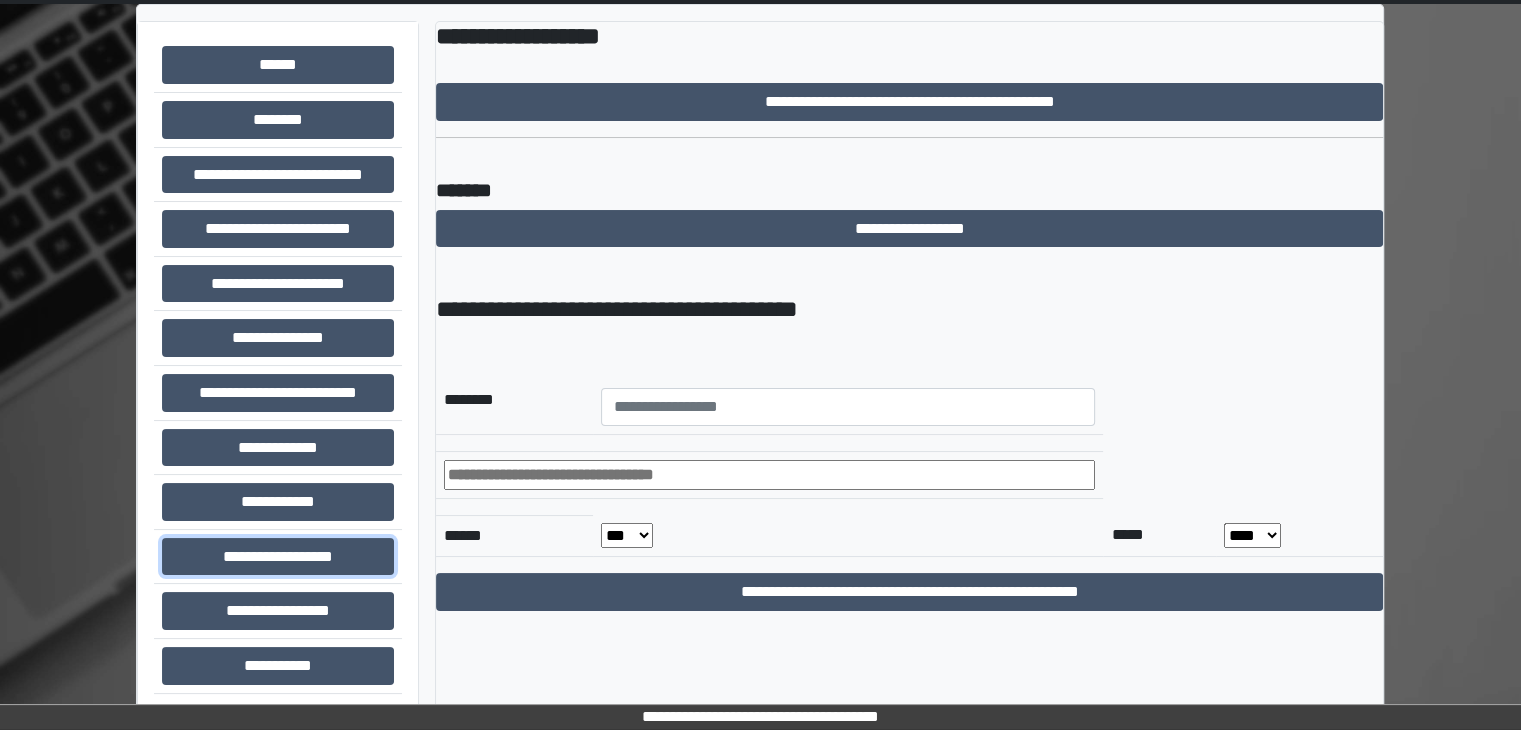 scroll, scrollTop: 87, scrollLeft: 0, axis: vertical 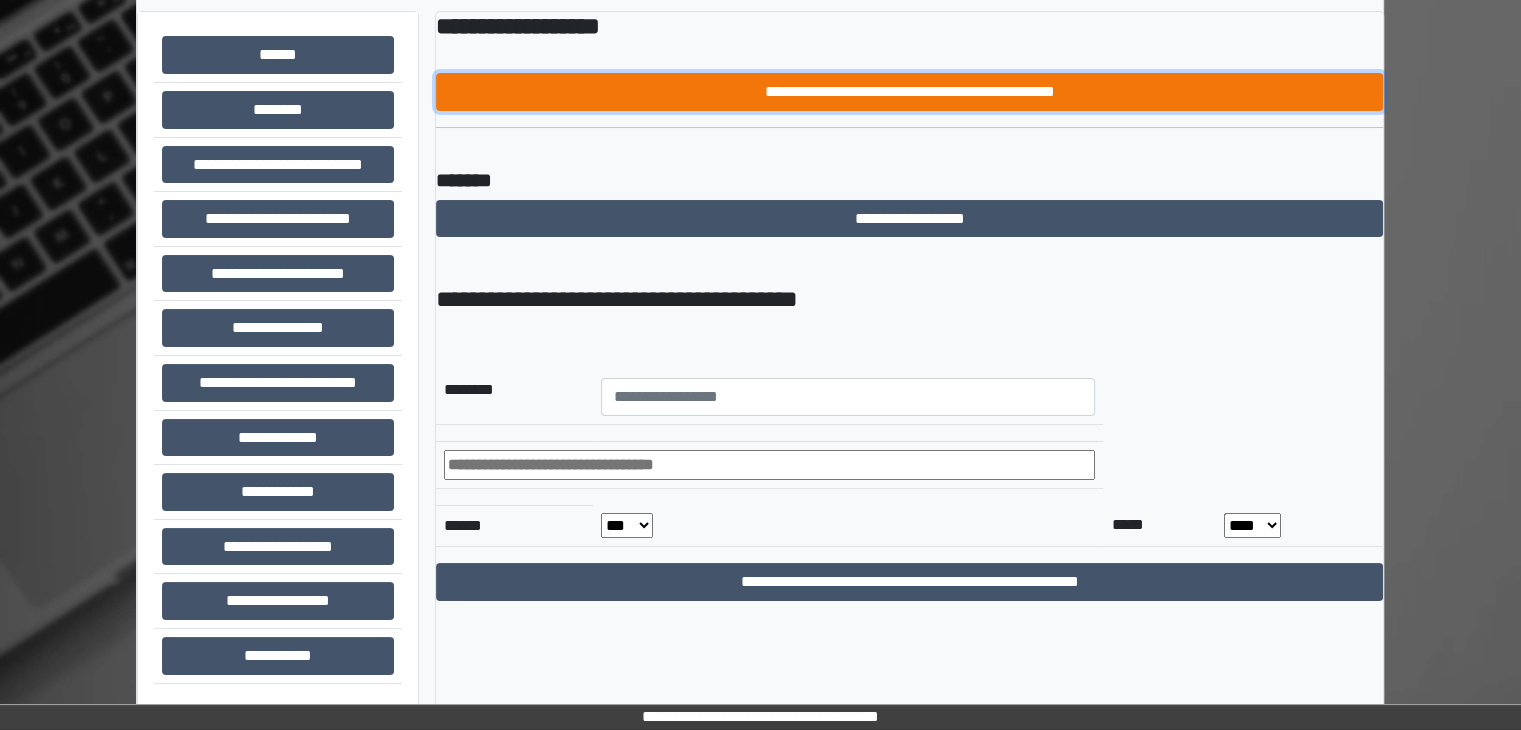 click on "**********" at bounding box center [909, 92] 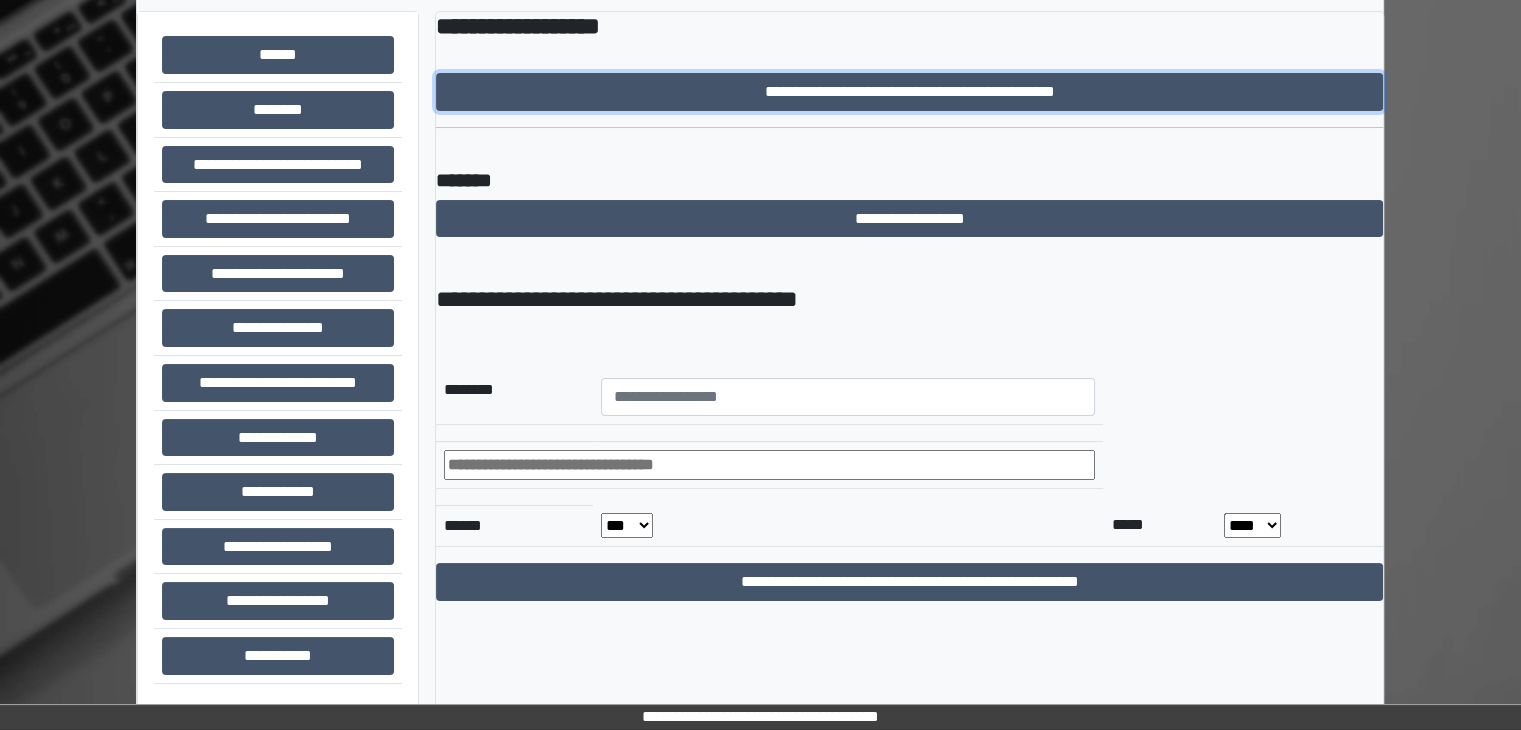 scroll, scrollTop: 0, scrollLeft: 0, axis: both 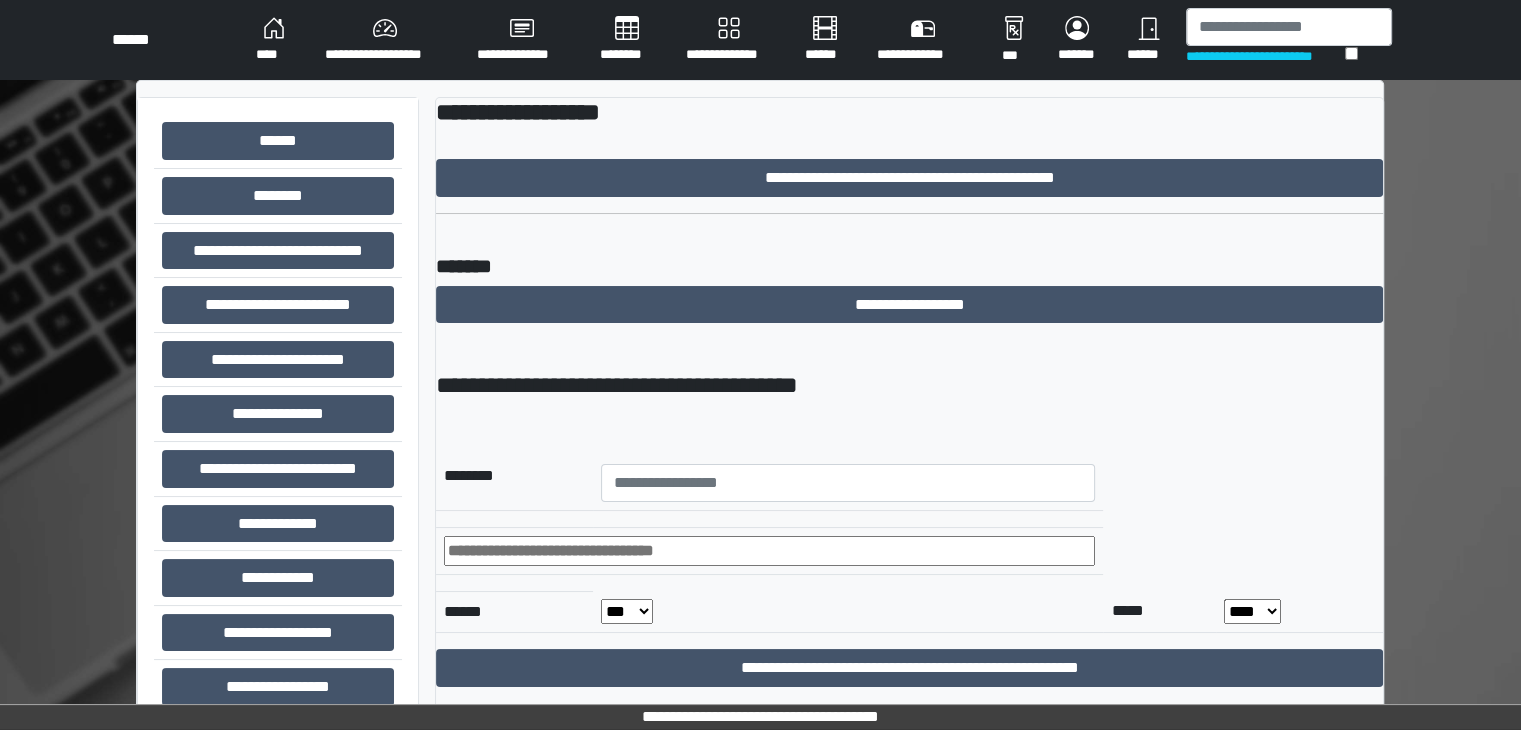 click on "****" at bounding box center [274, 40] 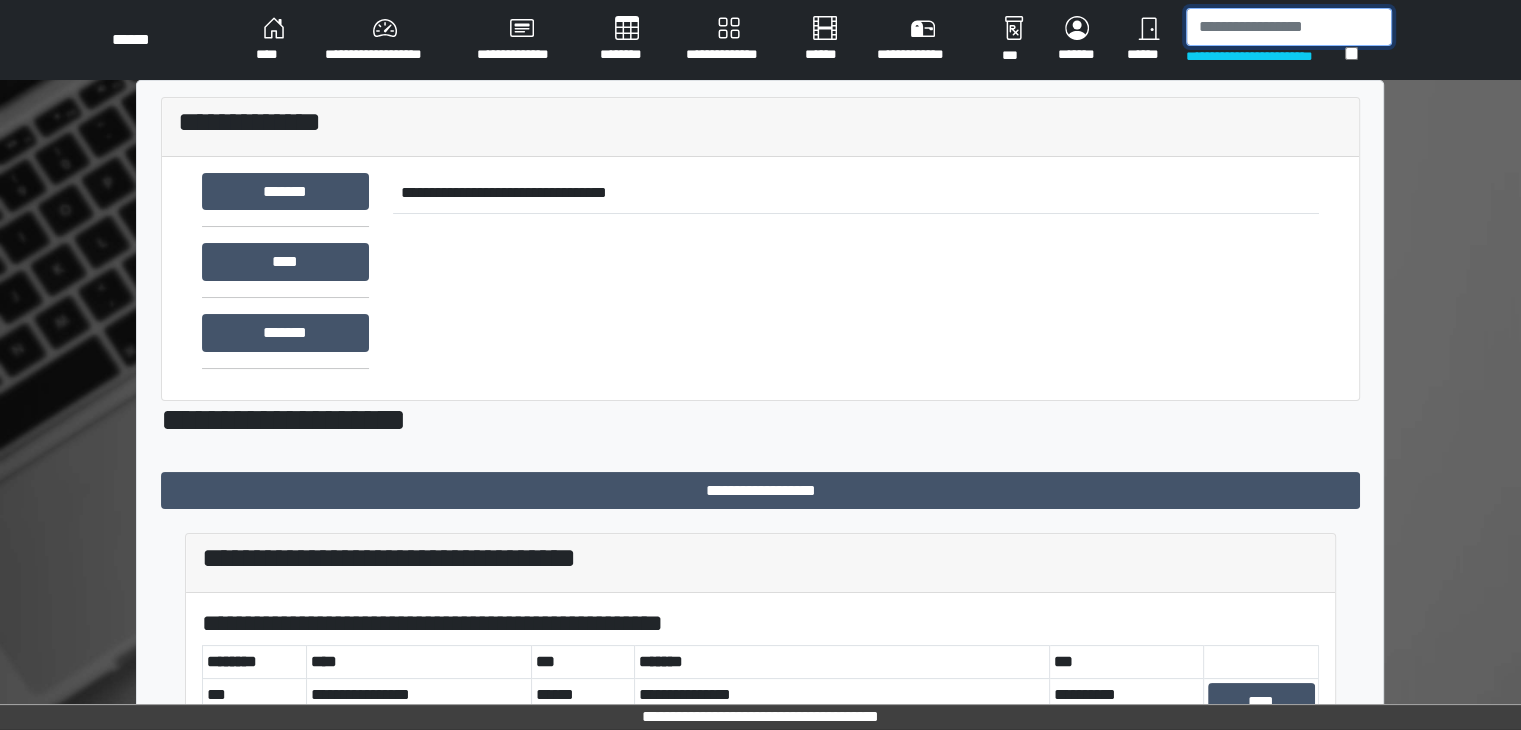 click at bounding box center (1289, 27) 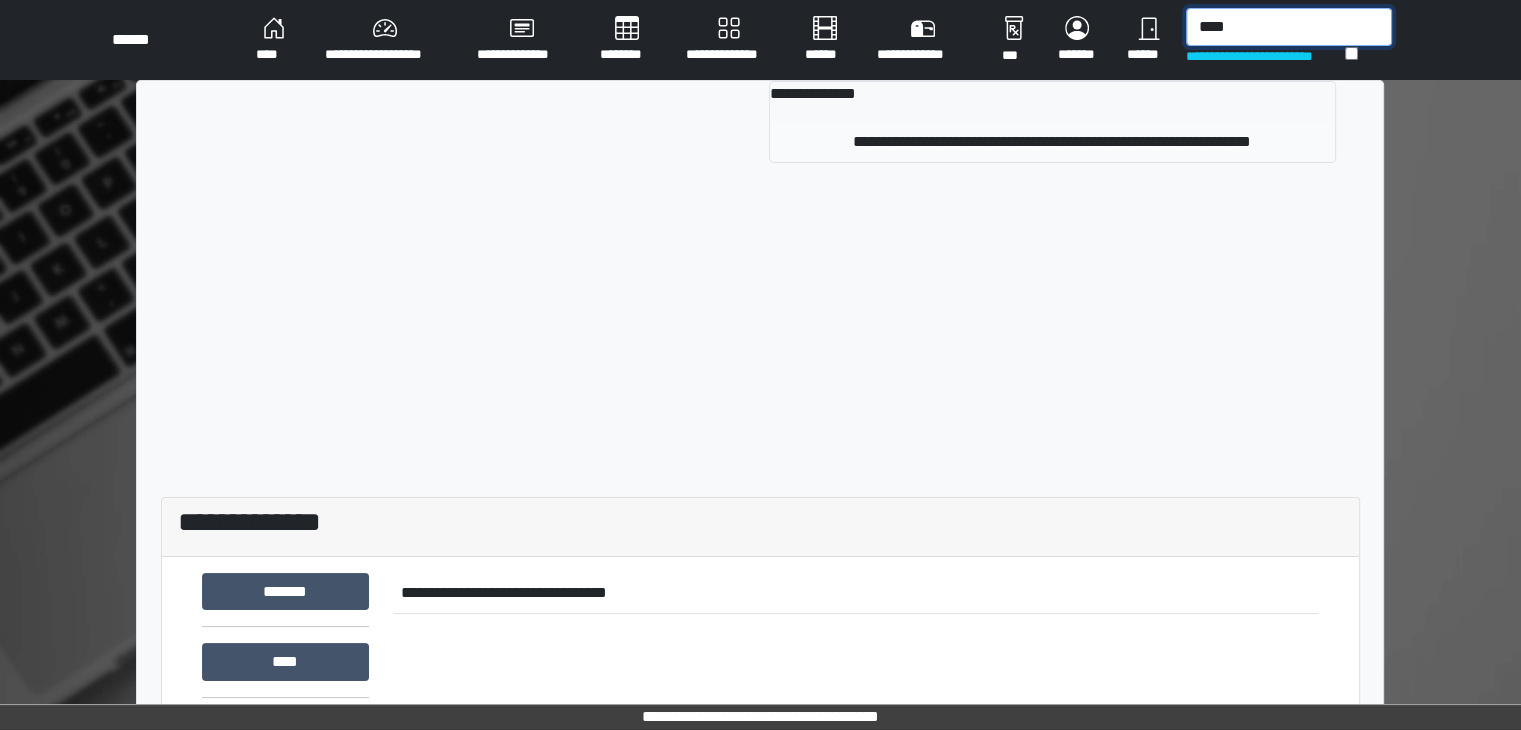 type on "****" 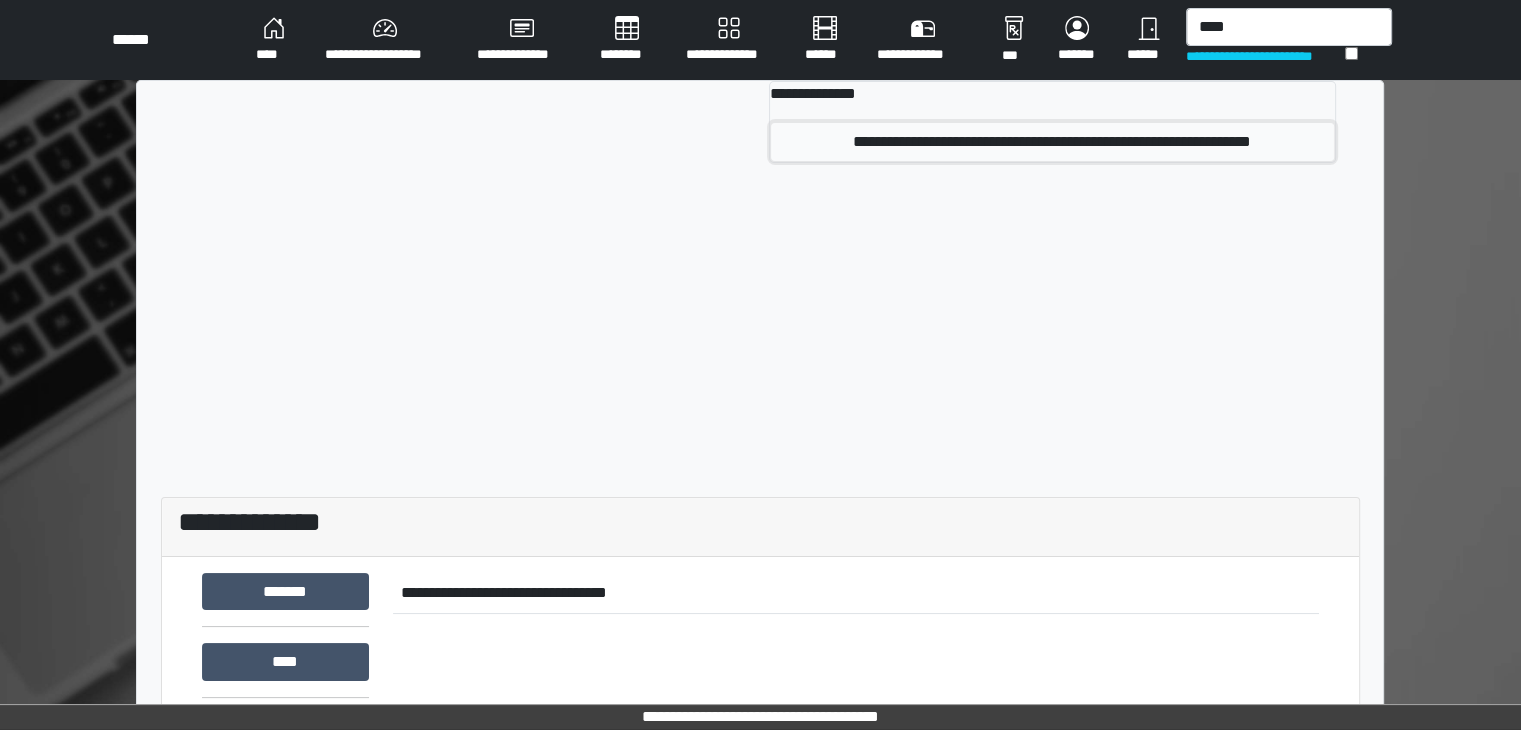 click on "**********" at bounding box center [1052, 142] 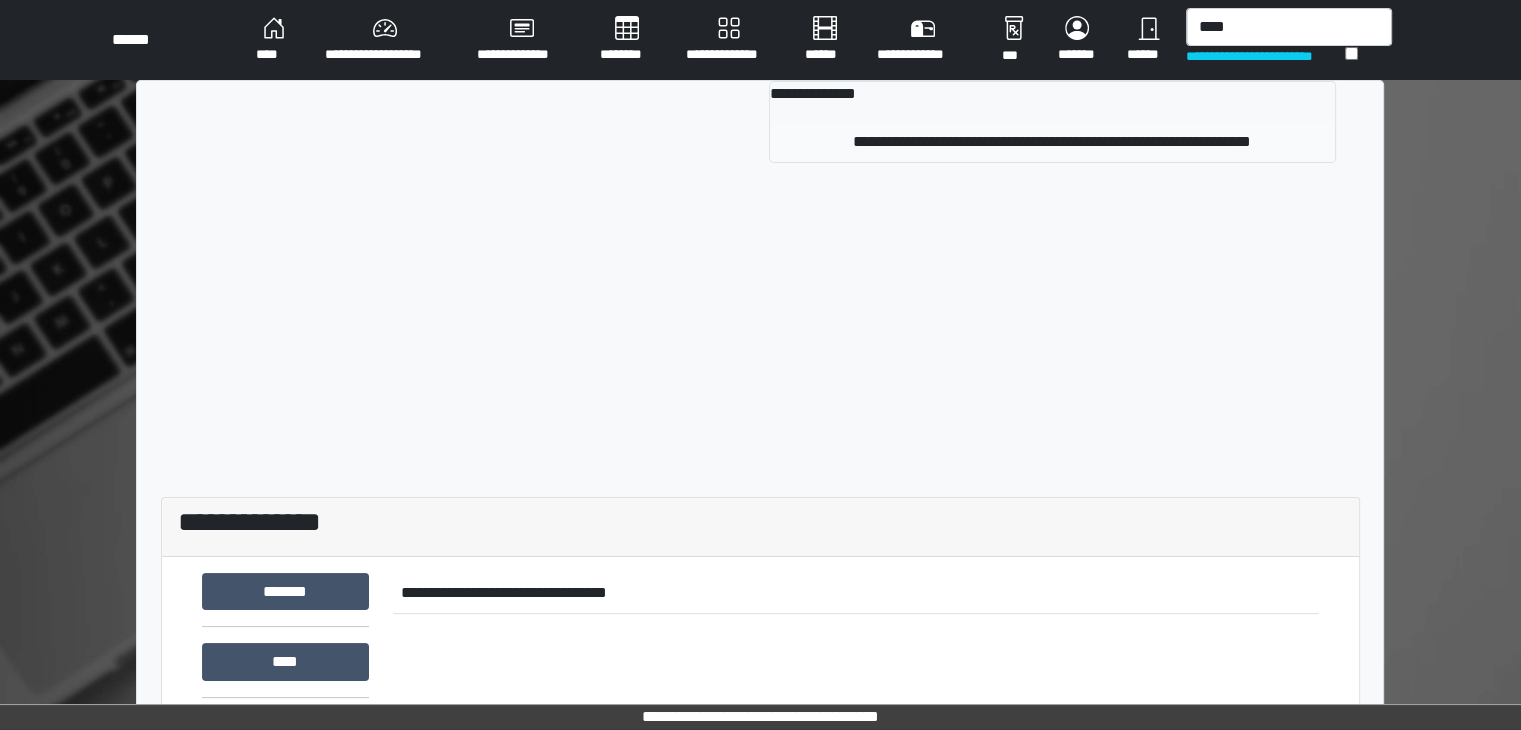 type 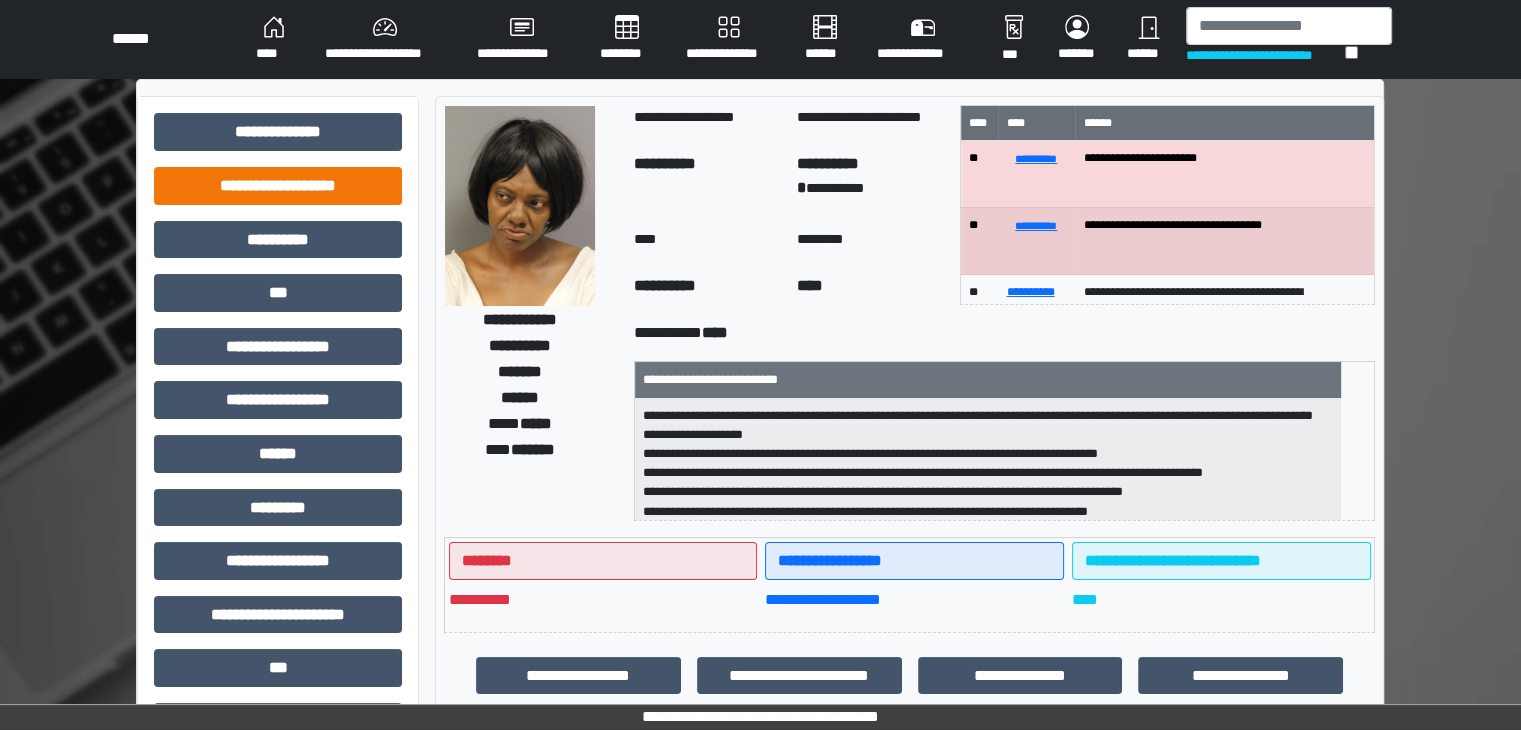 scroll, scrollTop: 0, scrollLeft: 0, axis: both 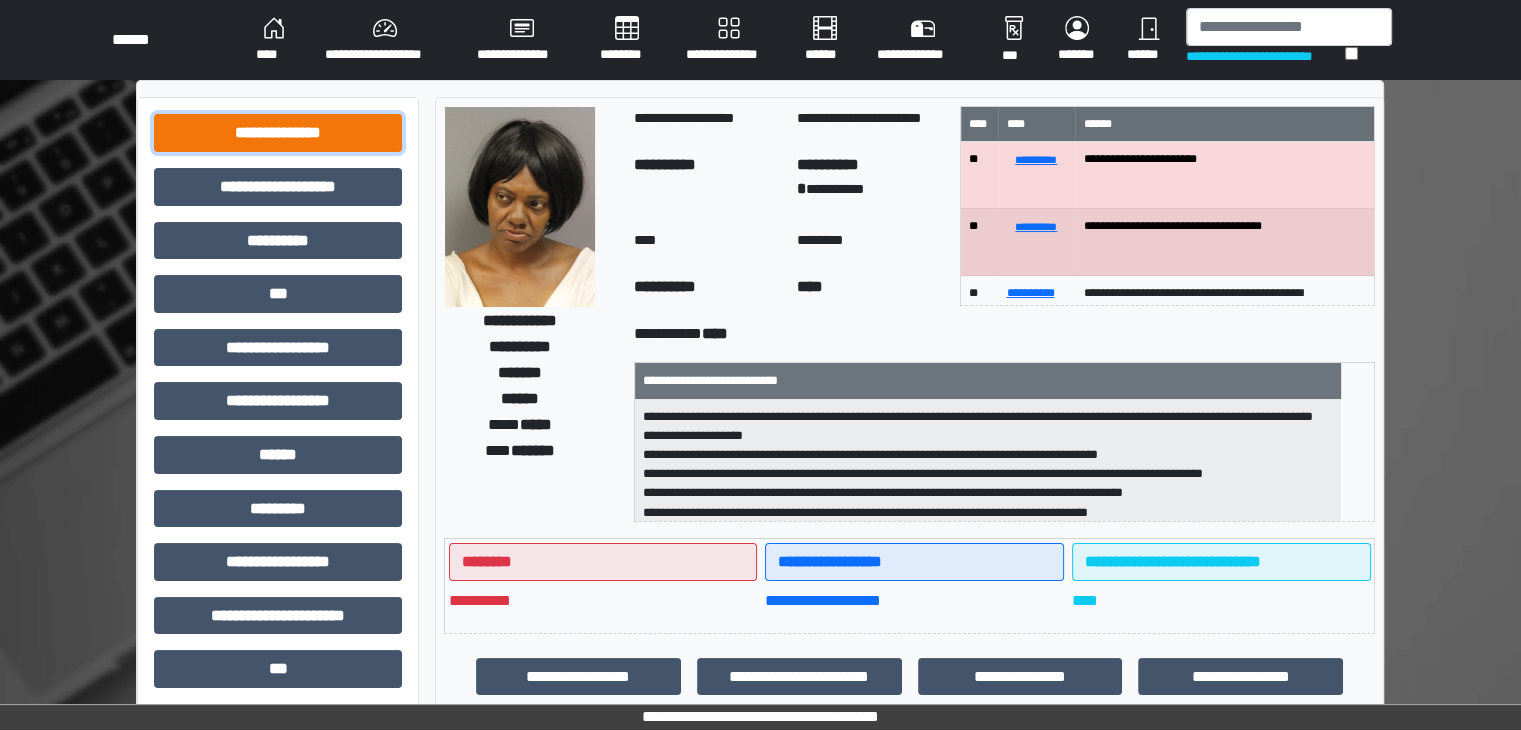 click on "**********" at bounding box center [278, 133] 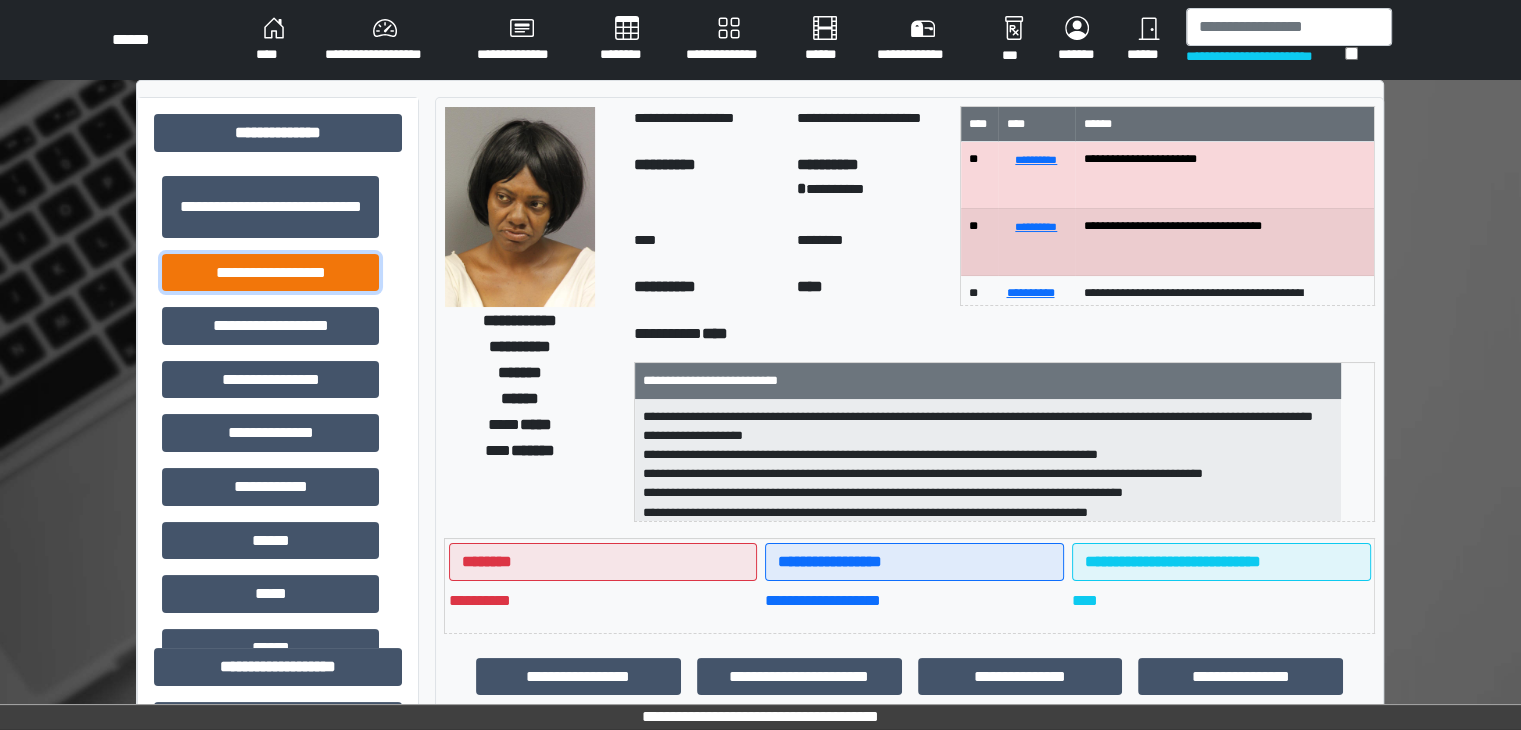 click on "**********" at bounding box center [270, 273] 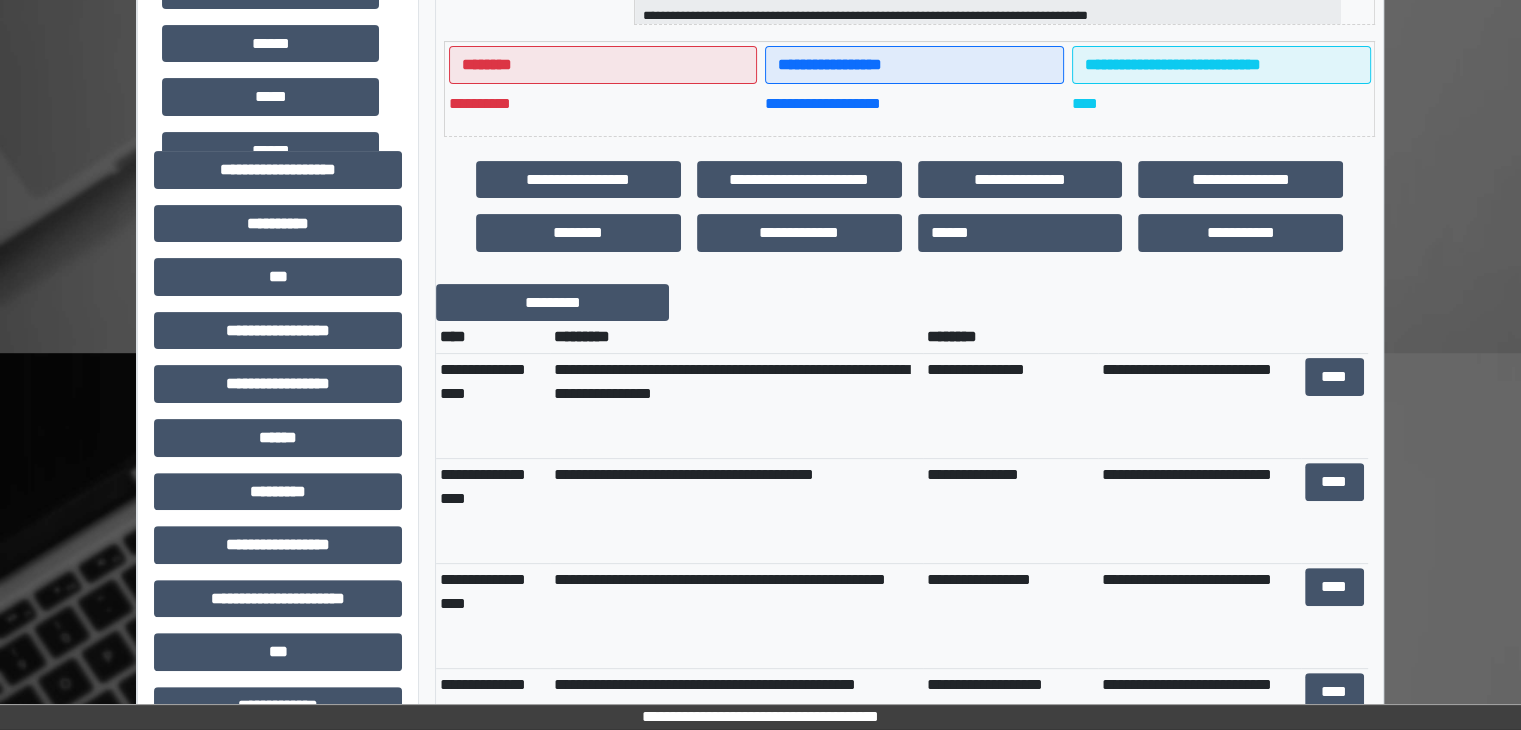 scroll, scrollTop: 600, scrollLeft: 0, axis: vertical 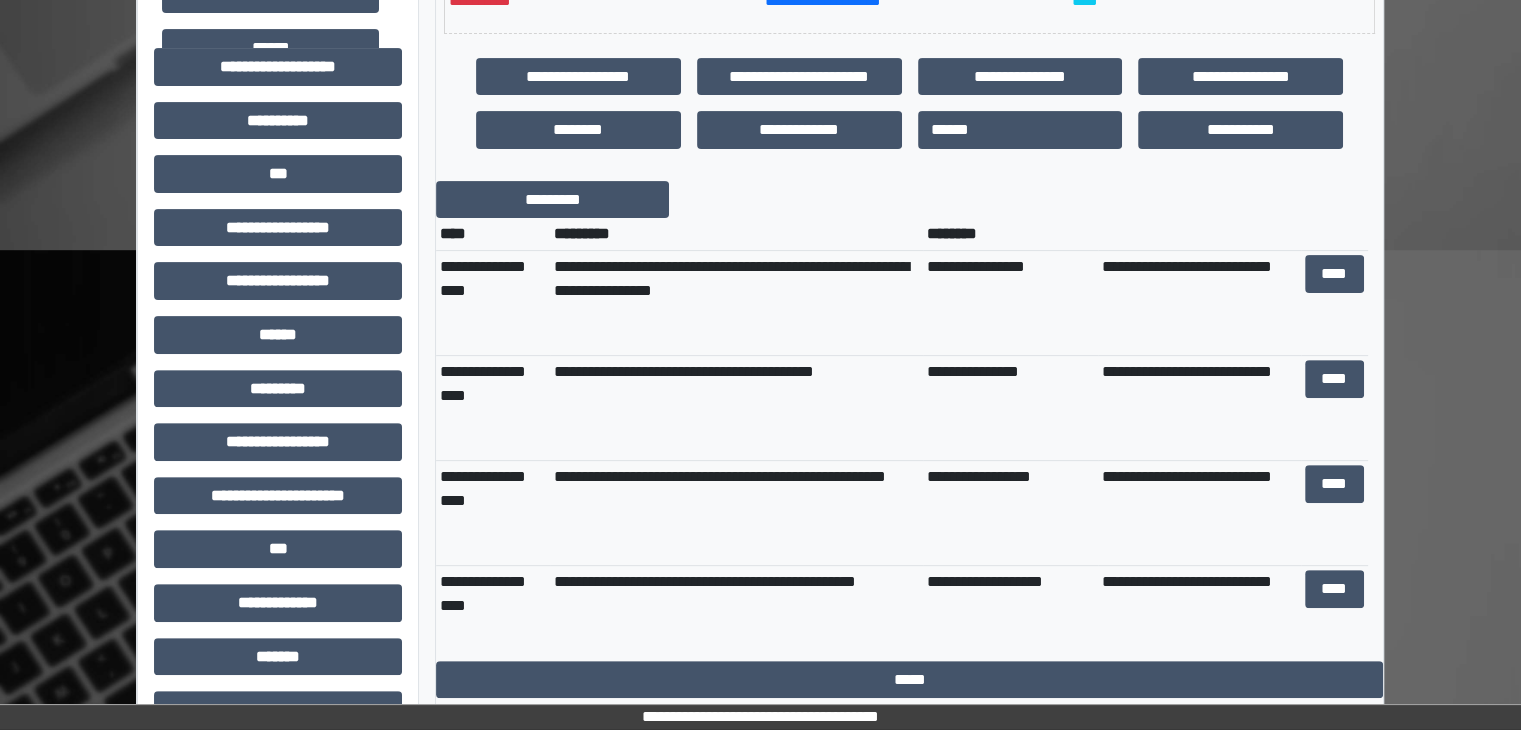 click on "**********" at bounding box center [909, 421] 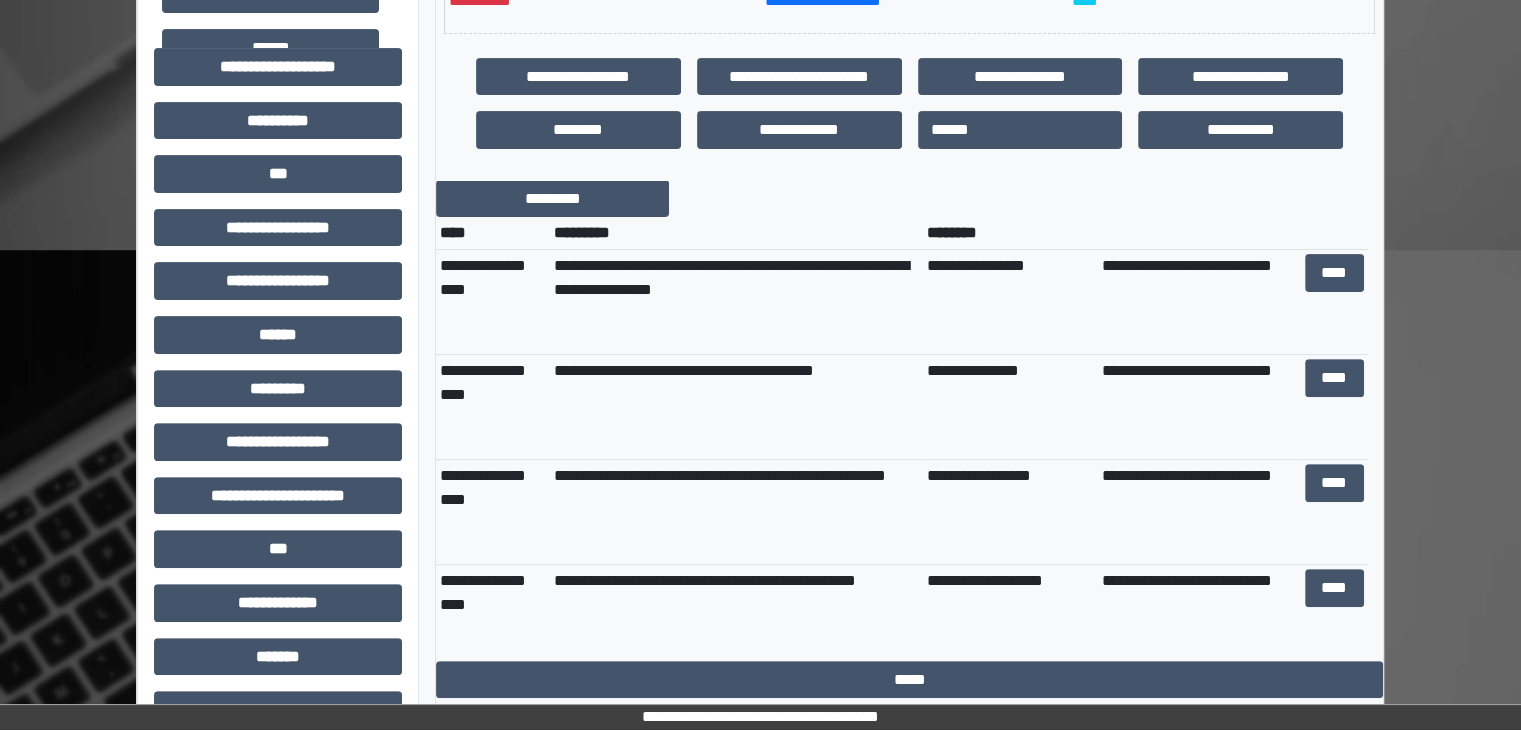 scroll, scrollTop: 0, scrollLeft: 0, axis: both 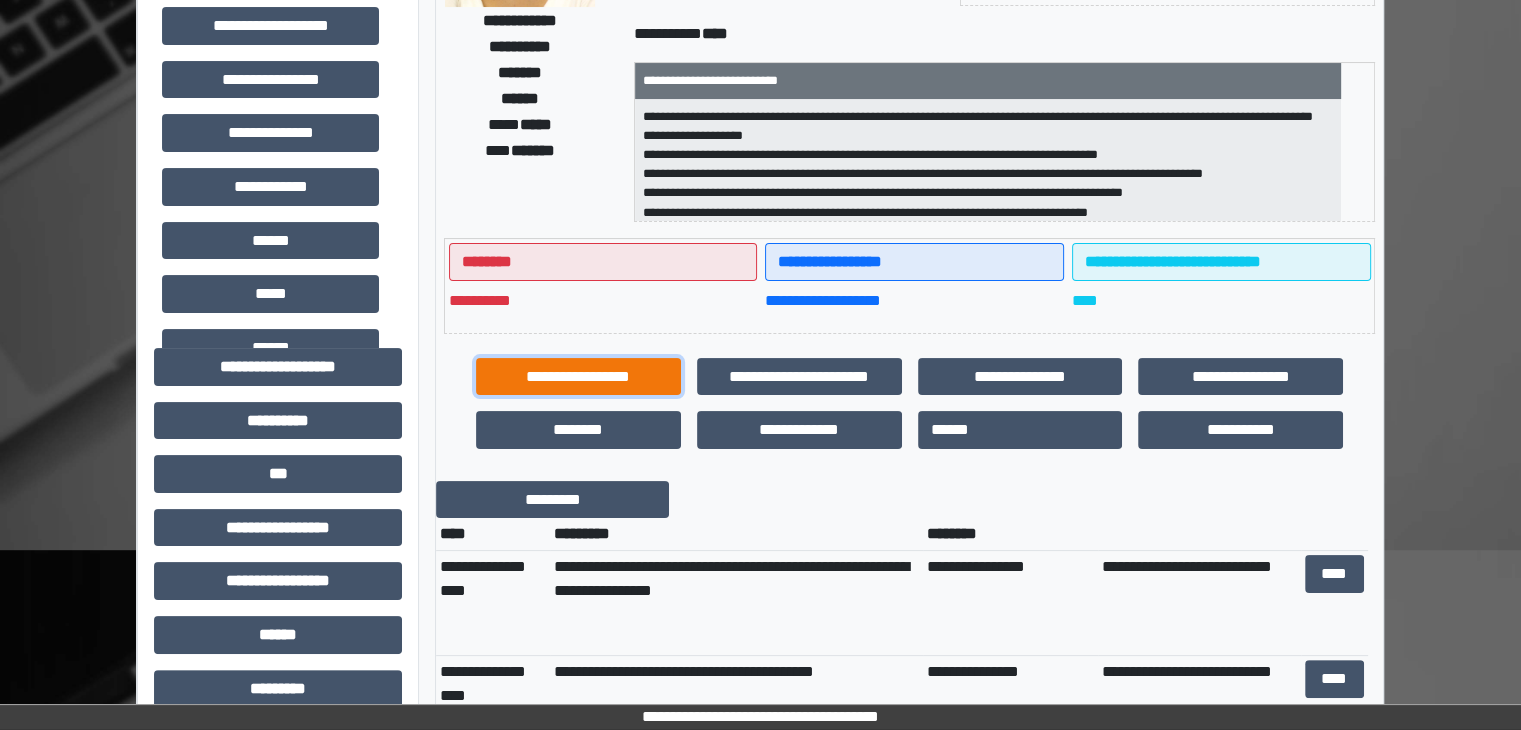 click on "**********" at bounding box center [578, 377] 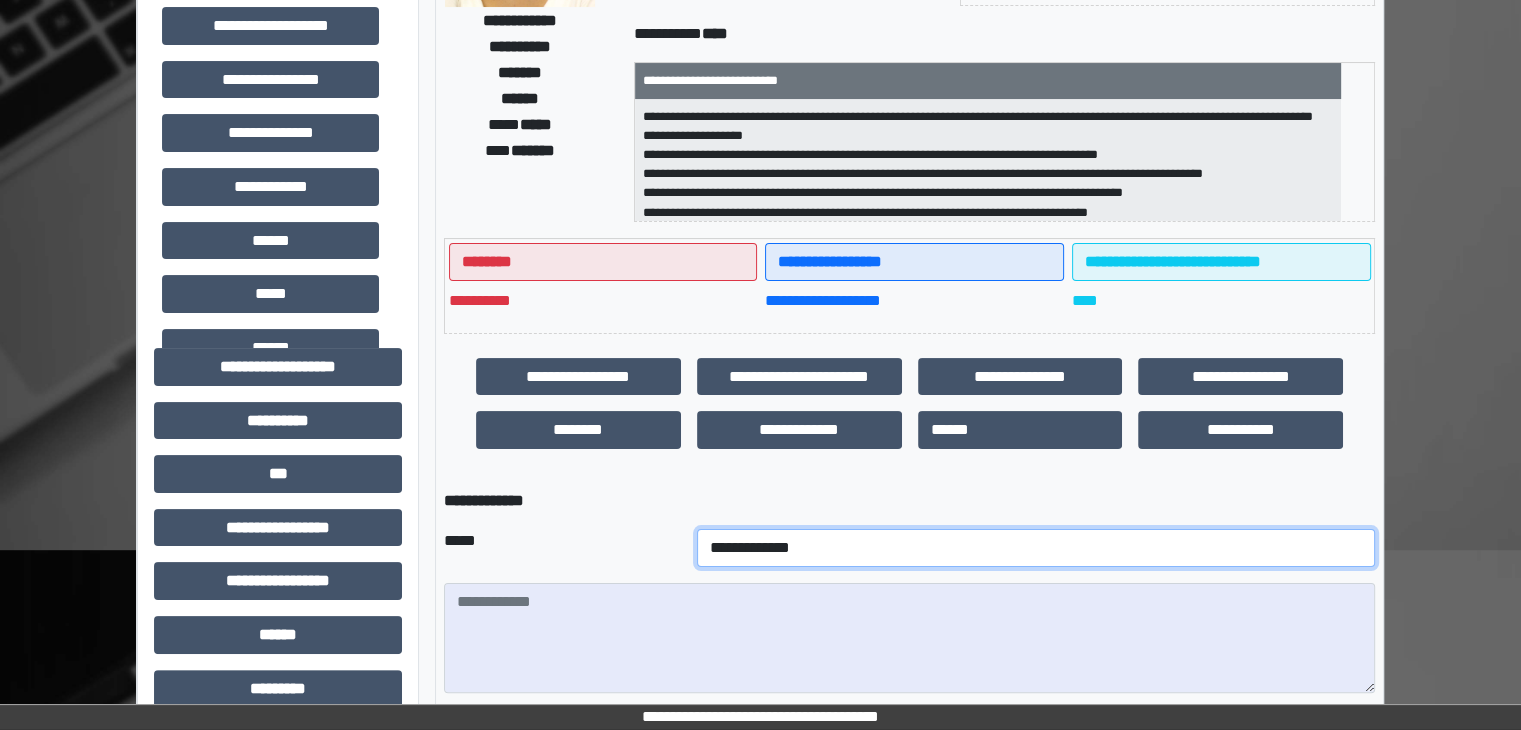 click on "**********" at bounding box center [1036, 548] 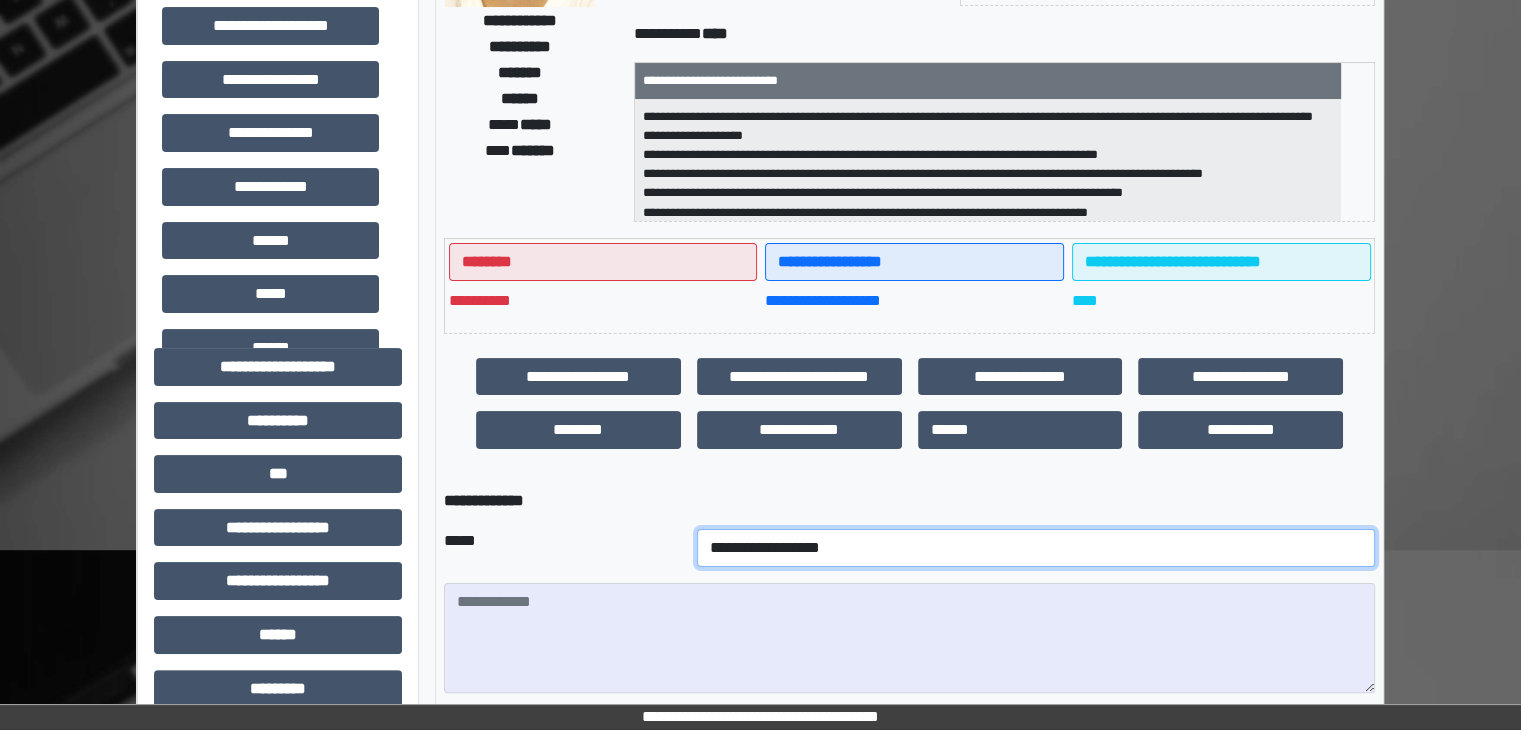 click on "**********" at bounding box center [1036, 548] 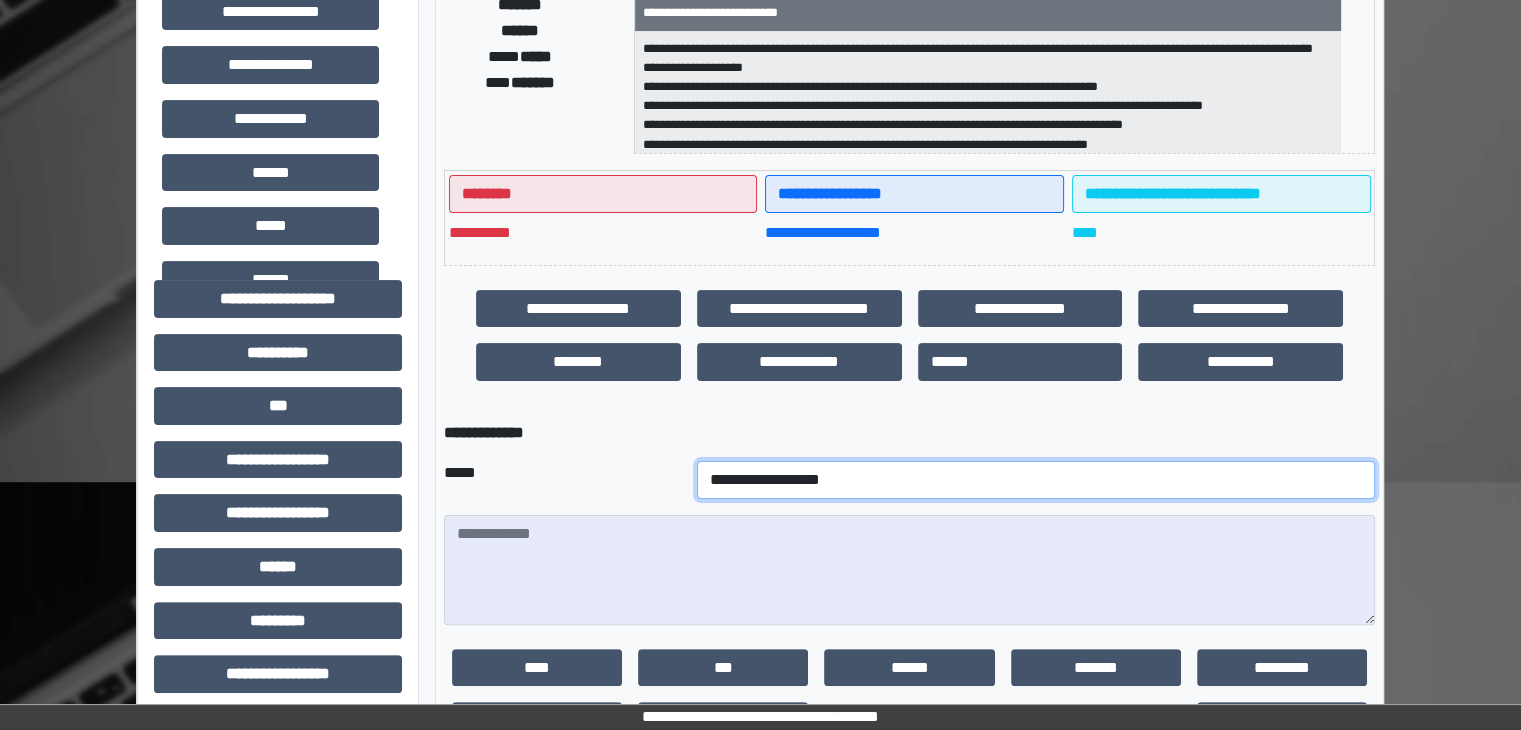 scroll, scrollTop: 500, scrollLeft: 0, axis: vertical 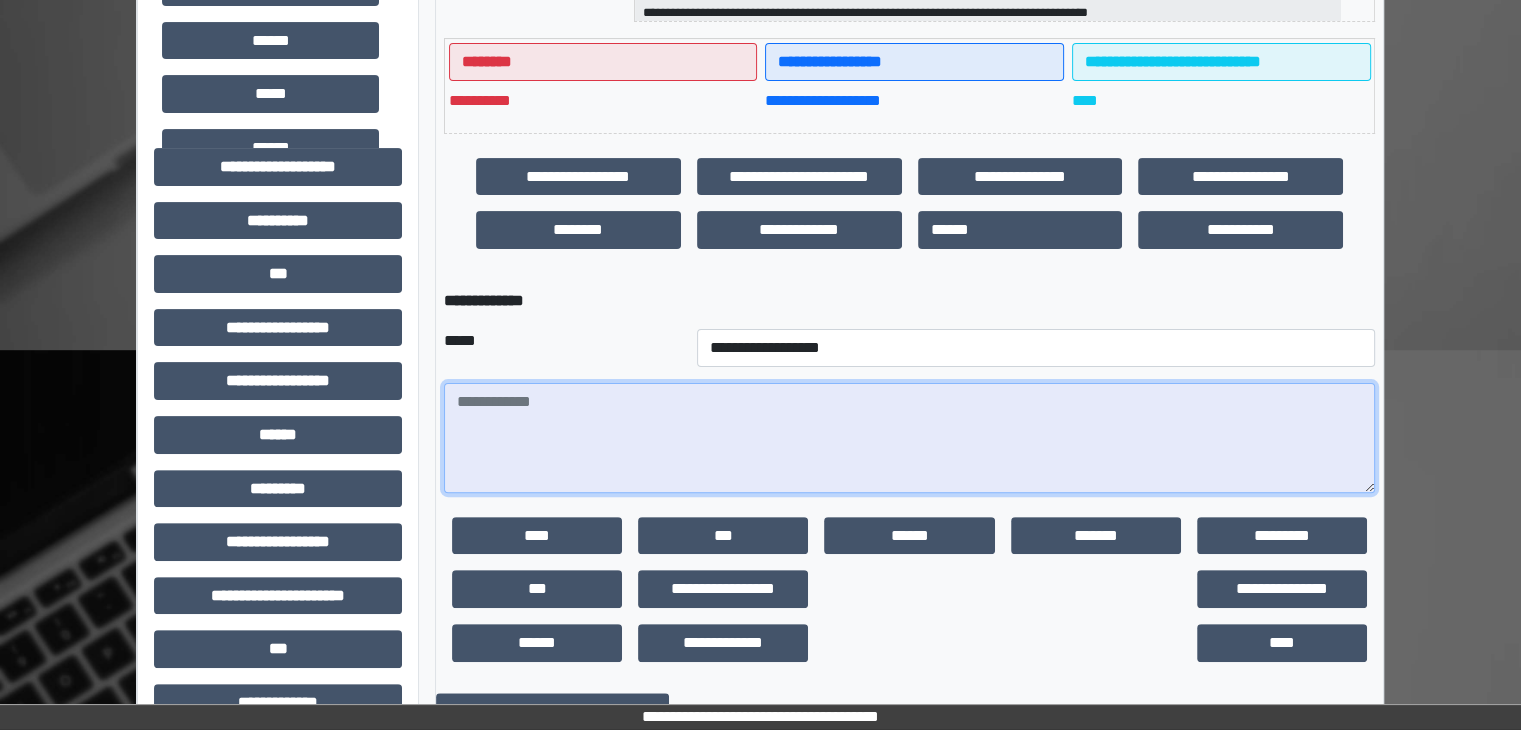 click at bounding box center [909, 438] 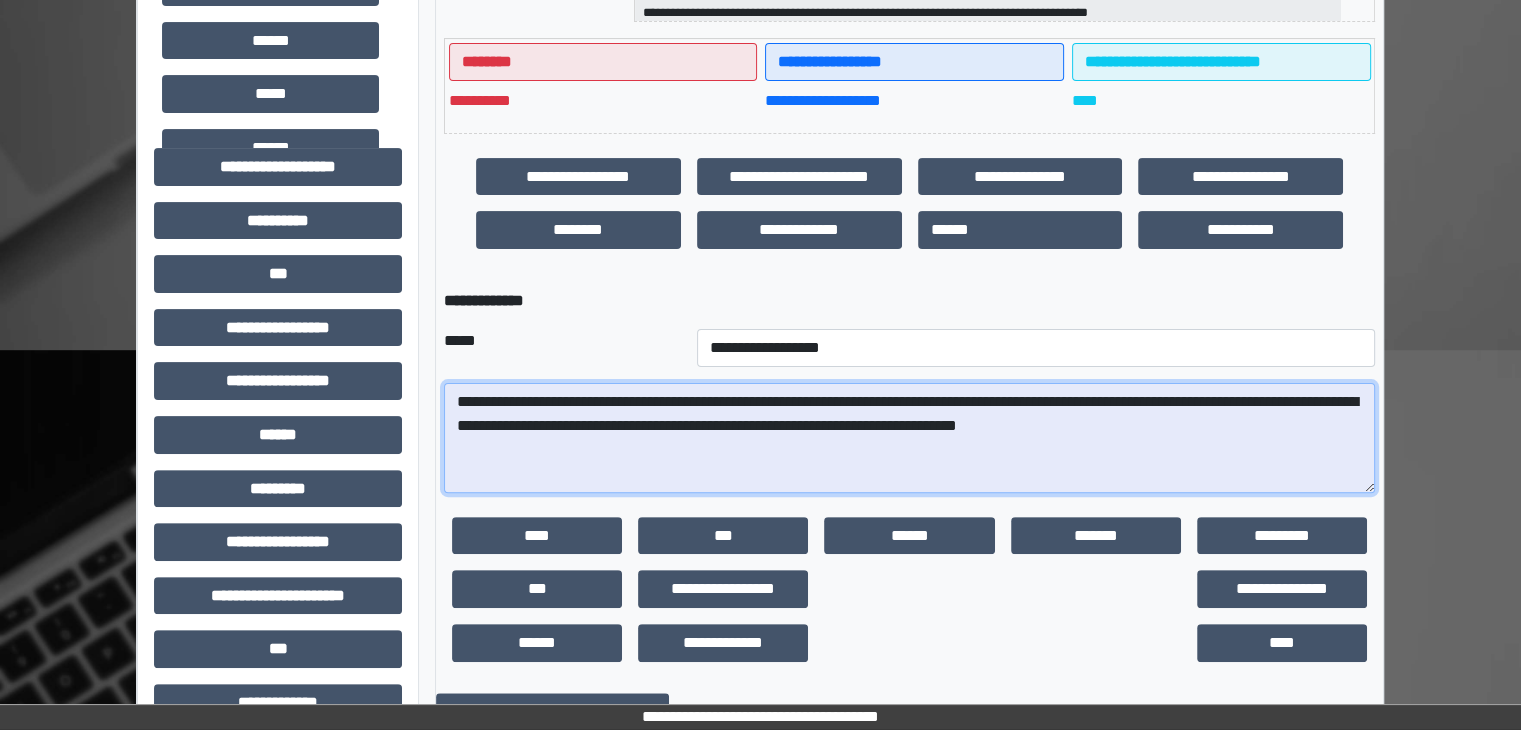 drag, startPoint x: 560, startPoint y: 401, endPoint x: 479, endPoint y: 400, distance: 81.00617 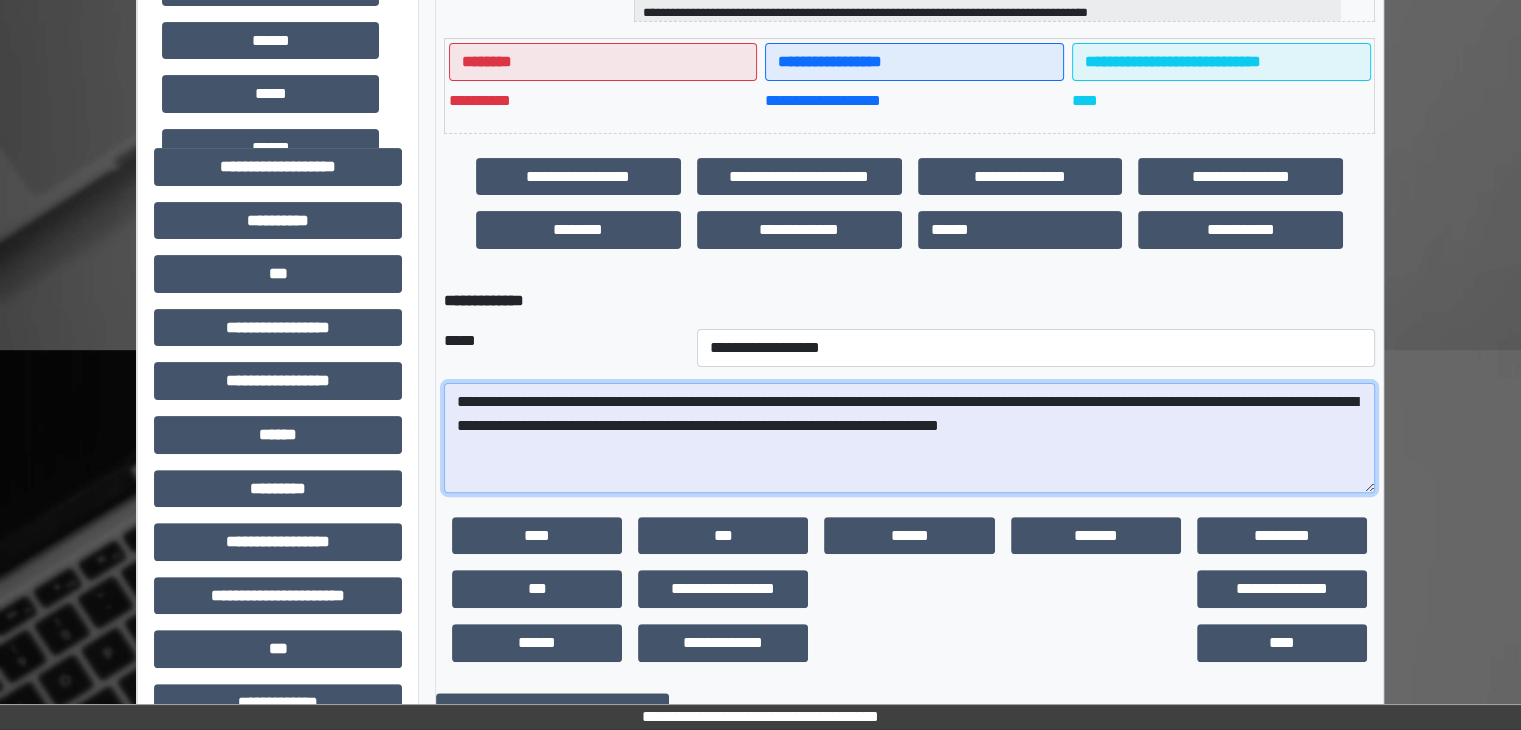 click on "**********" at bounding box center (909, 438) 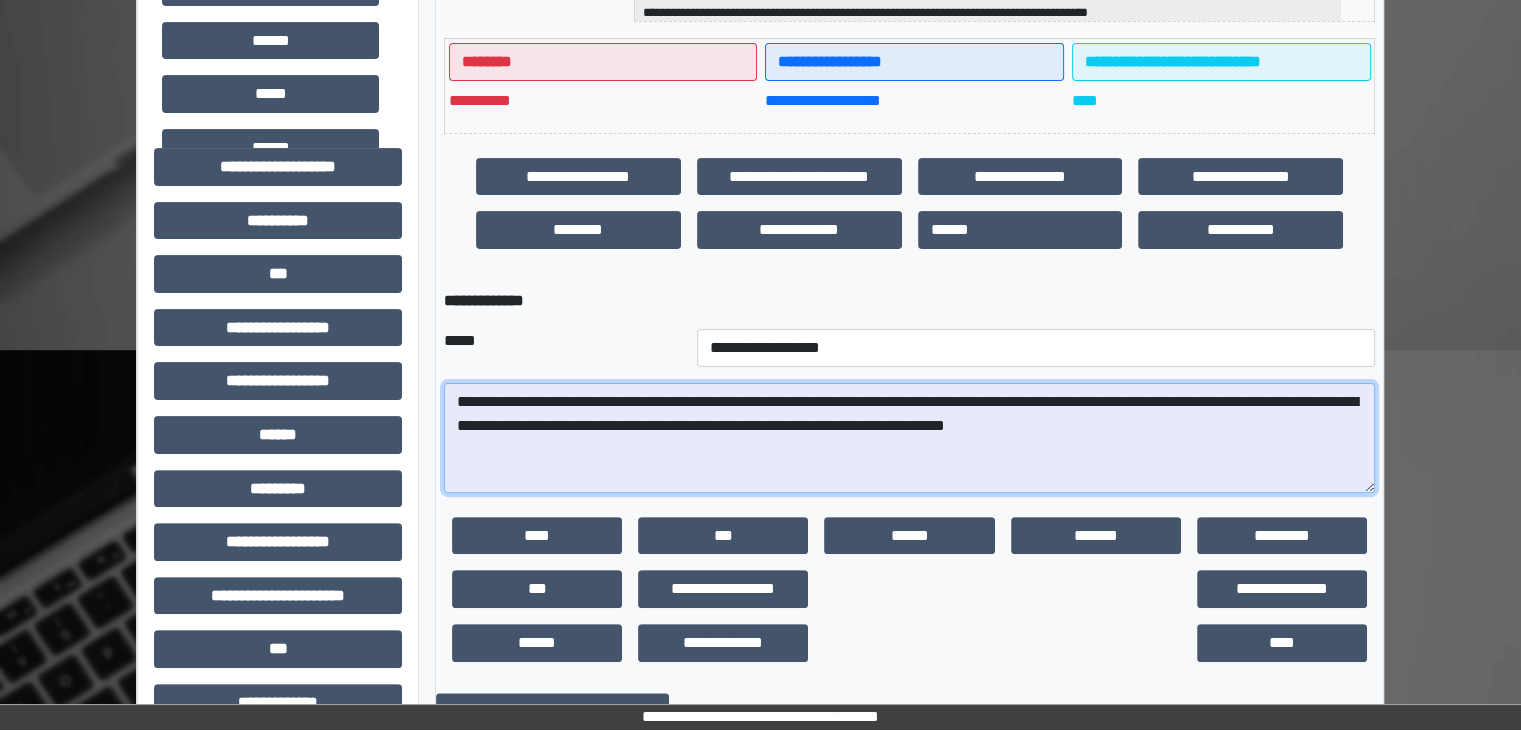 click on "**********" at bounding box center (909, 438) 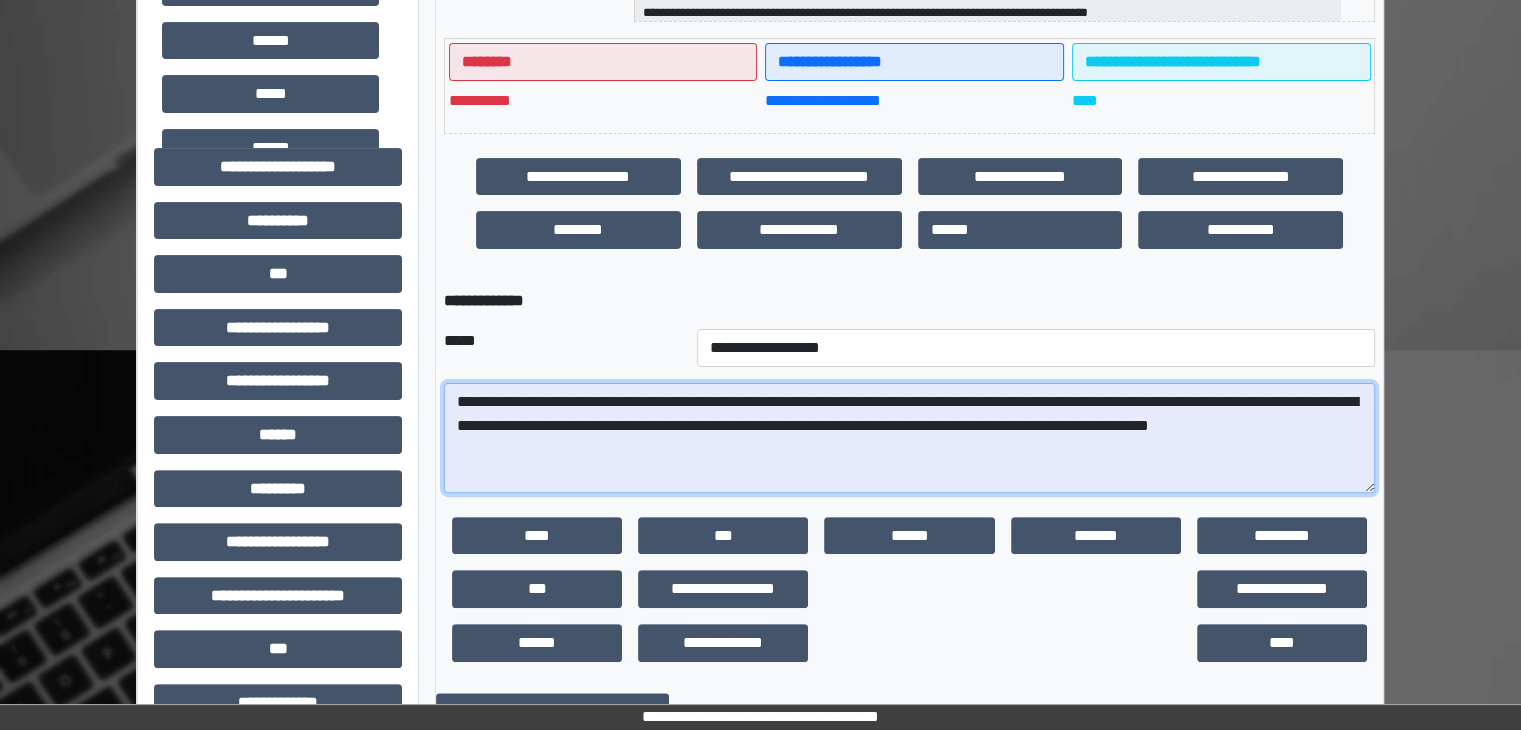 click on "**********" at bounding box center (909, 438) 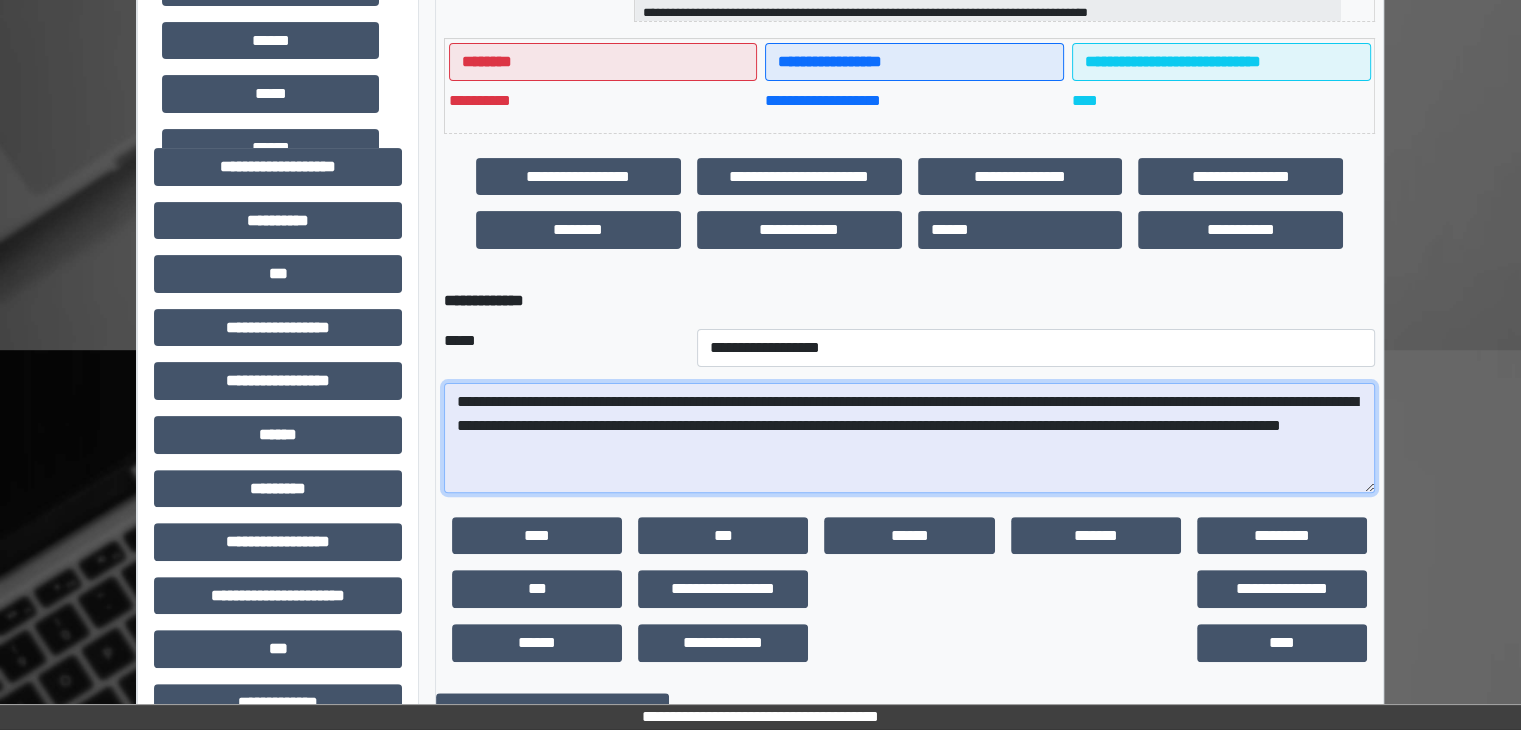 click on "**********" at bounding box center (909, 438) 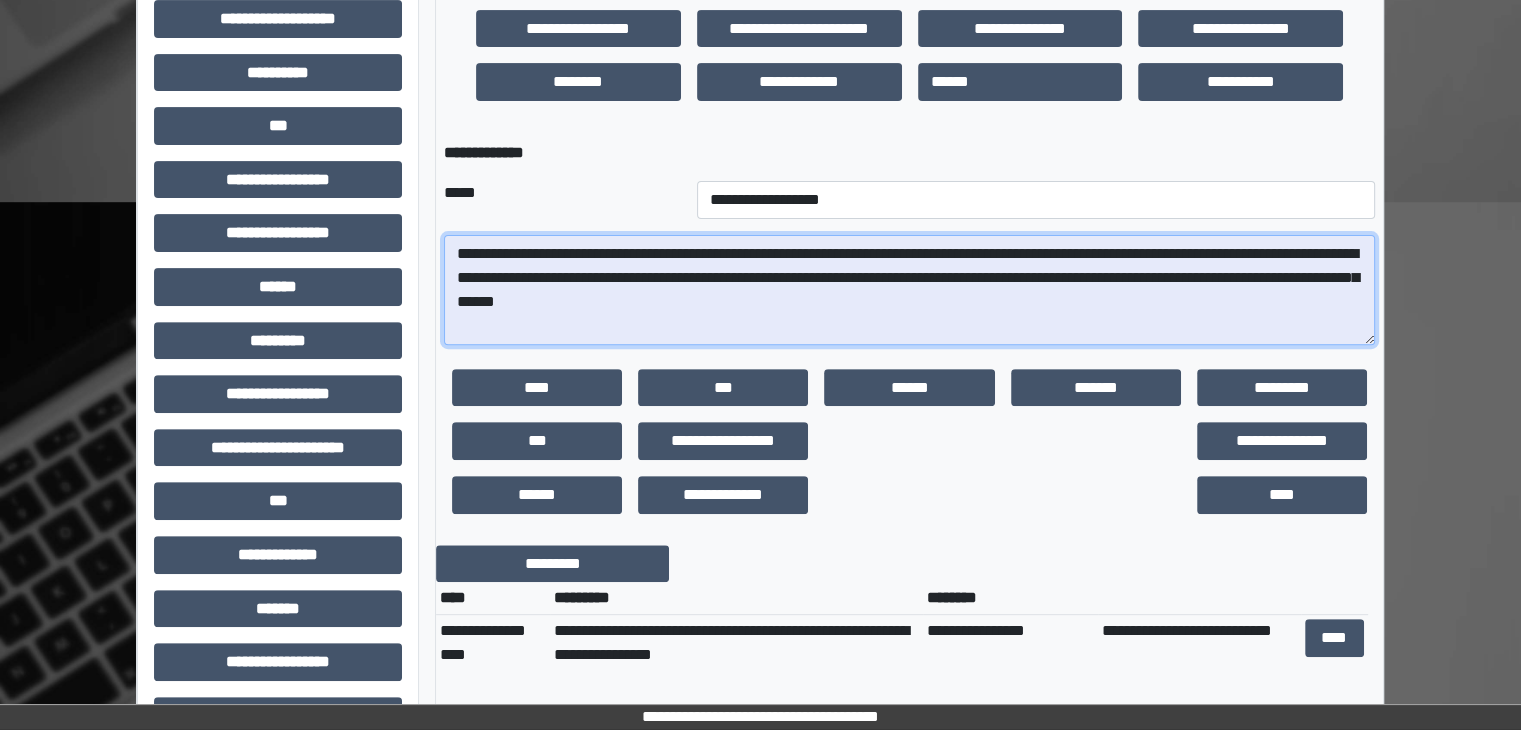 scroll, scrollTop: 700, scrollLeft: 0, axis: vertical 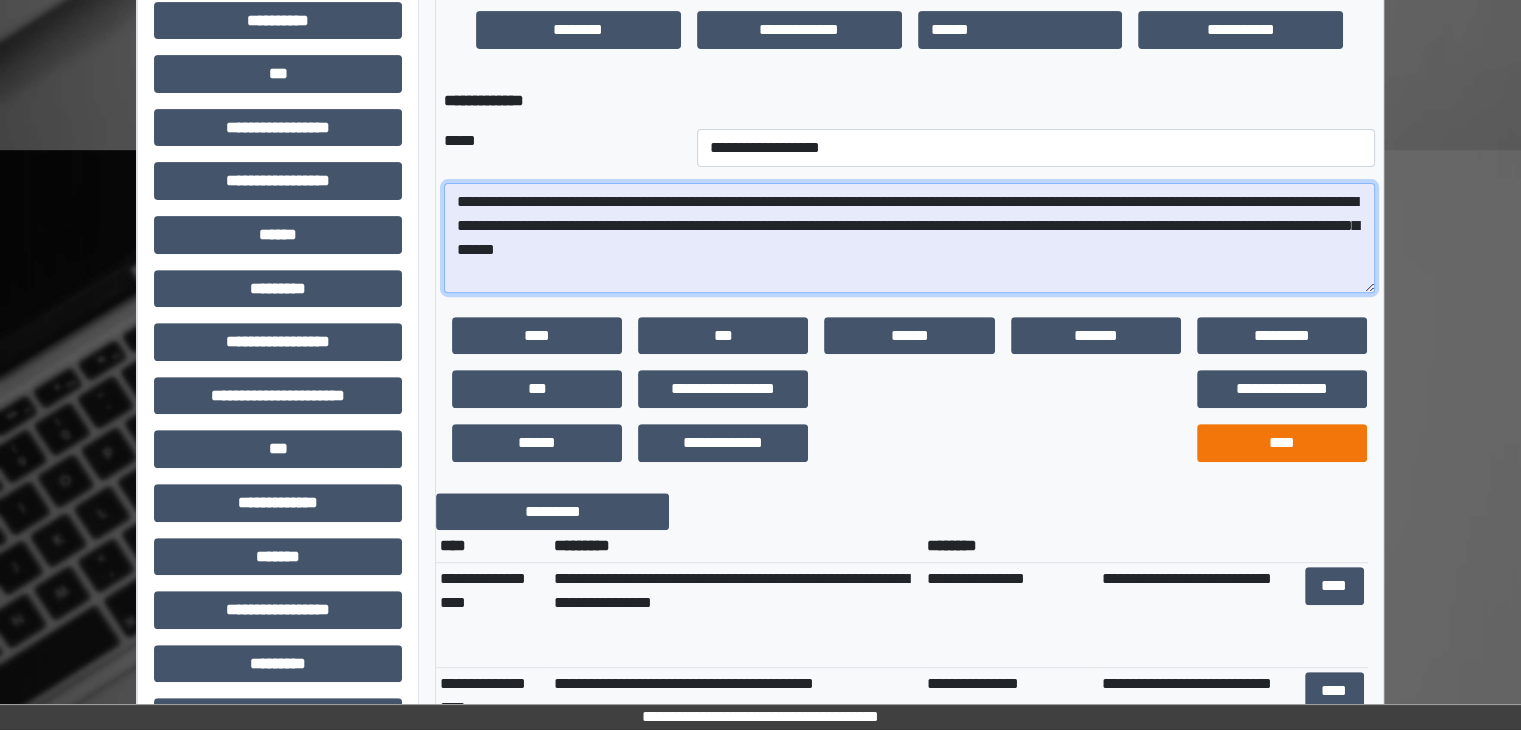 type on "**********" 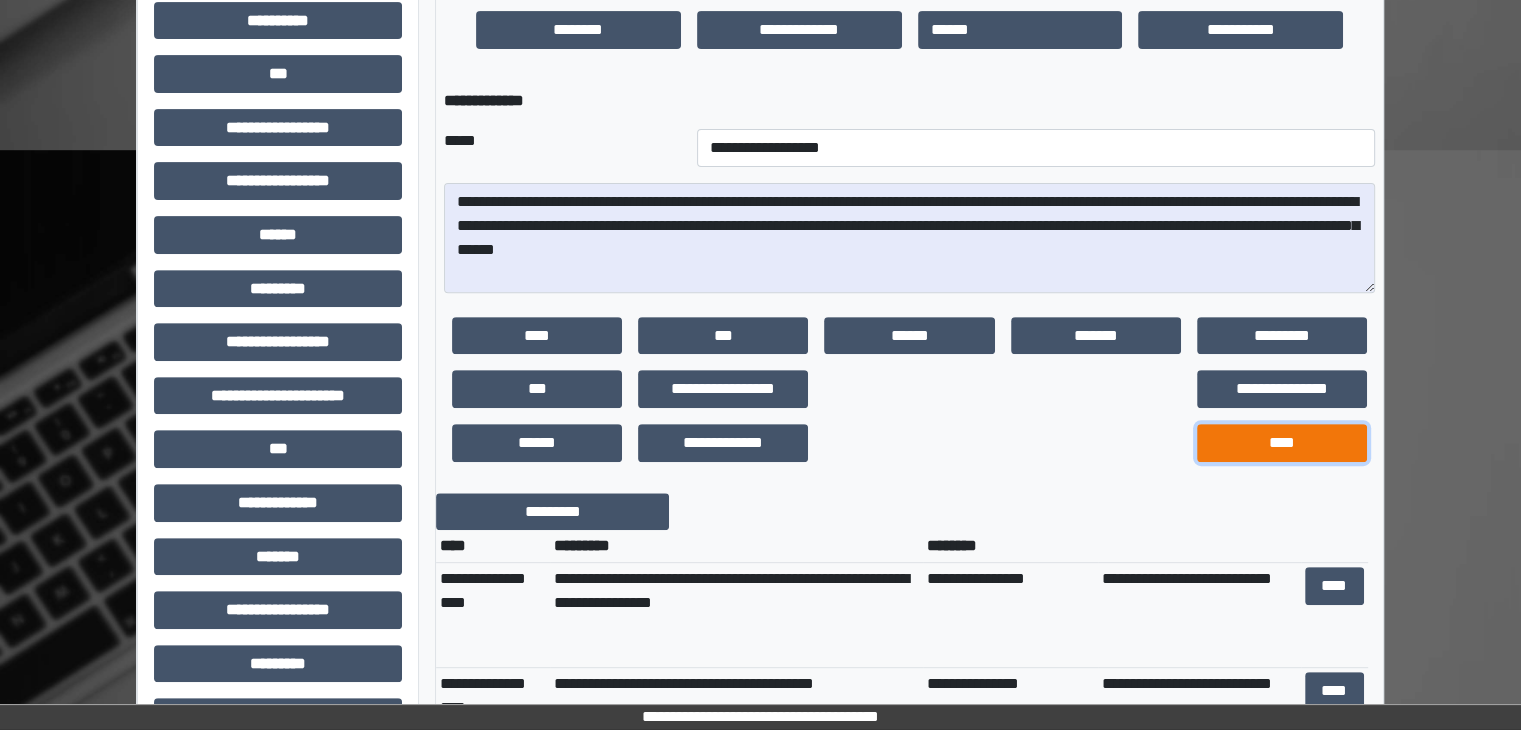 click on "****" at bounding box center [1282, 443] 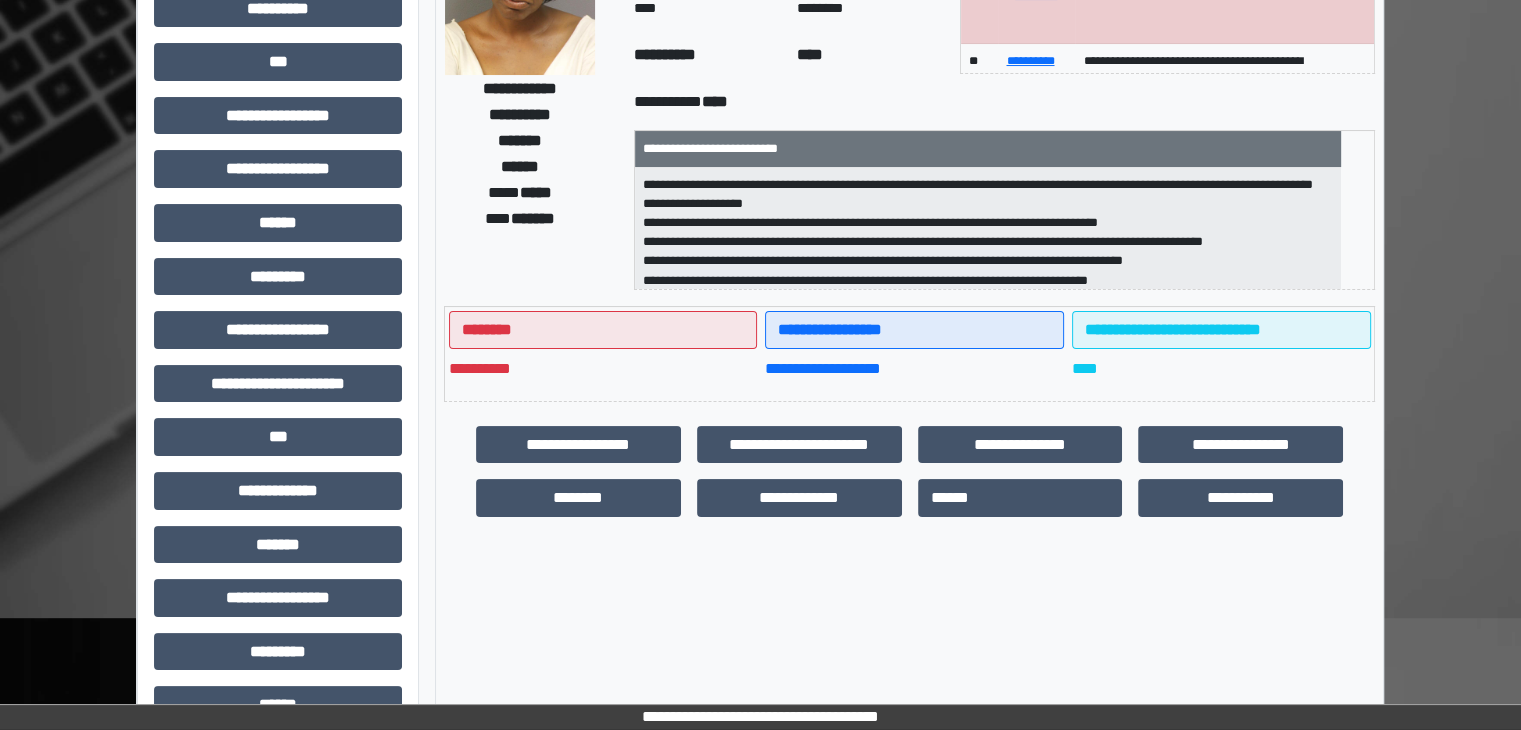 scroll, scrollTop: 0, scrollLeft: 0, axis: both 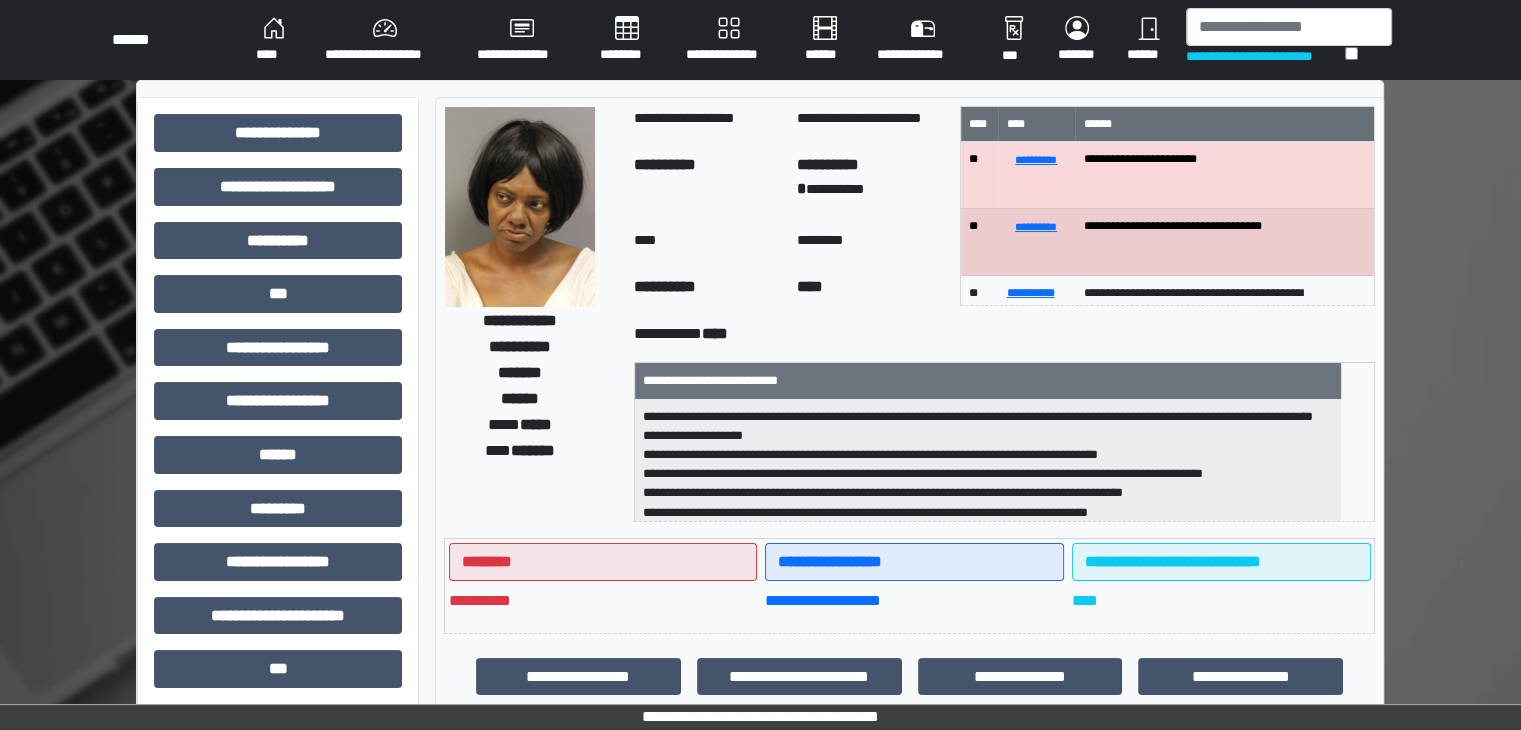 click on "******" at bounding box center (1148, 40) 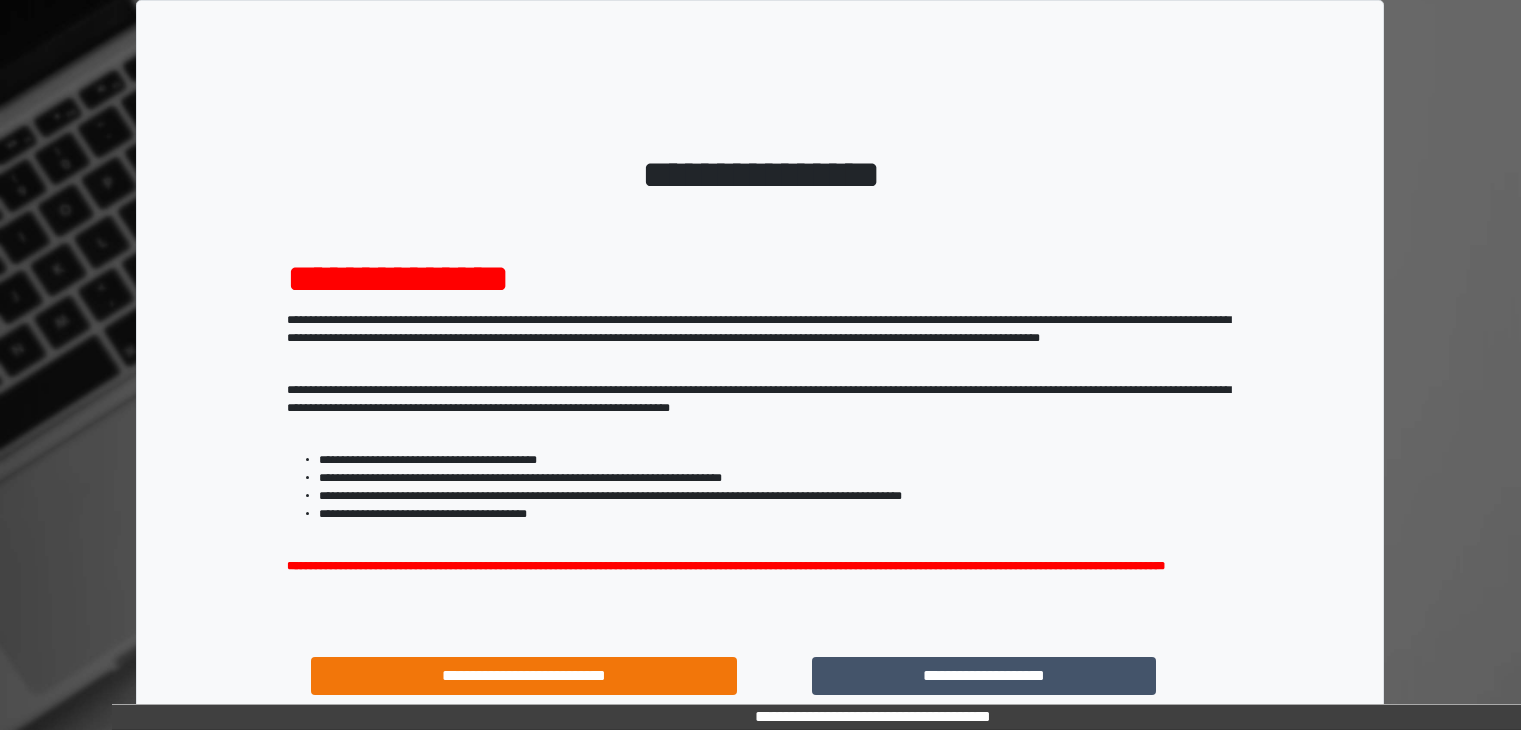 scroll, scrollTop: 0, scrollLeft: 0, axis: both 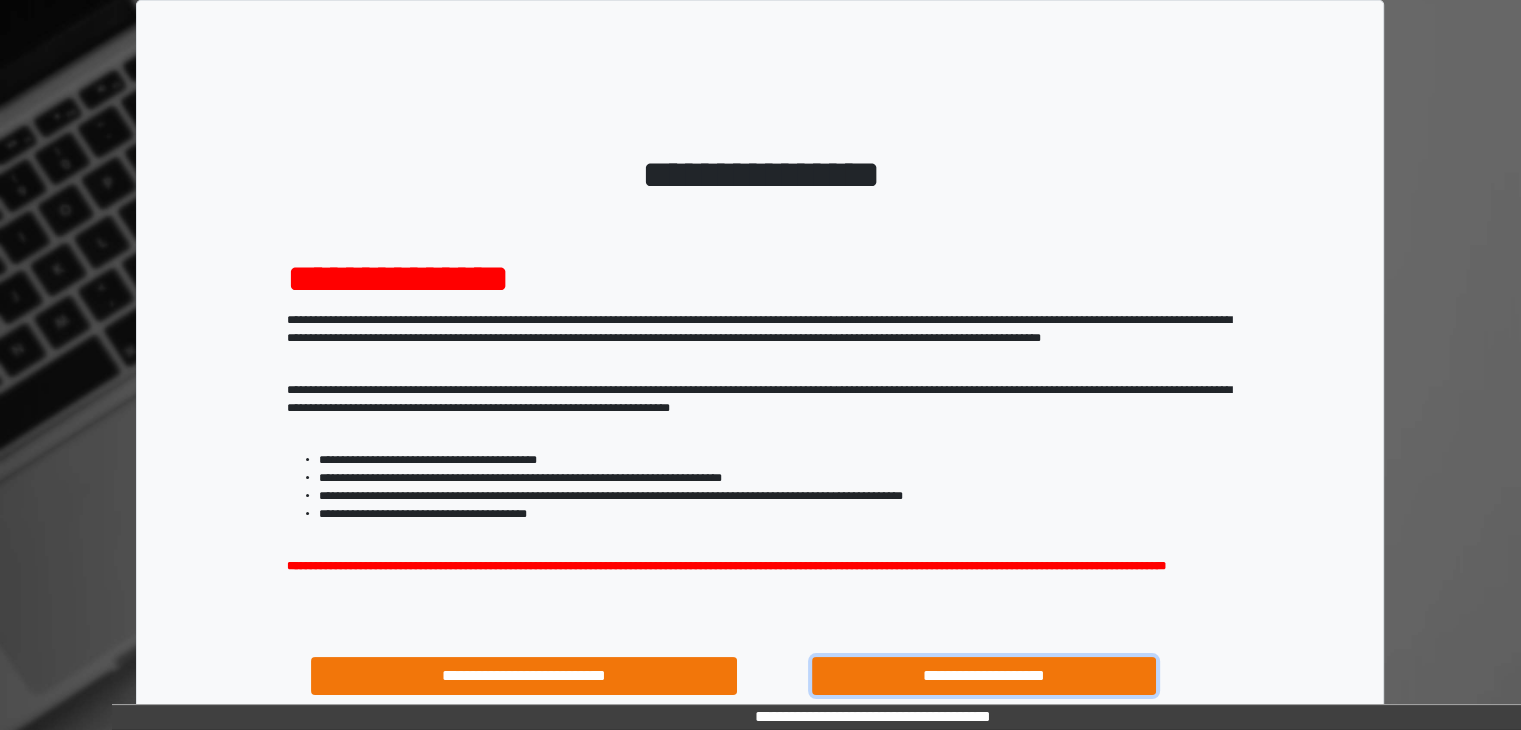 click on "**********" at bounding box center [984, 676] 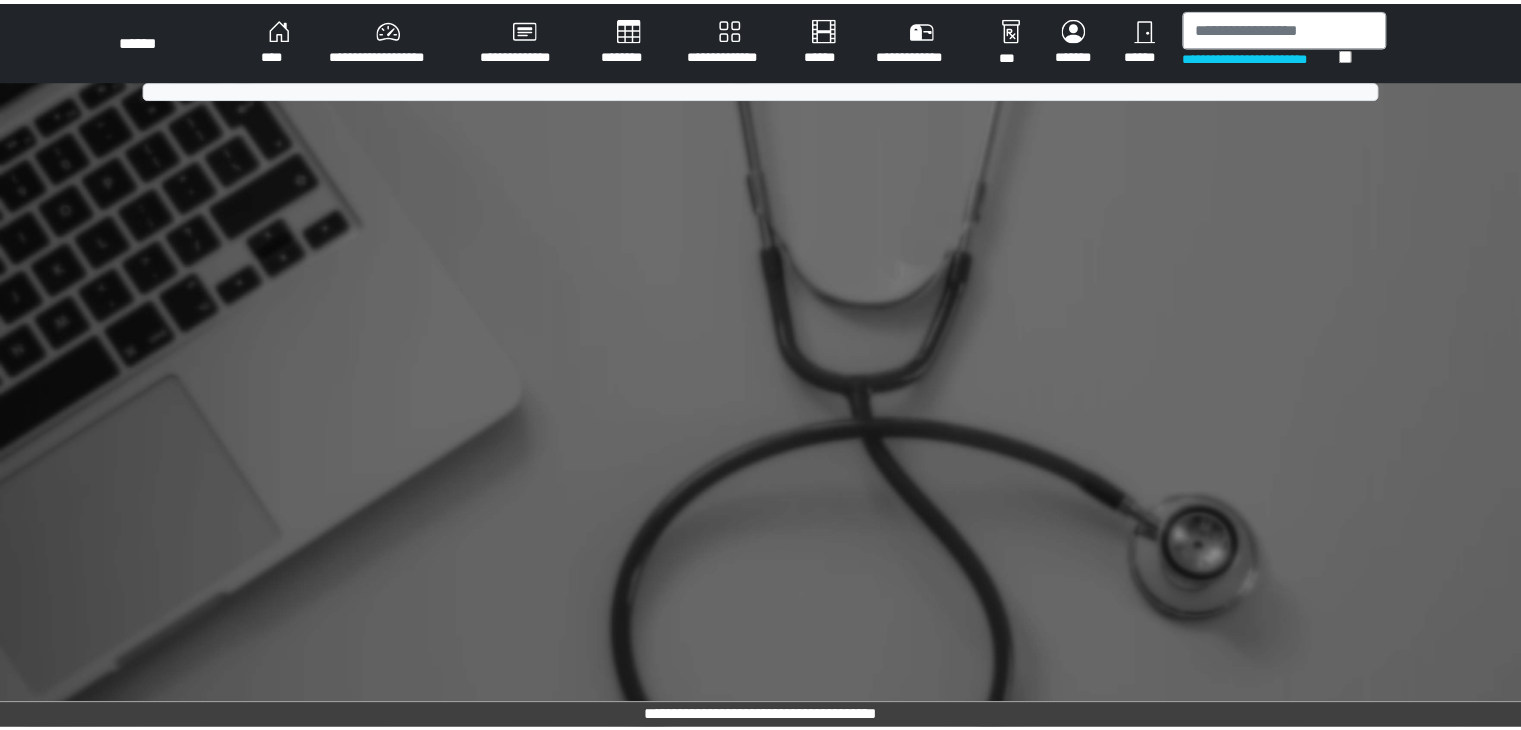 scroll, scrollTop: 0, scrollLeft: 0, axis: both 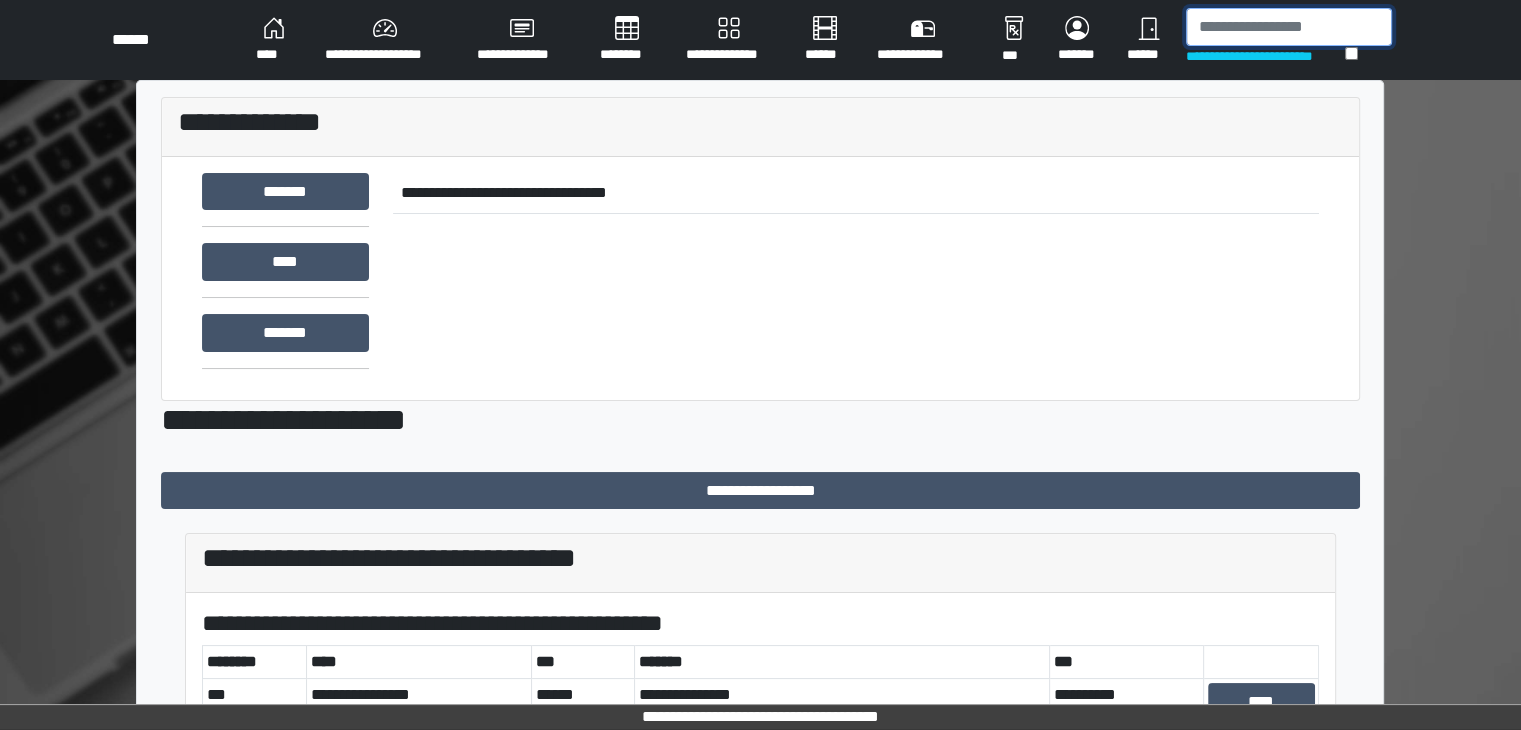 click at bounding box center (1289, 27) 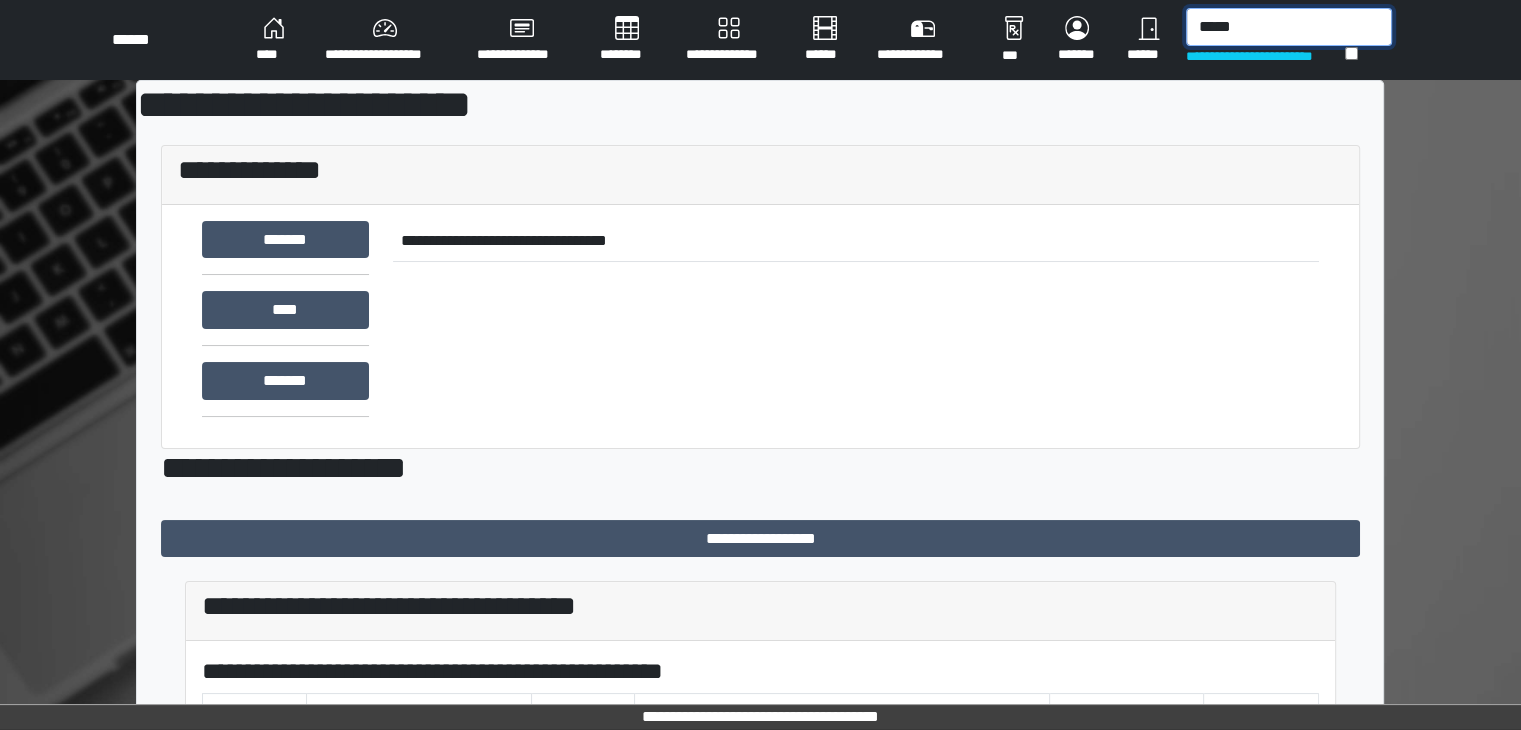 click on "*****" at bounding box center [1289, 27] 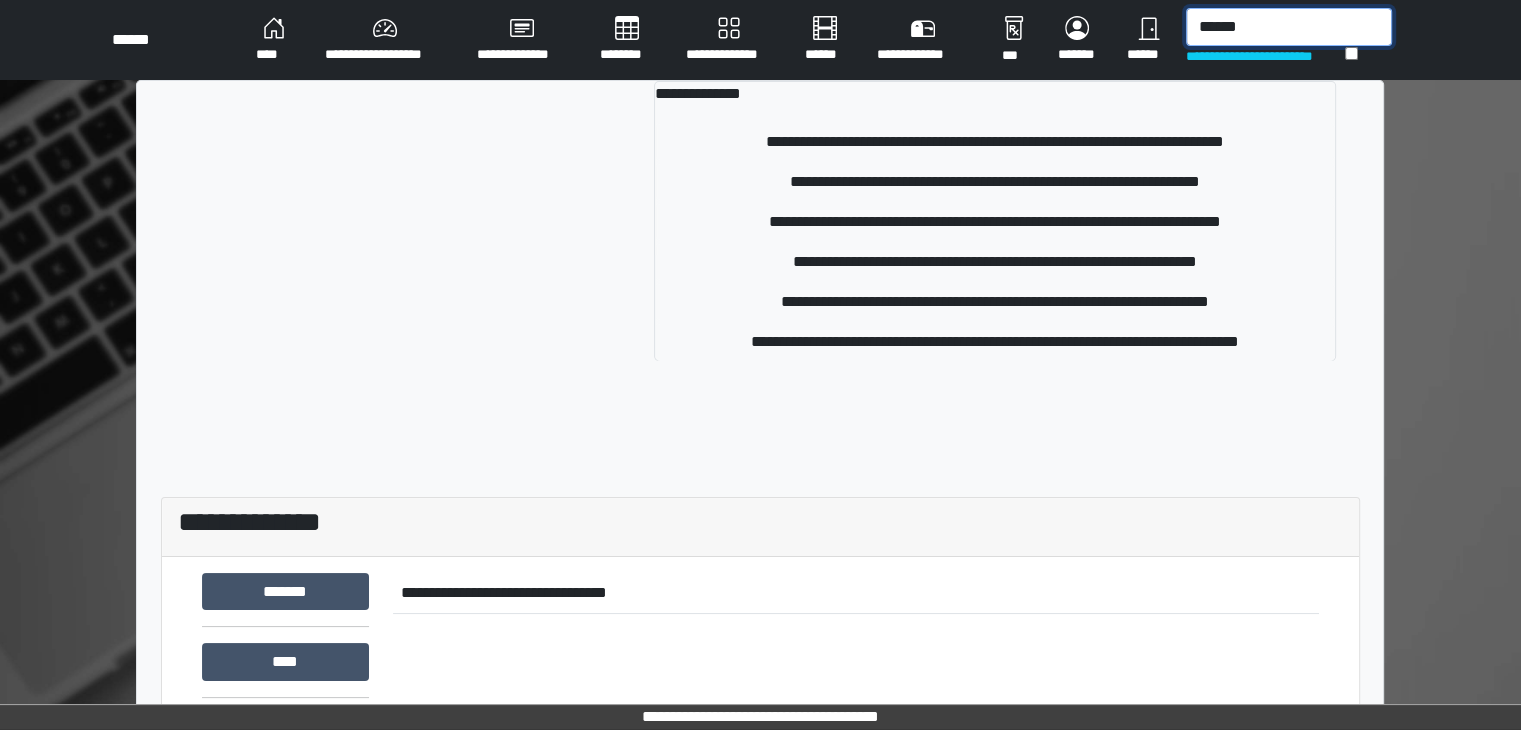 drag, startPoint x: 1251, startPoint y: 25, endPoint x: 1038, endPoint y: 38, distance: 213.39635 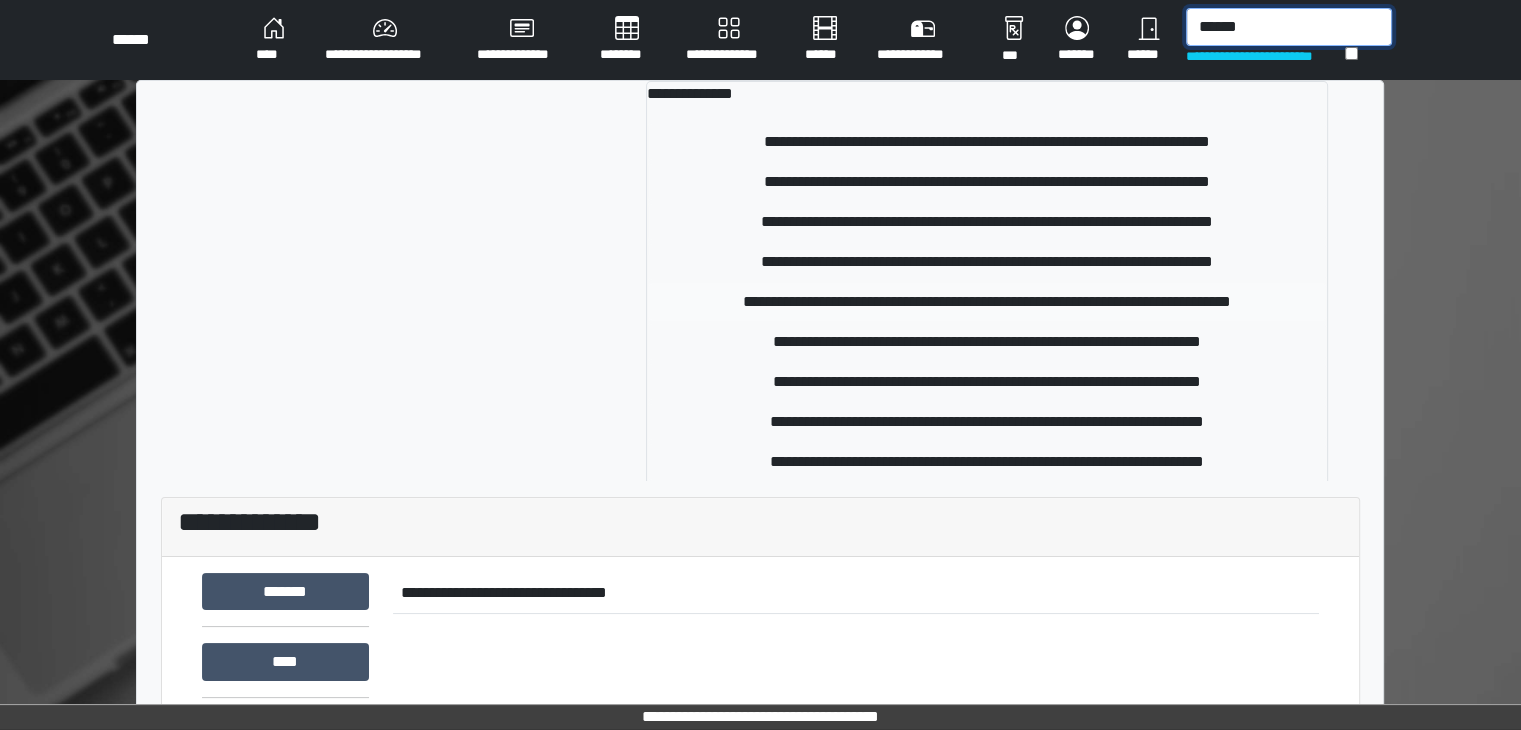 type on "******" 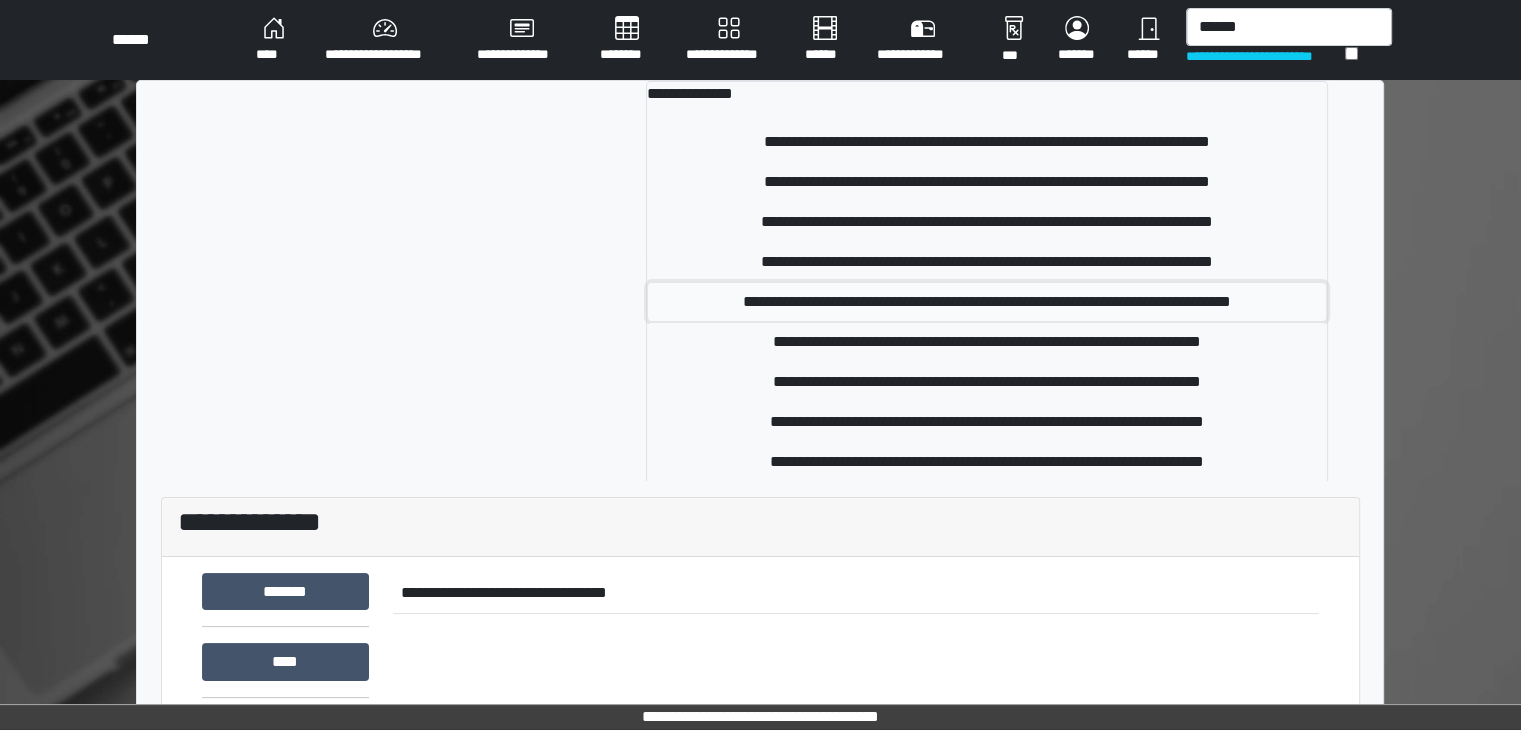 click on "**********" at bounding box center (987, 302) 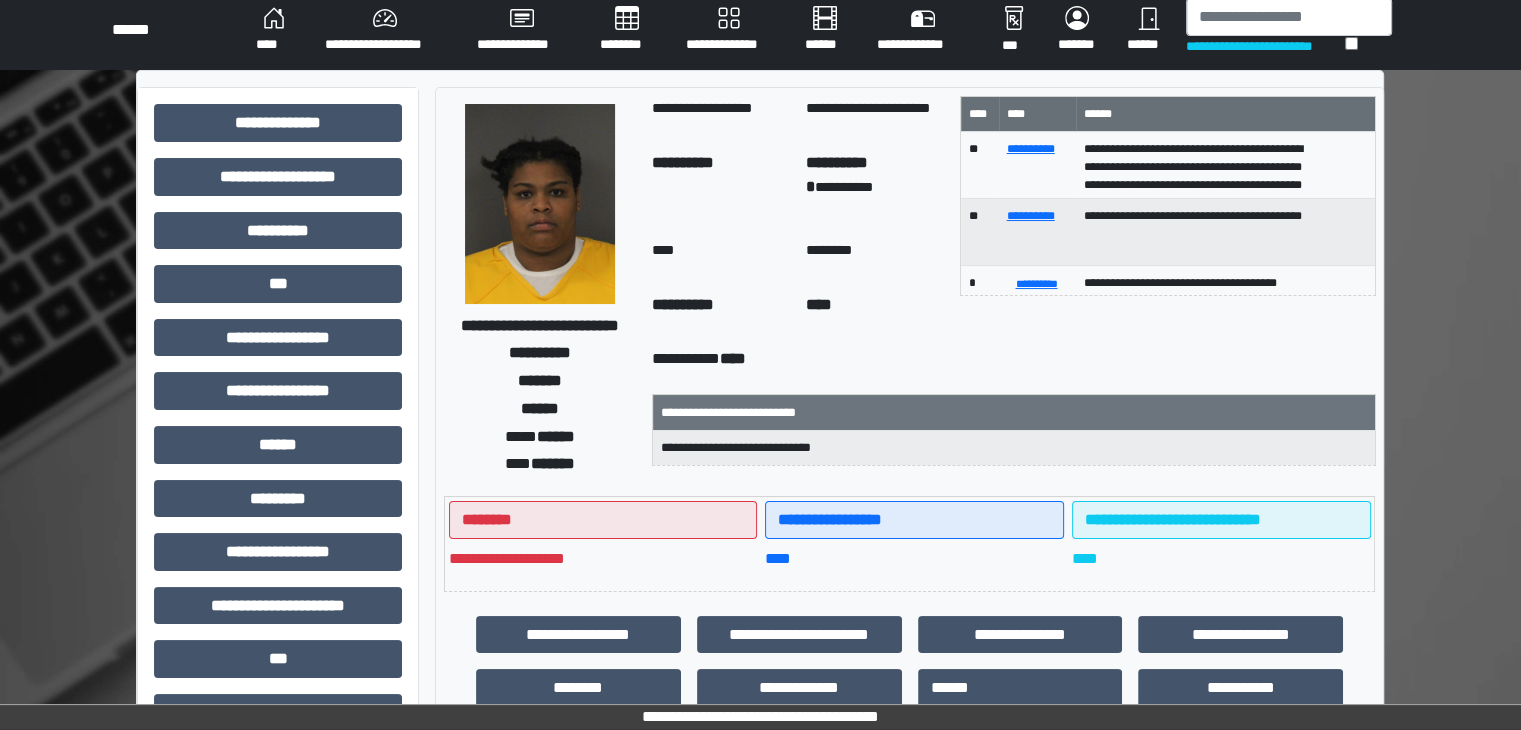 scroll, scrollTop: 0, scrollLeft: 0, axis: both 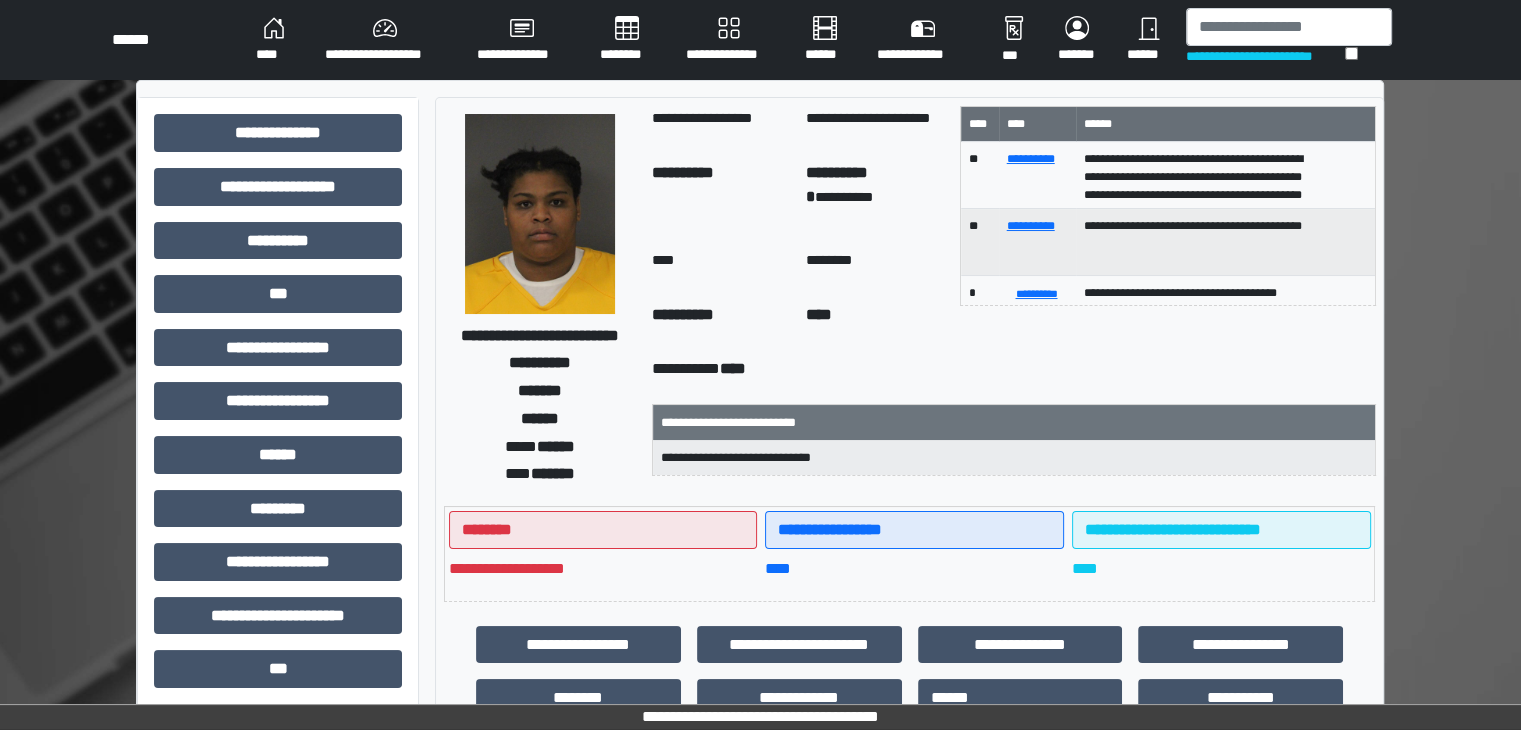 click on "****" at bounding box center [274, 40] 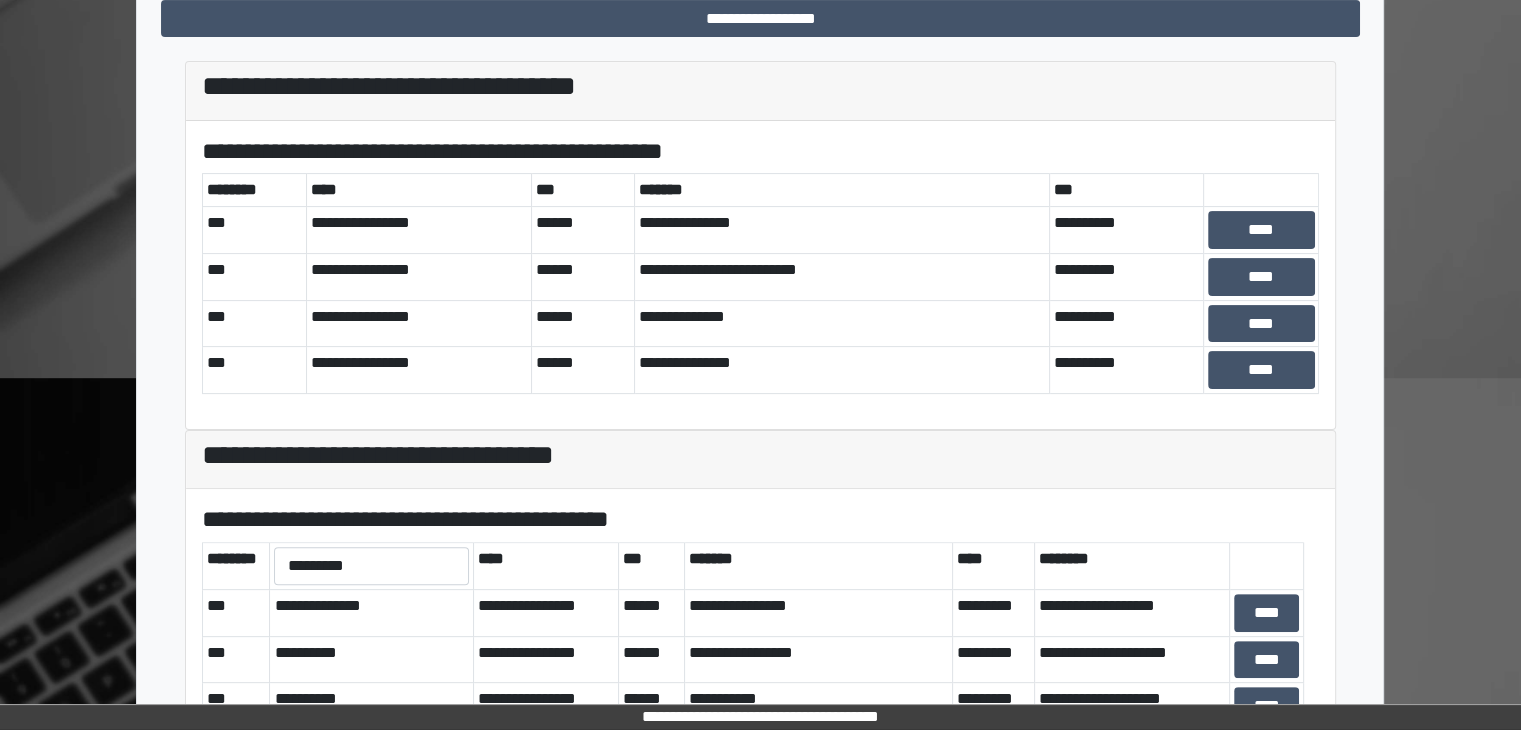 scroll, scrollTop: 581, scrollLeft: 0, axis: vertical 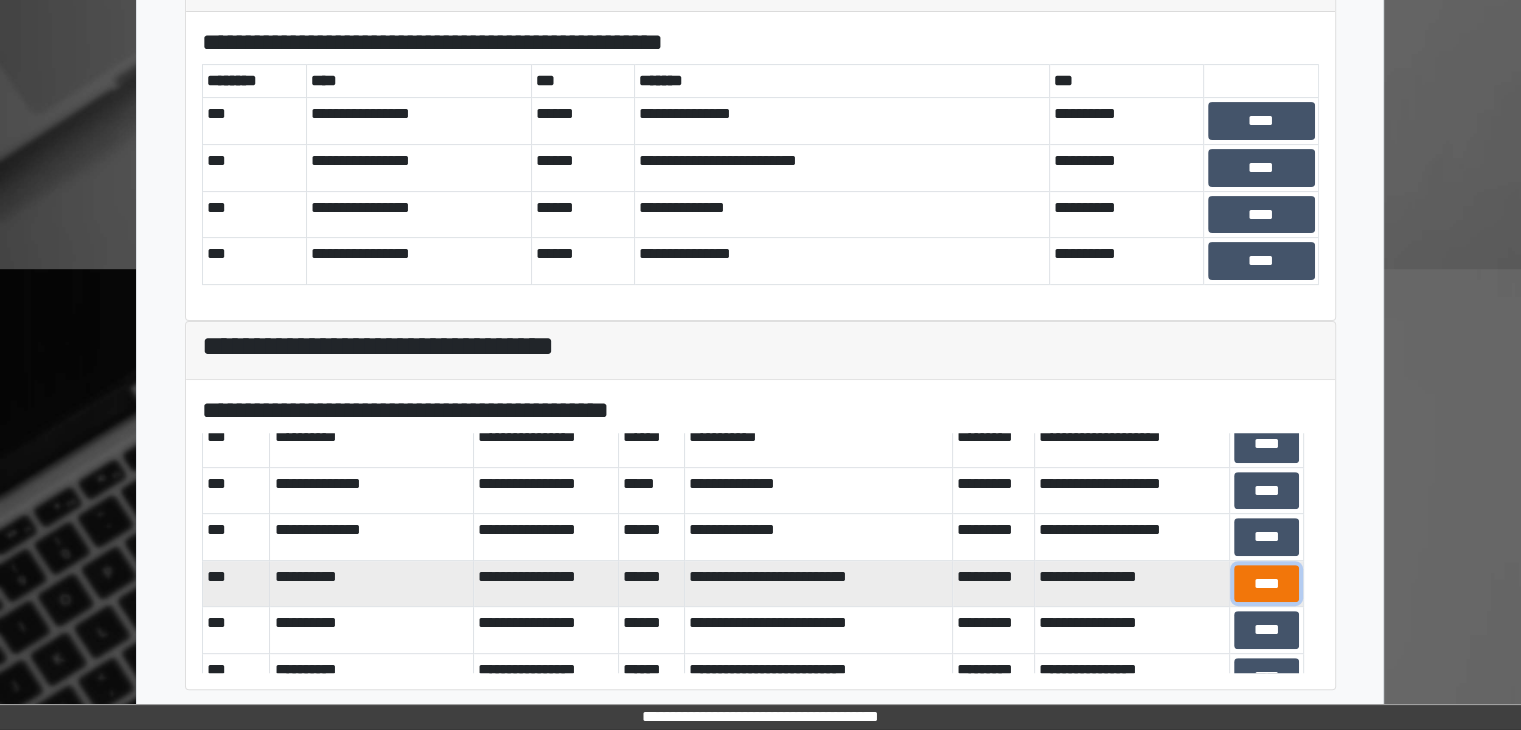 click on "****" at bounding box center [1267, 584] 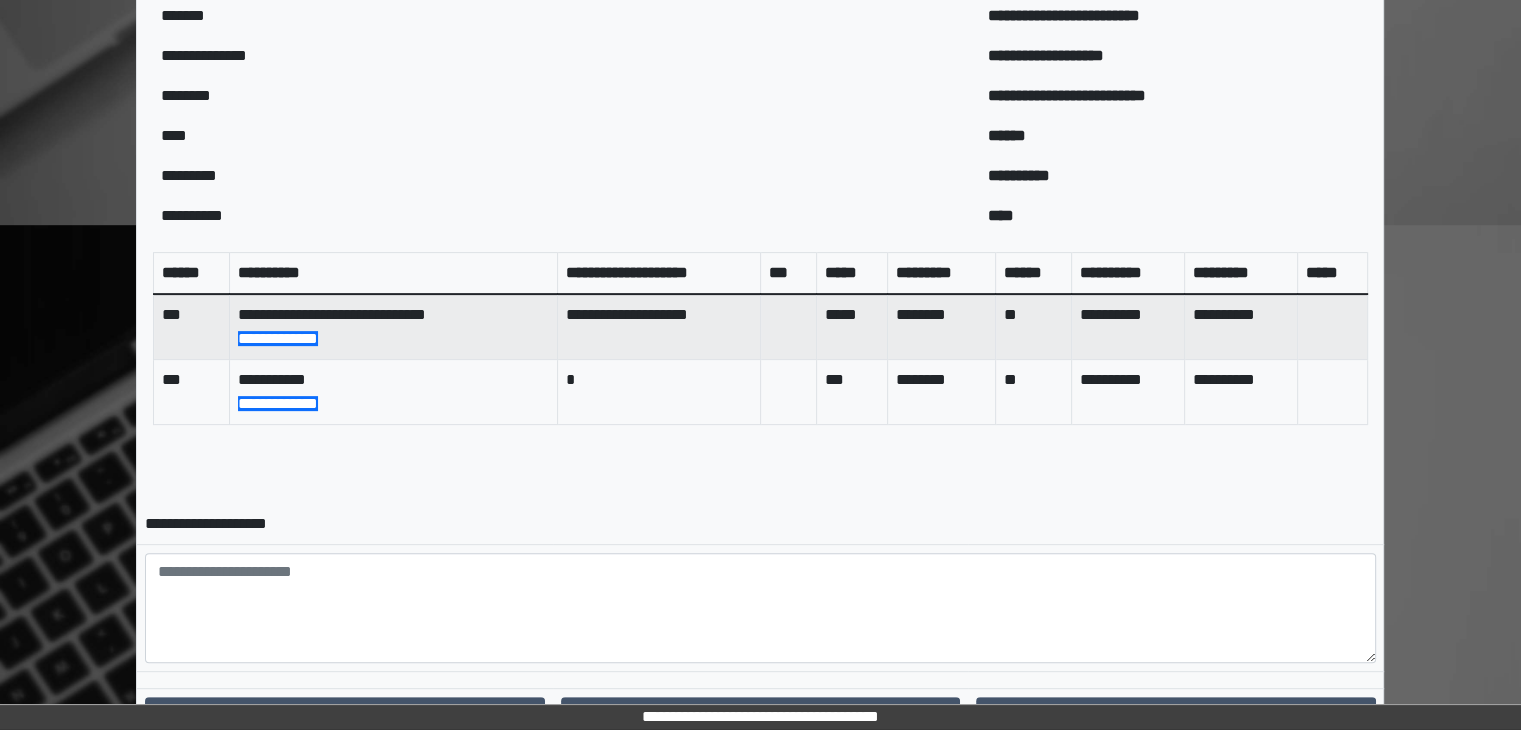 scroll, scrollTop: 719, scrollLeft: 0, axis: vertical 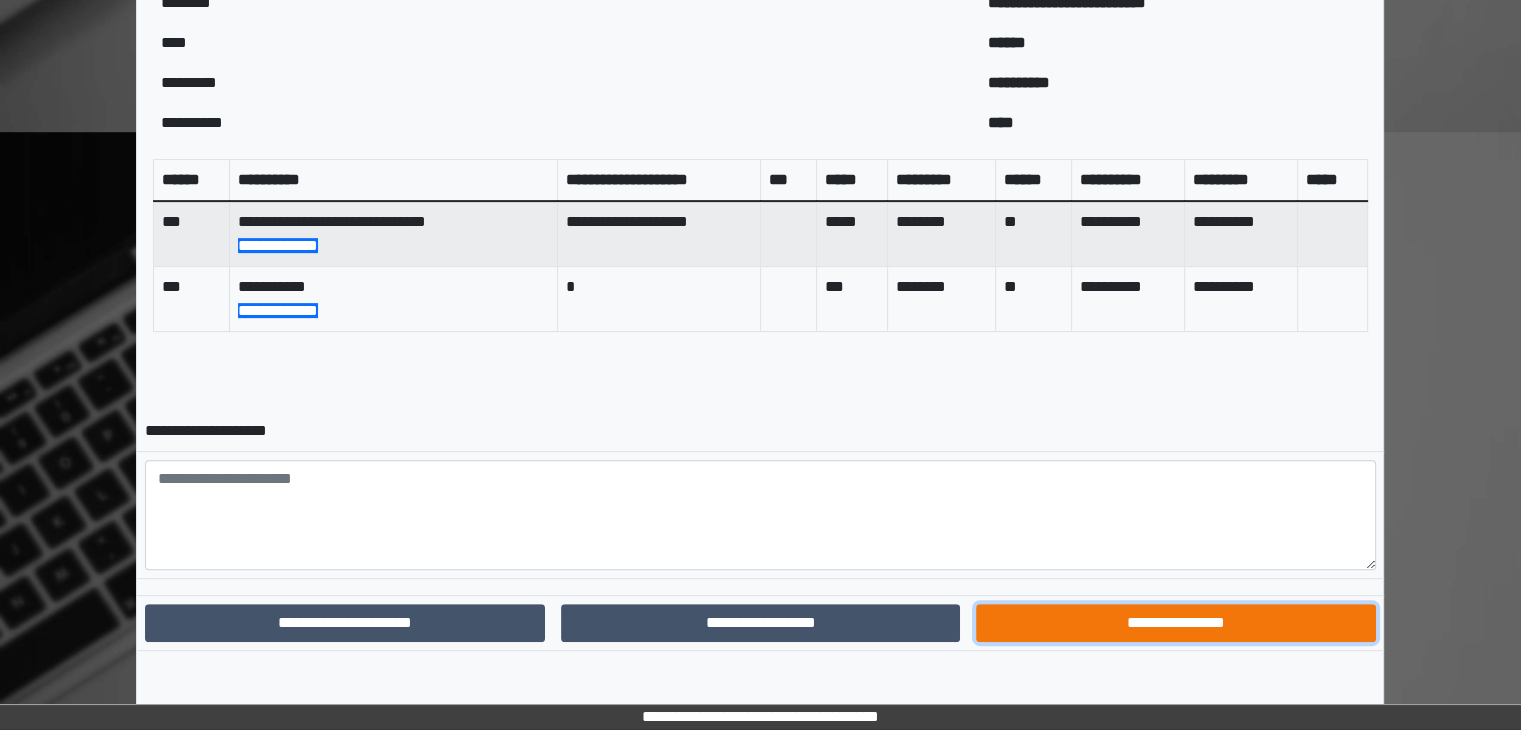 click on "**********" at bounding box center (1175, 623) 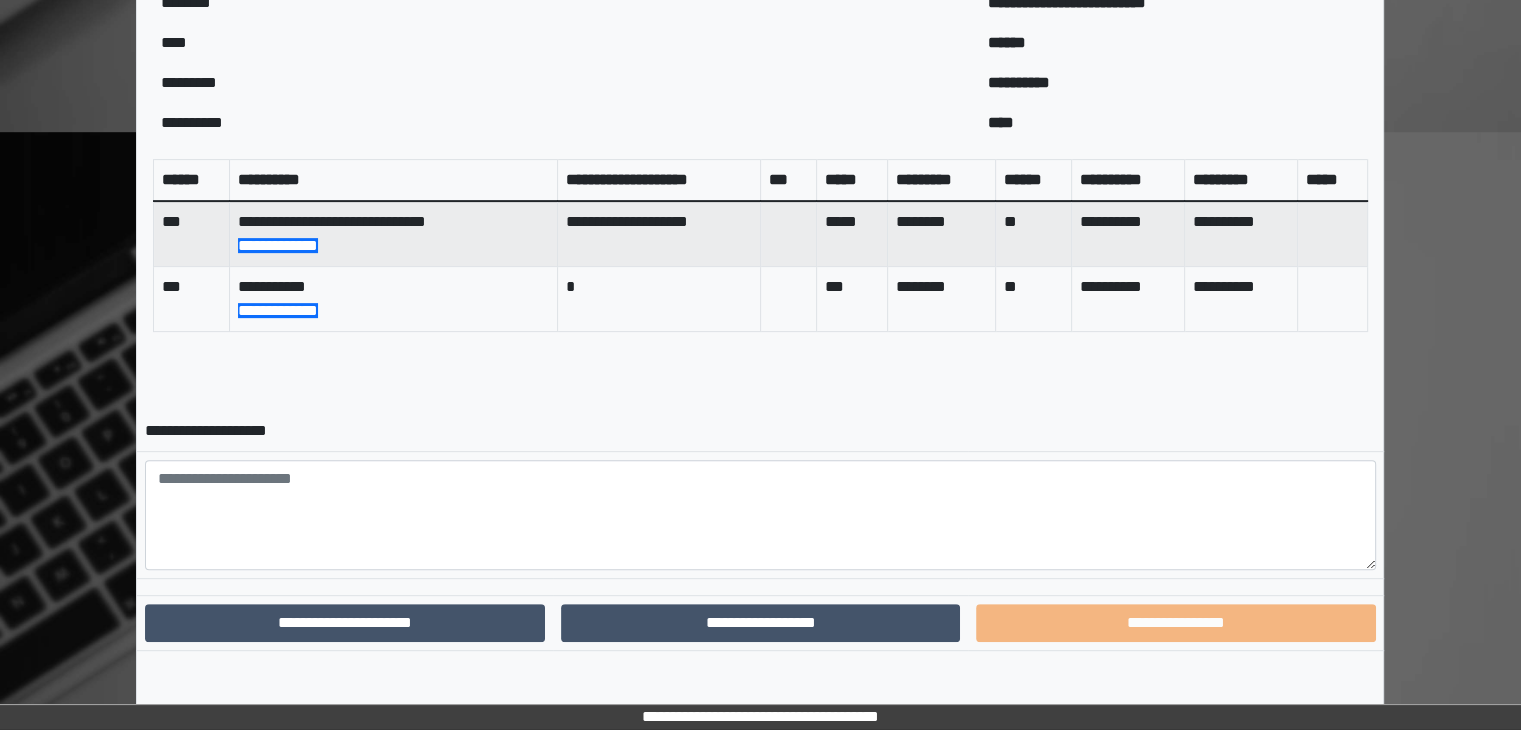 scroll, scrollTop: 616, scrollLeft: 0, axis: vertical 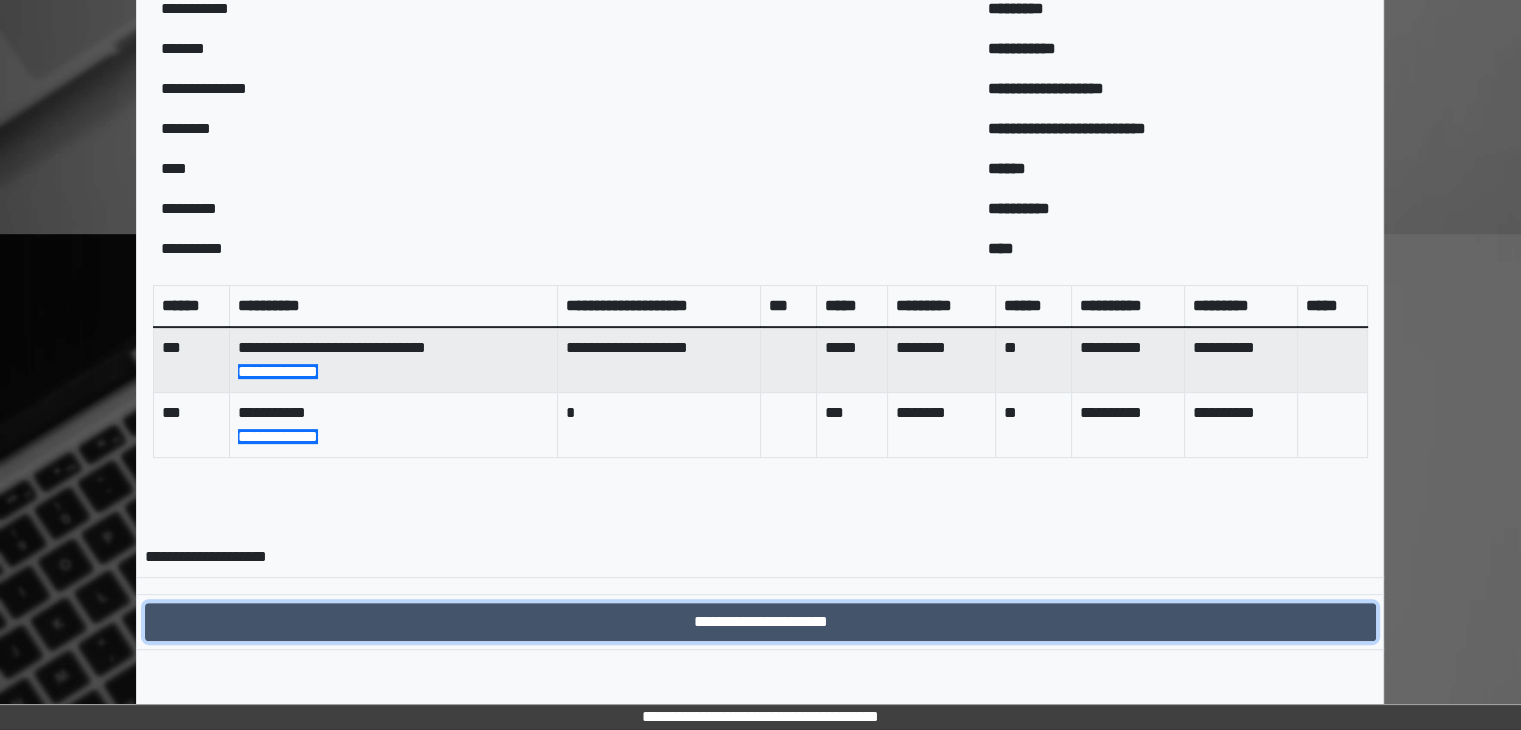 click on "**********" at bounding box center [760, 622] 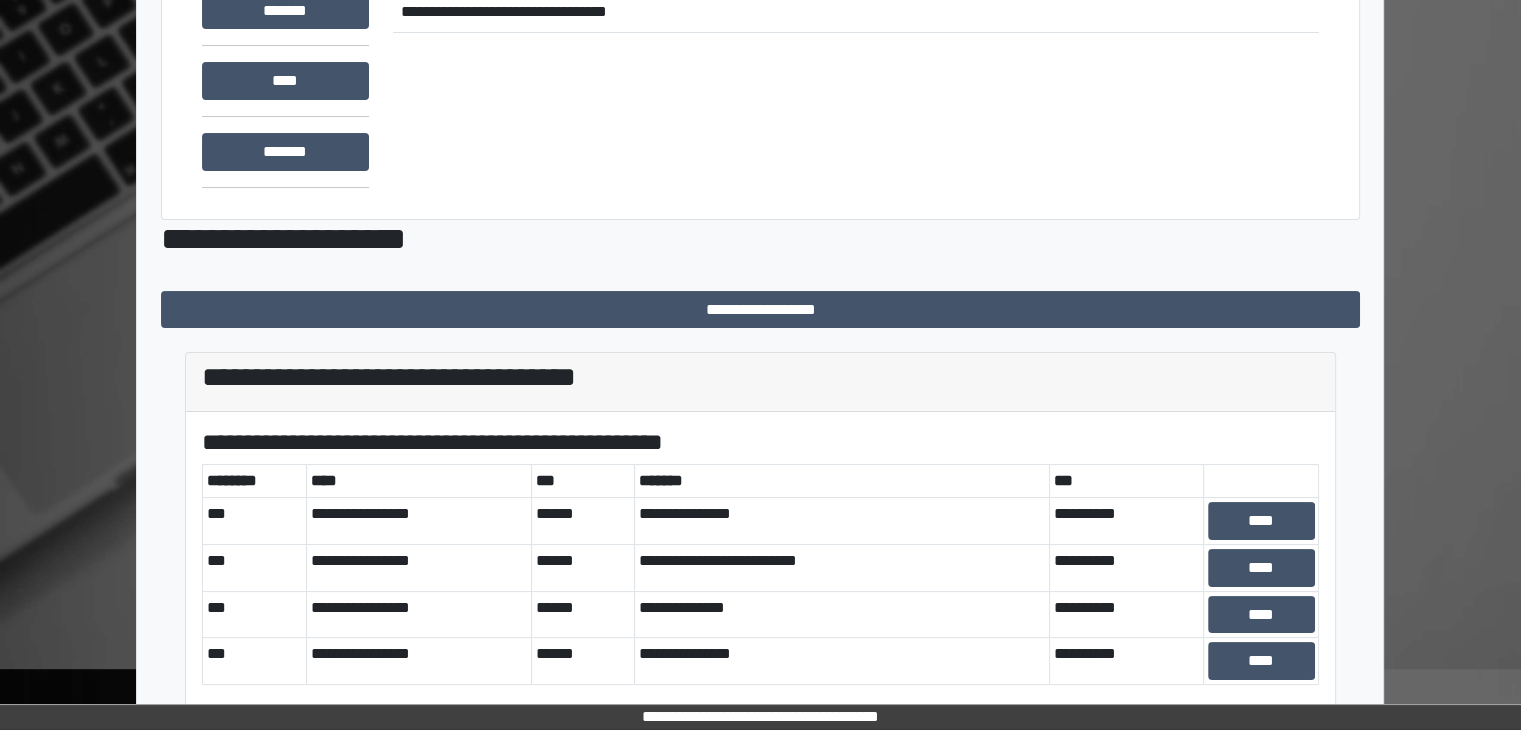 scroll, scrollTop: 581, scrollLeft: 0, axis: vertical 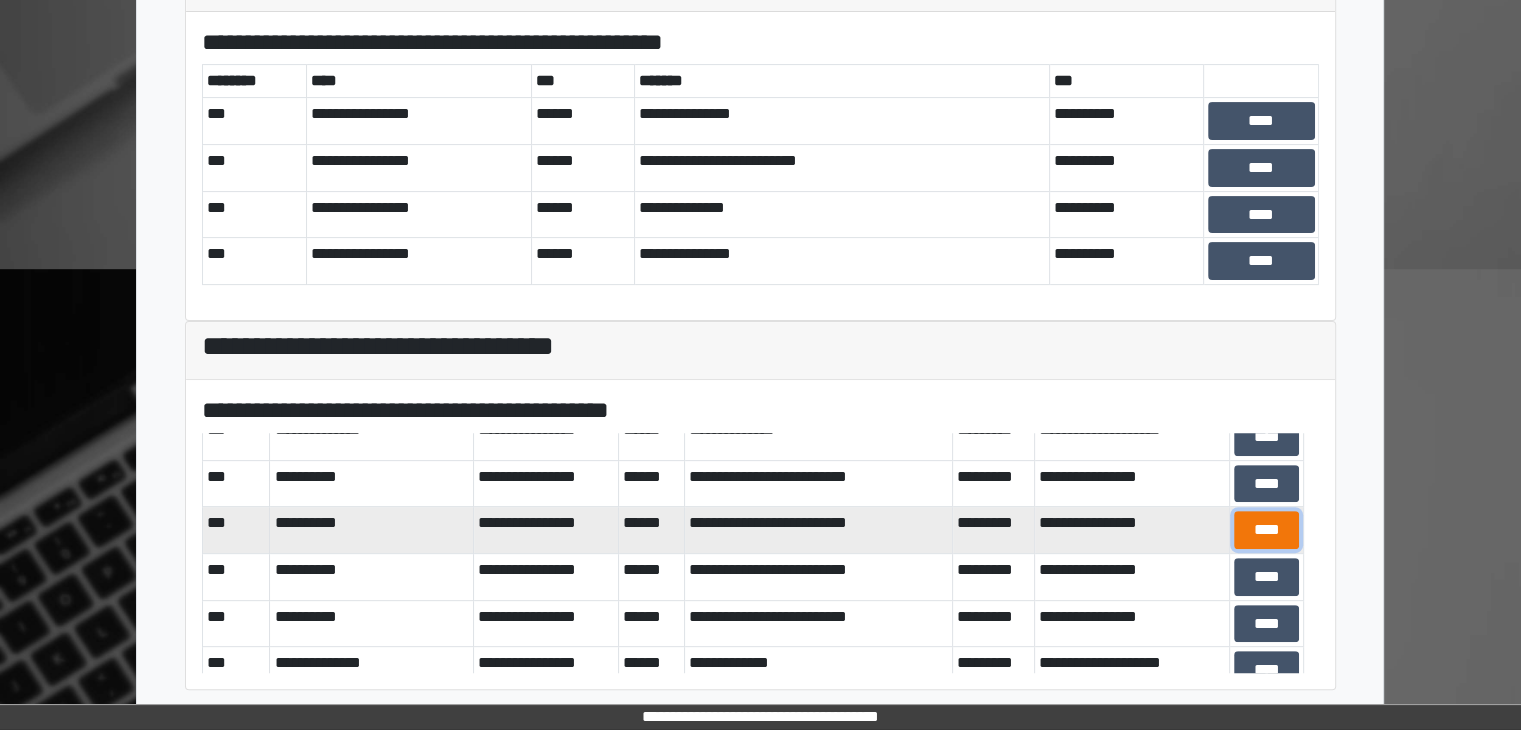 click on "****" at bounding box center [1267, 530] 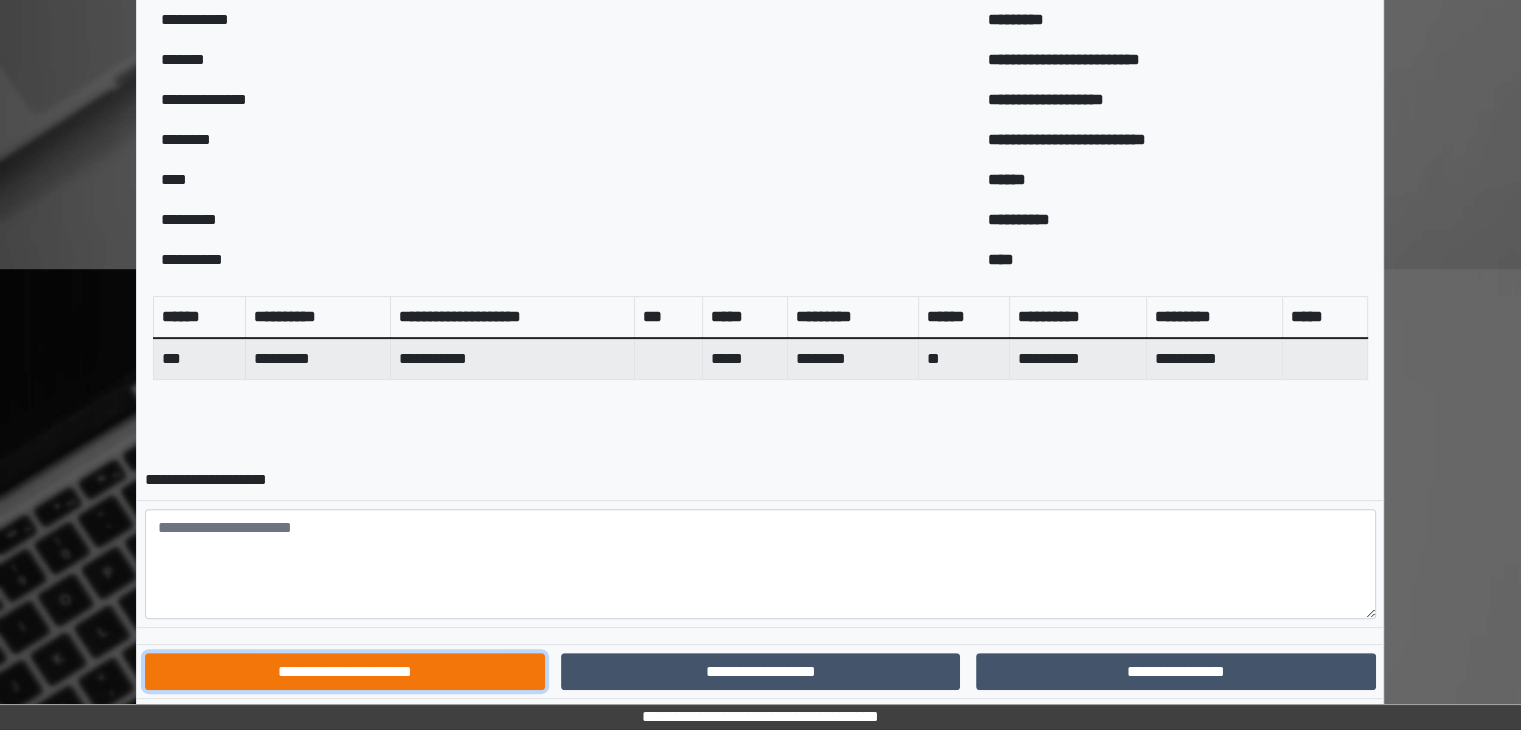 click on "**********" at bounding box center (344, 672) 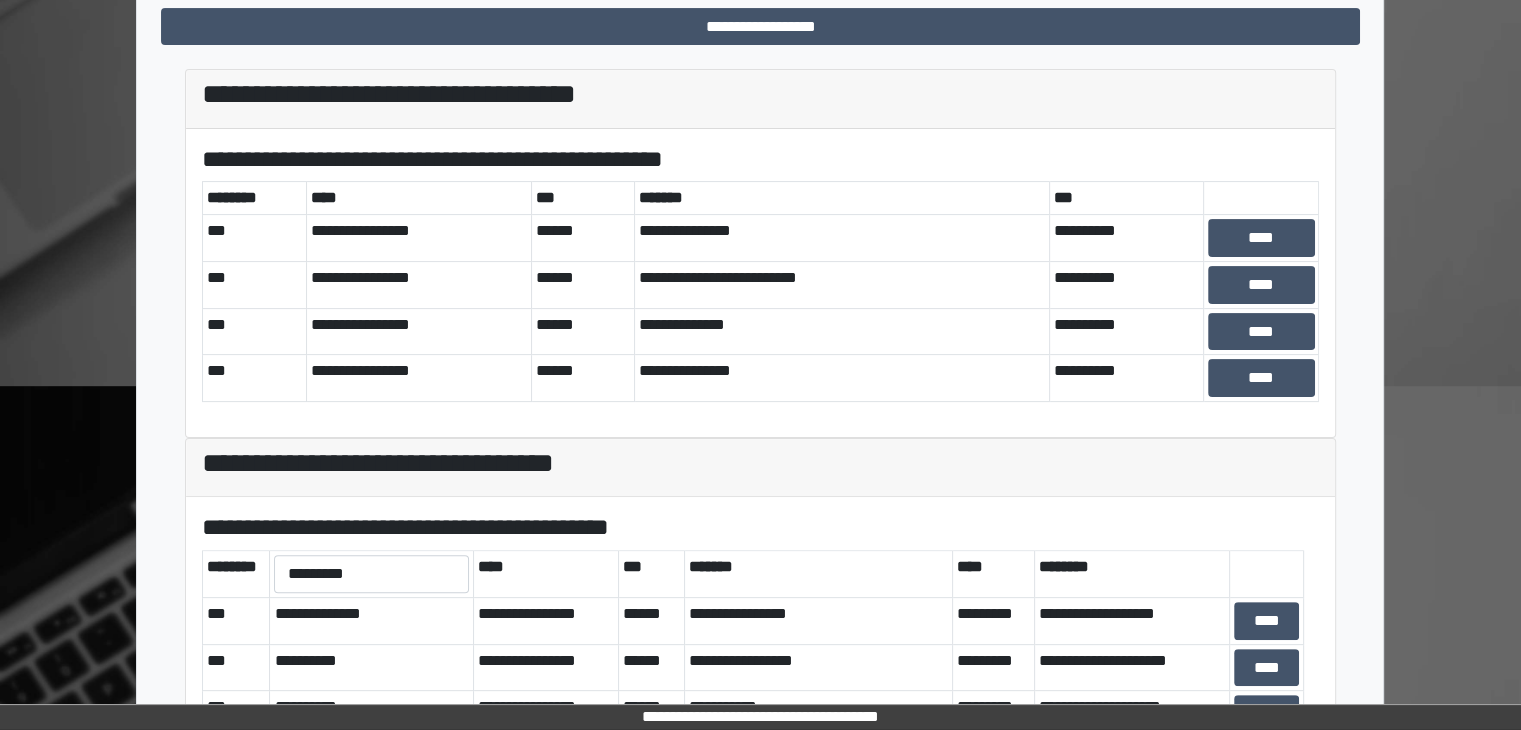 scroll, scrollTop: 500, scrollLeft: 0, axis: vertical 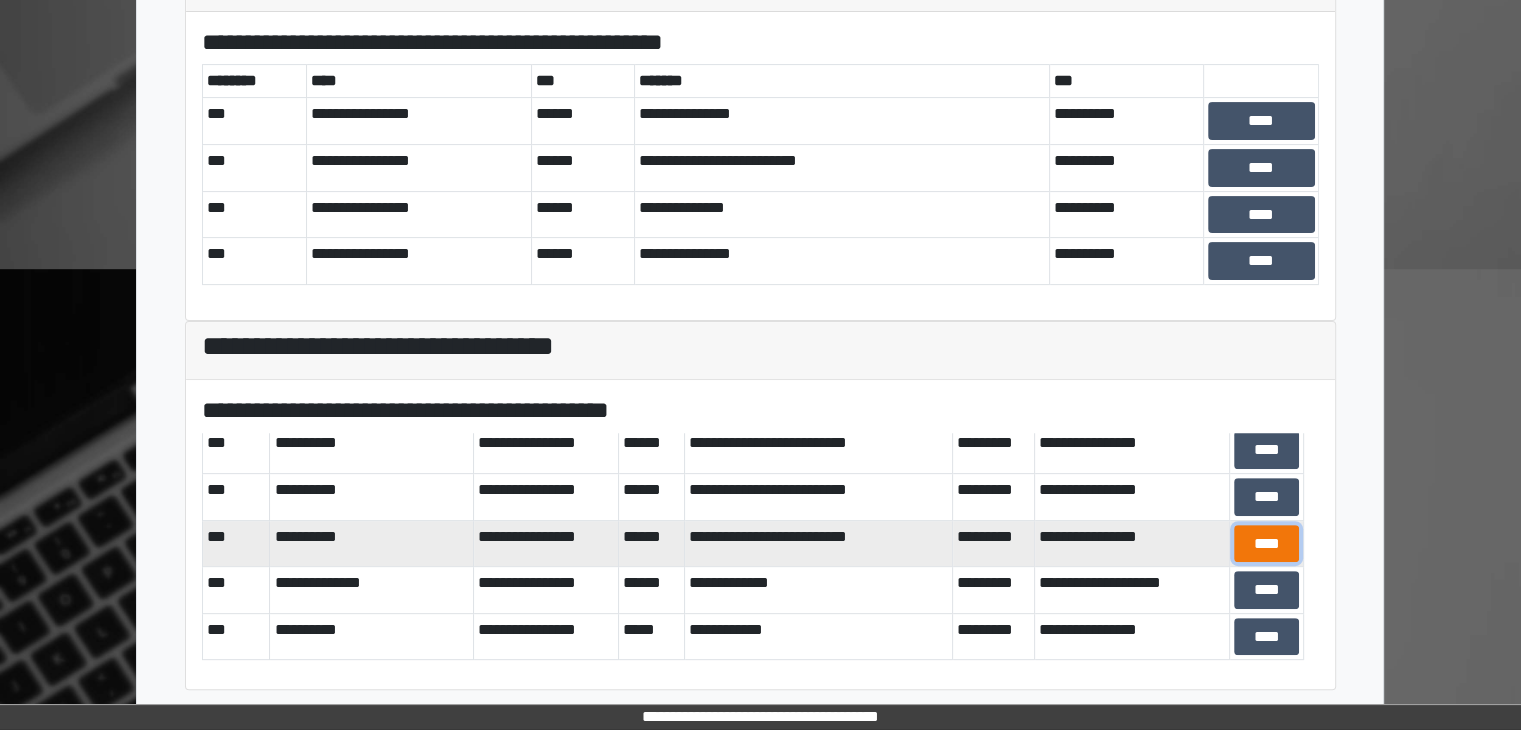click on "****" at bounding box center (1267, 544) 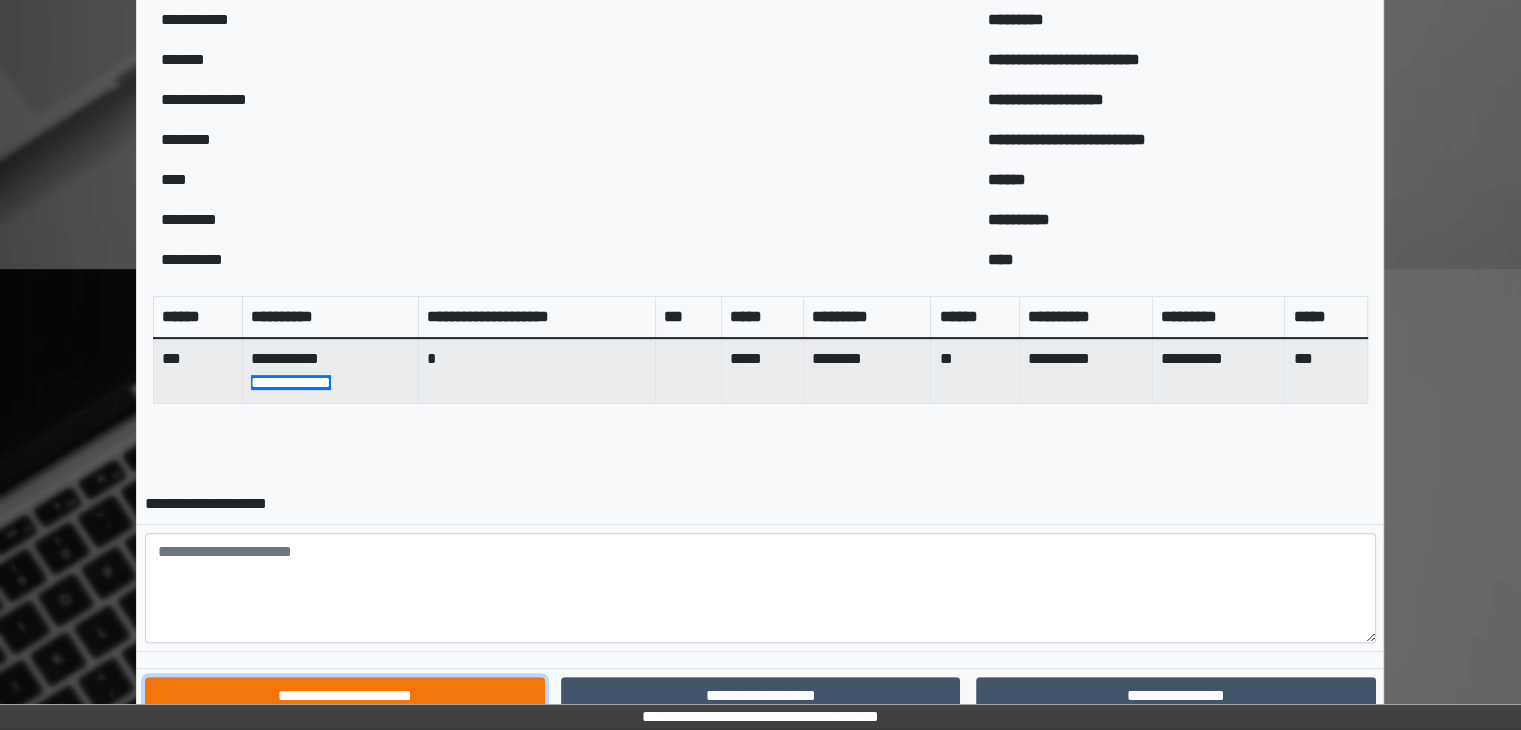 click on "**********" at bounding box center (344, 696) 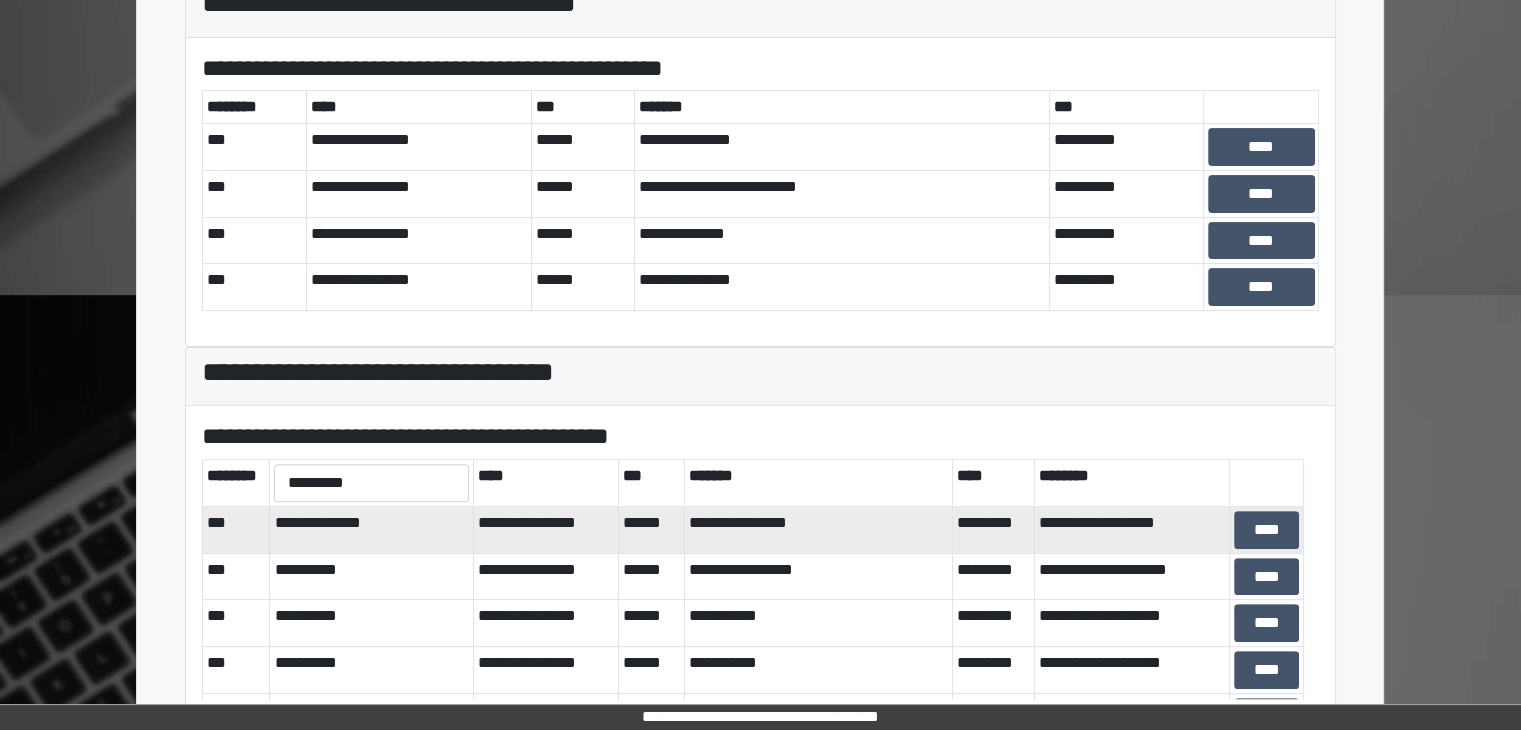 scroll, scrollTop: 581, scrollLeft: 0, axis: vertical 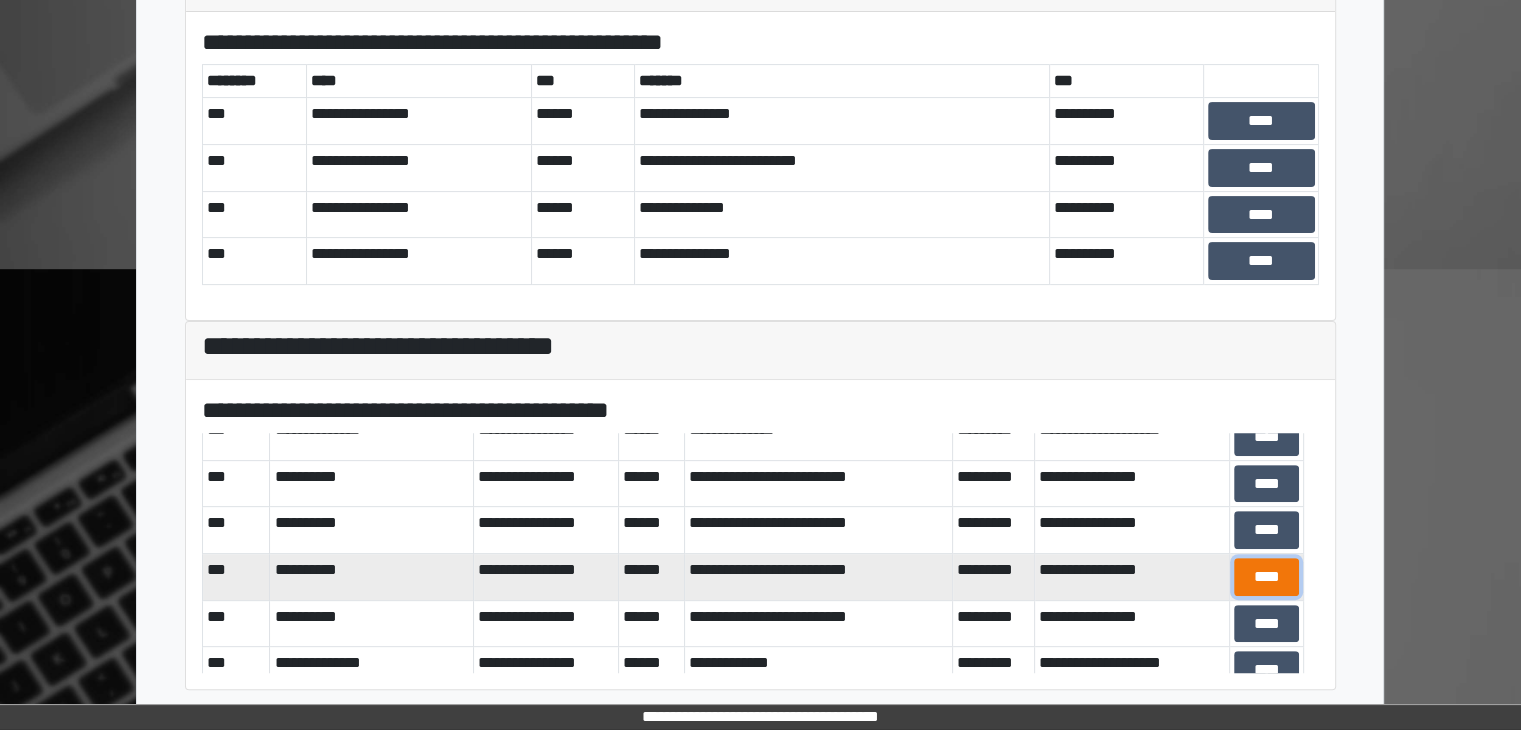 click on "****" at bounding box center [1267, 577] 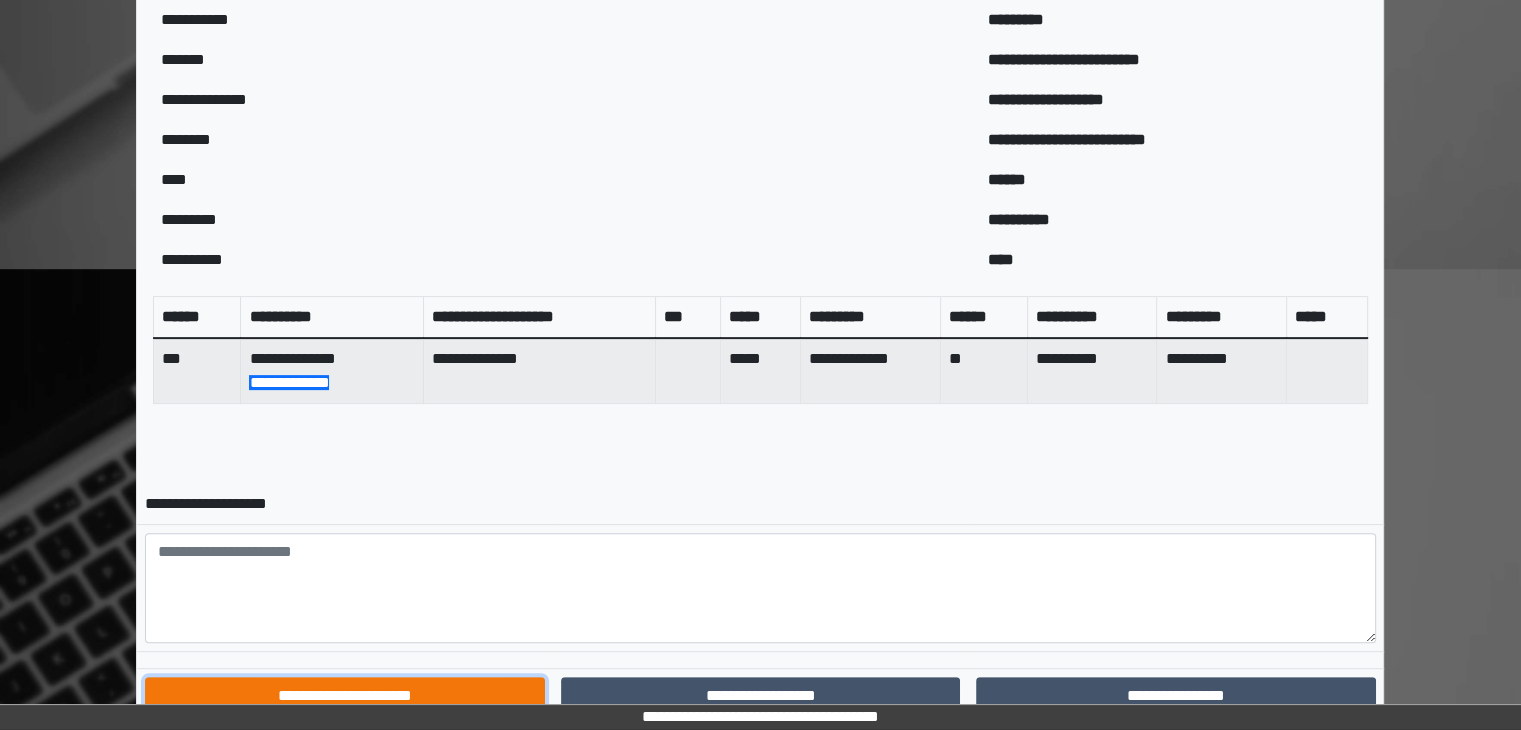 click on "**********" at bounding box center (344, 696) 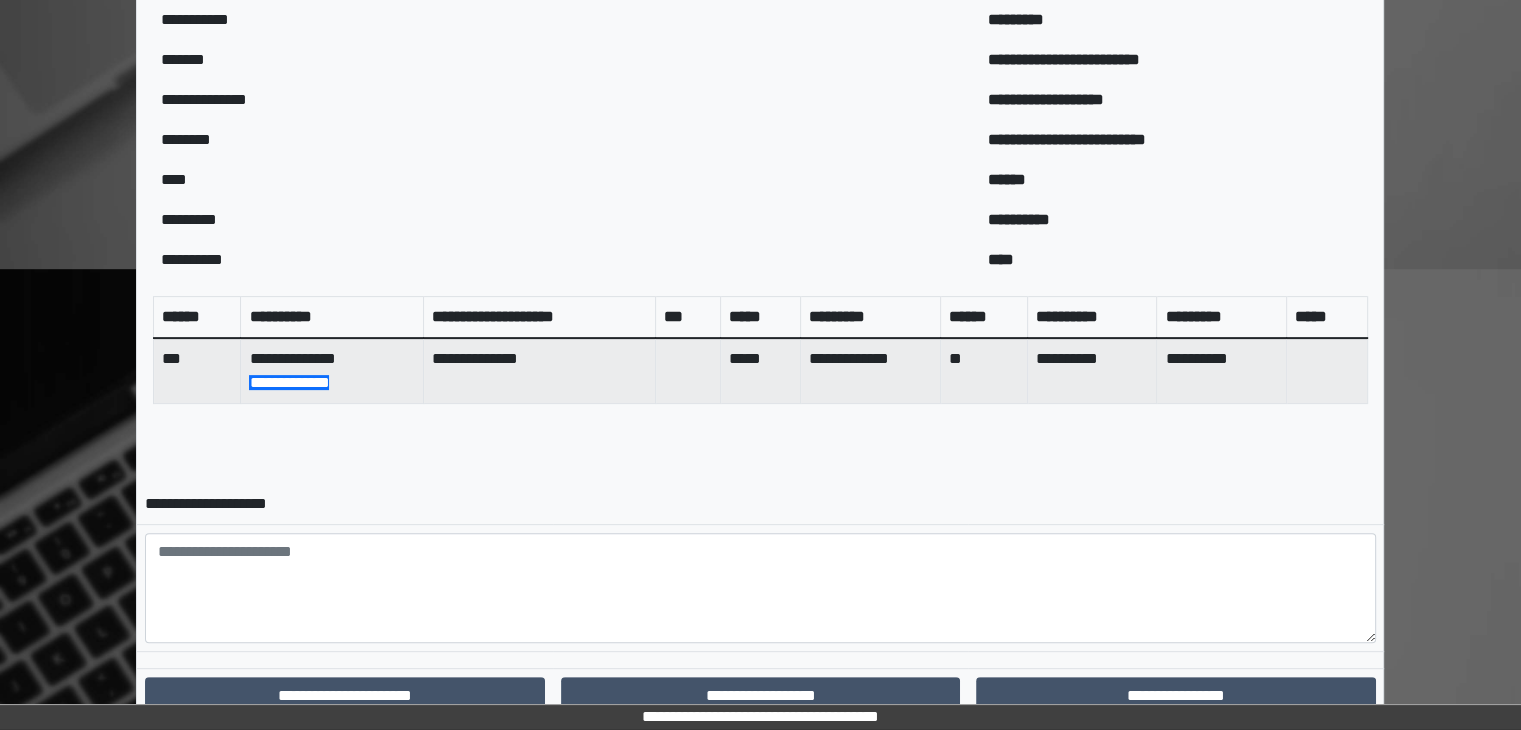 scroll, scrollTop: 0, scrollLeft: 0, axis: both 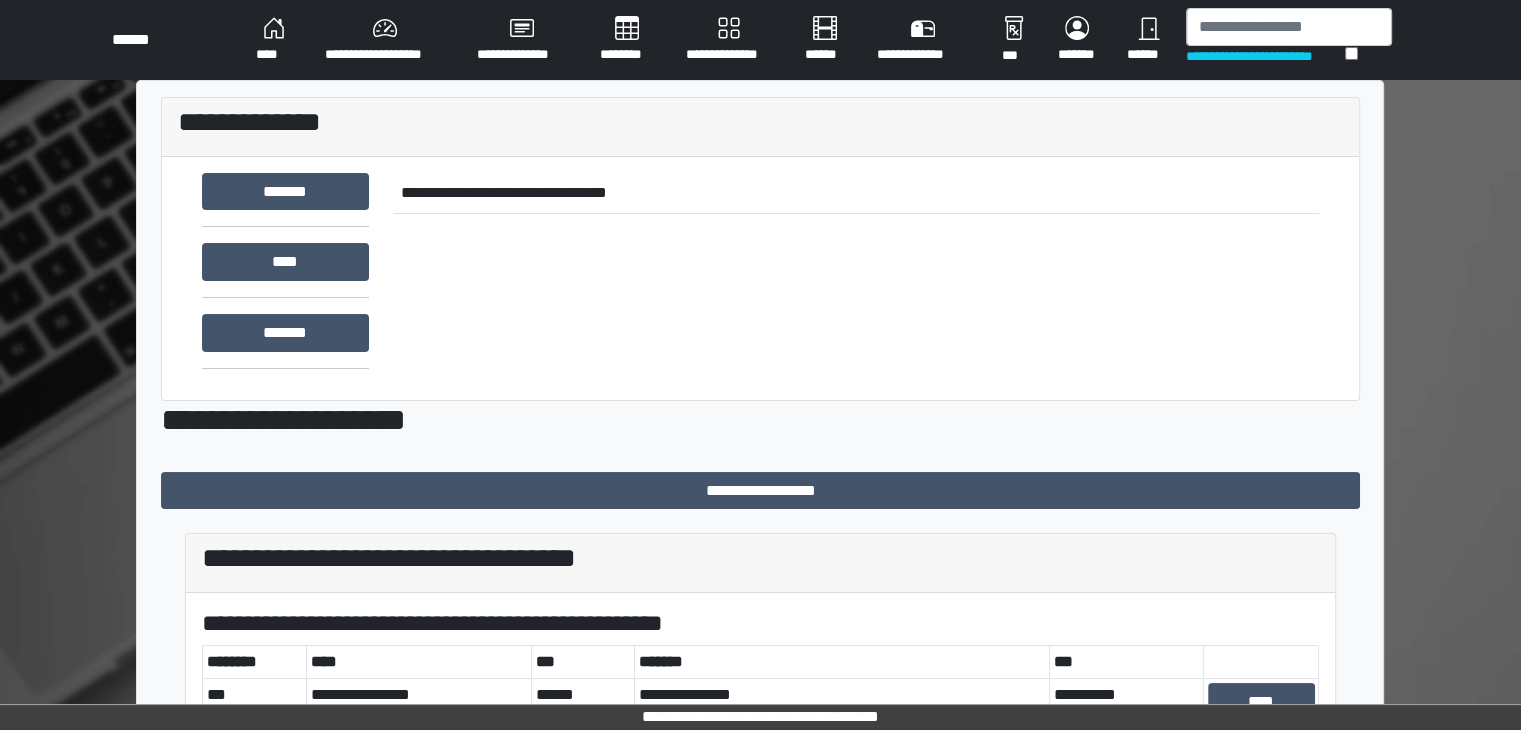 click on "**********" at bounding box center (385, 40) 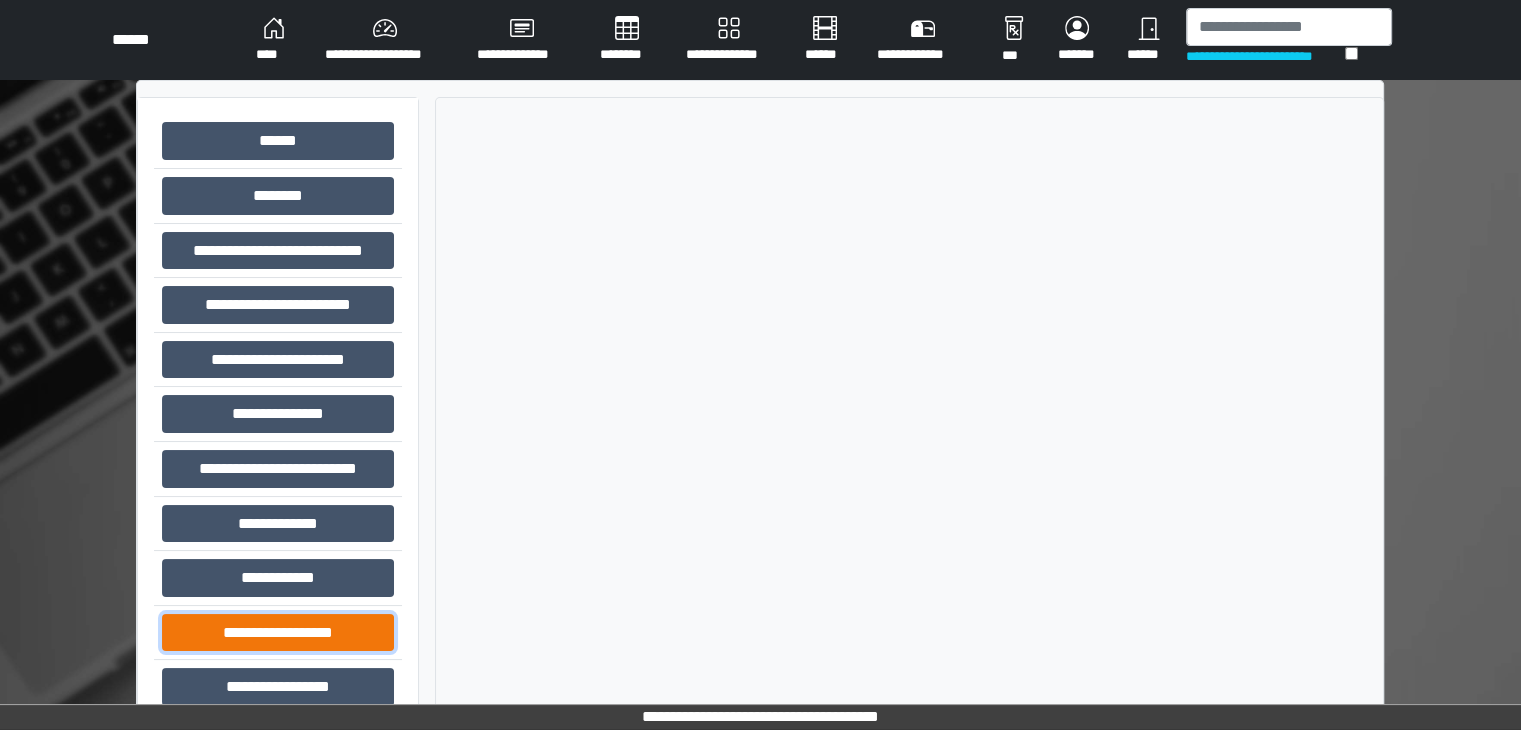 click on "**********" at bounding box center [278, 633] 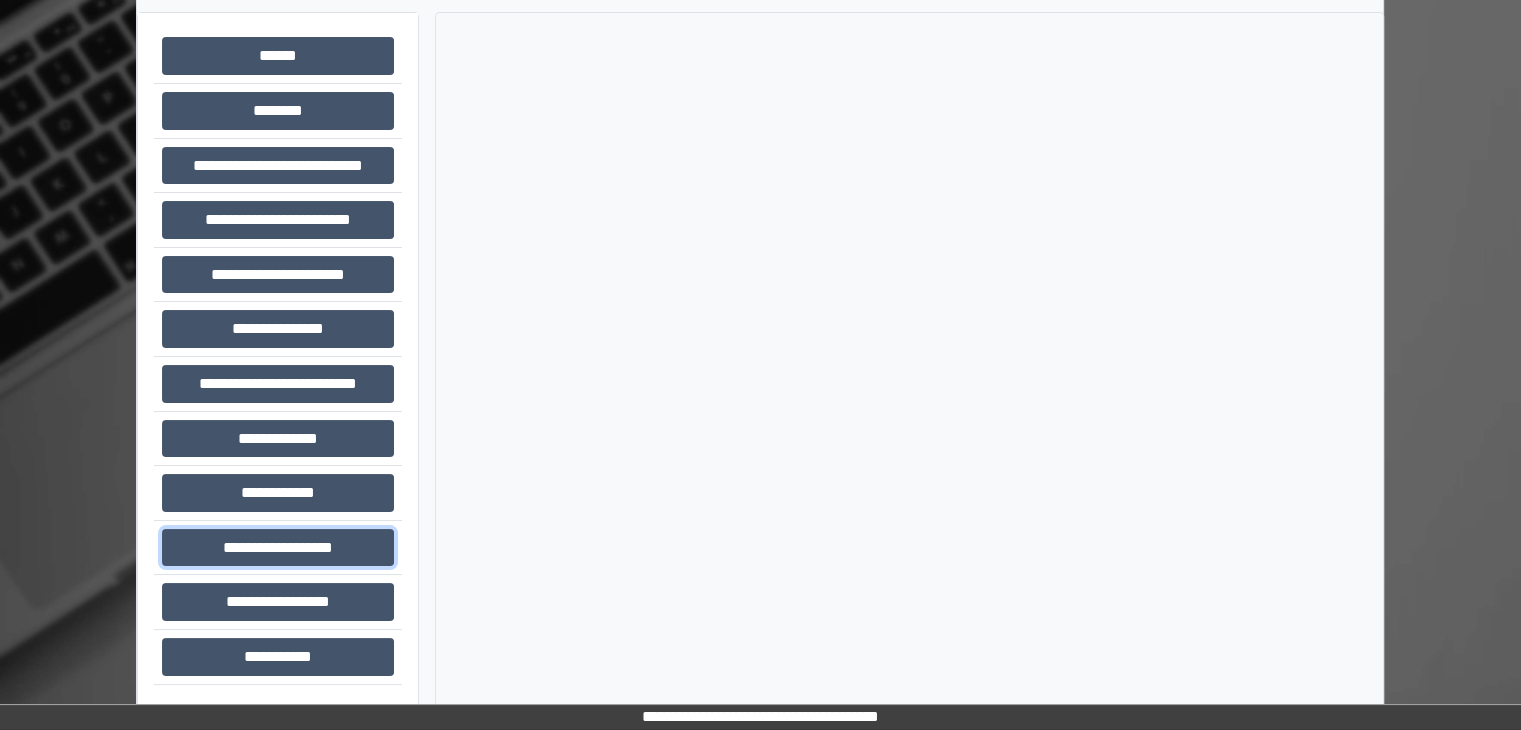 scroll, scrollTop: 87, scrollLeft: 0, axis: vertical 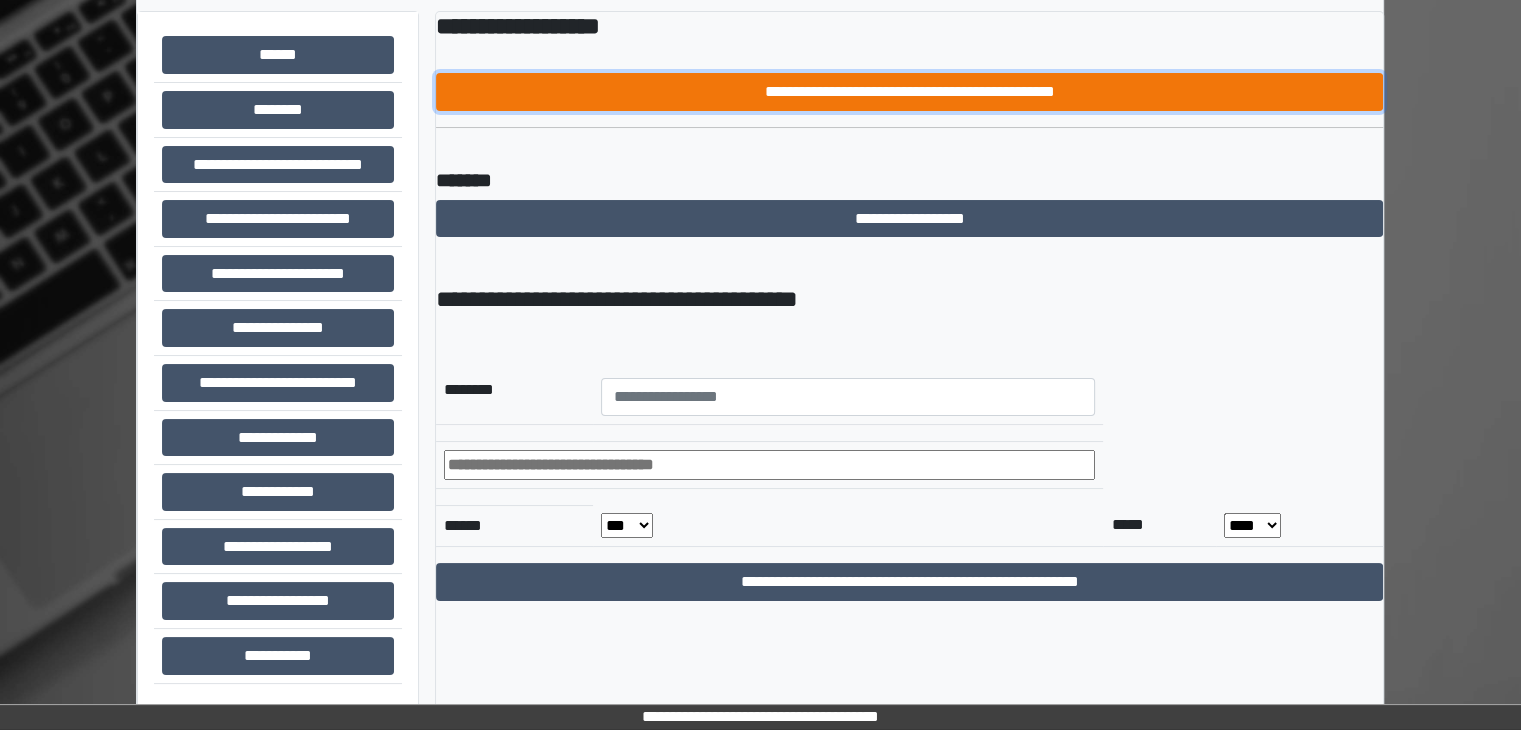 click on "**********" at bounding box center (909, 92) 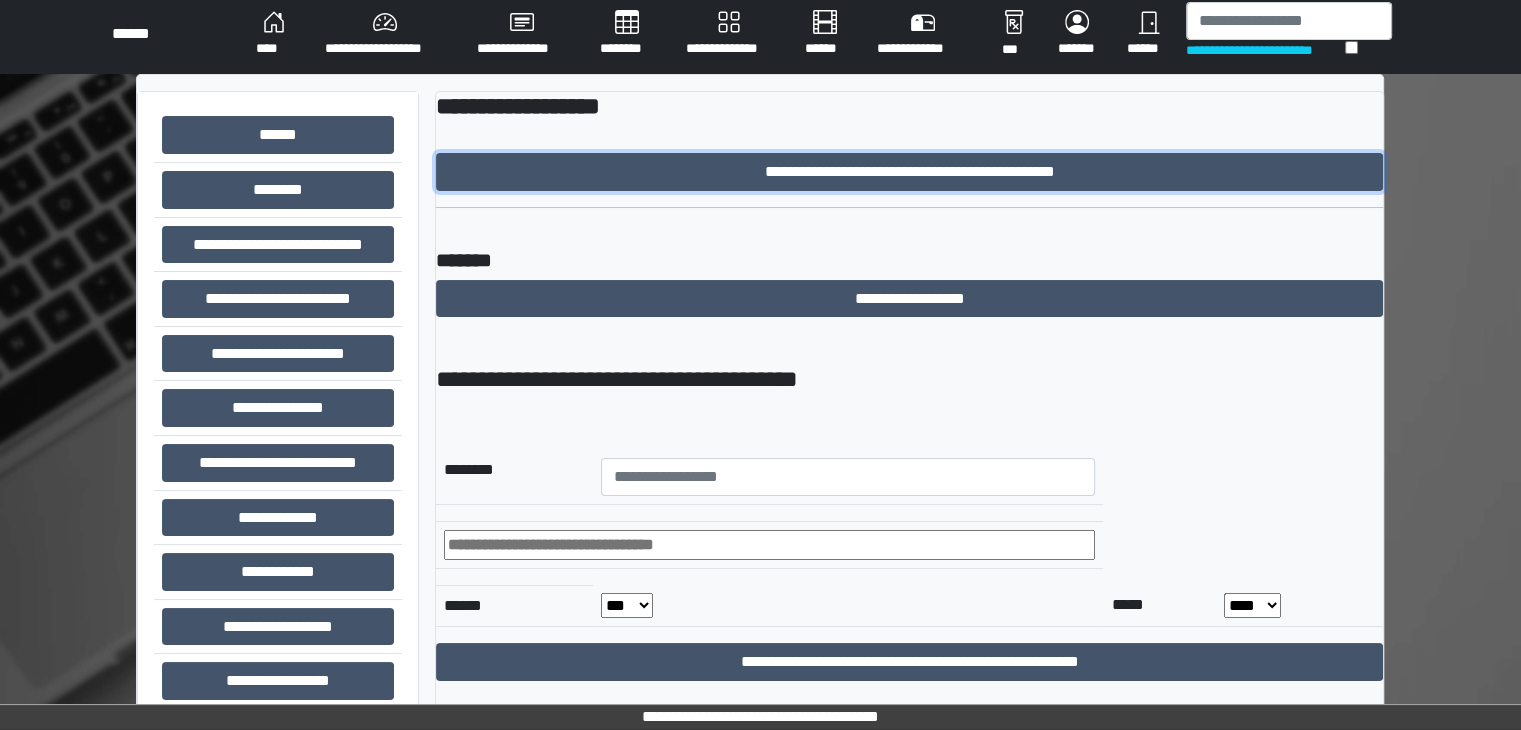 scroll, scrollTop: 0, scrollLeft: 0, axis: both 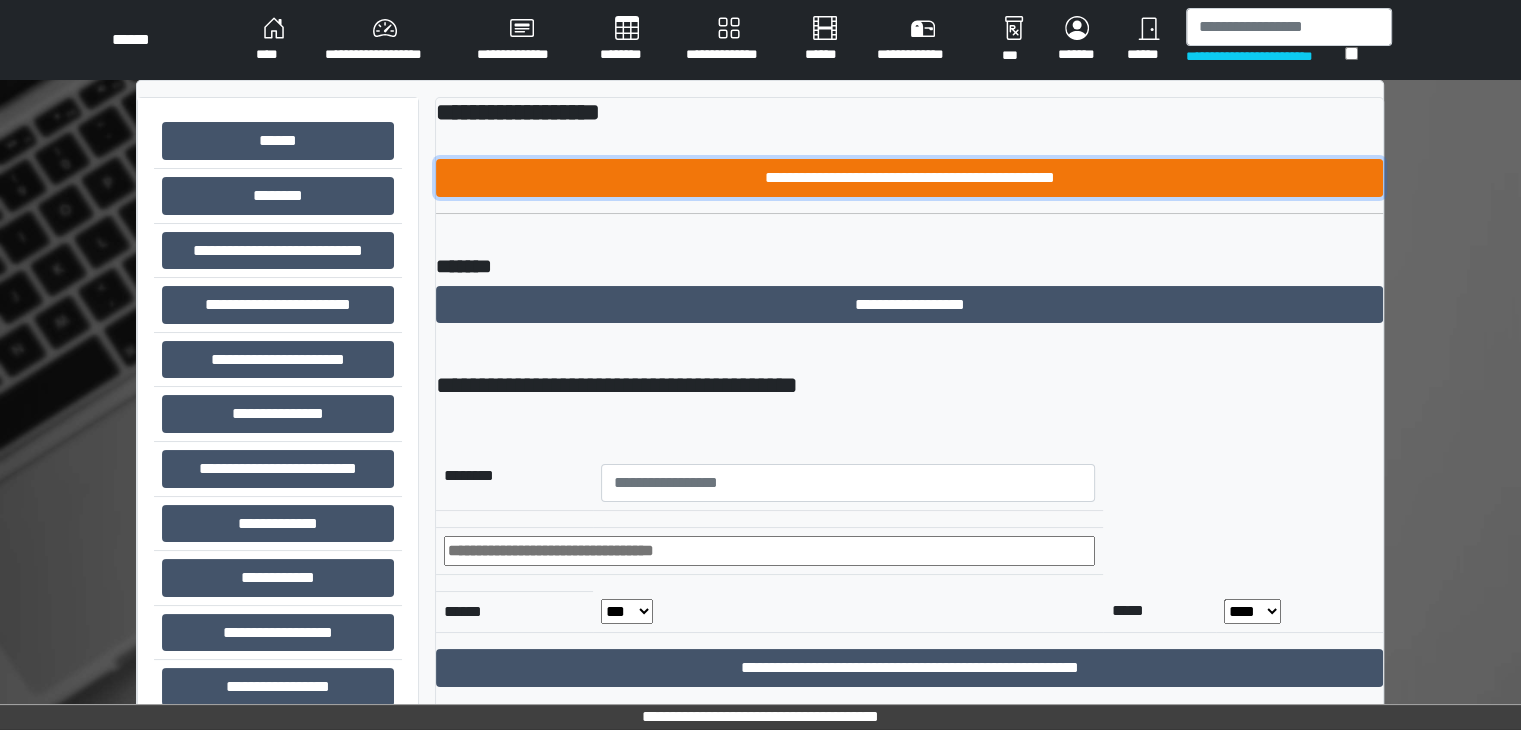 click on "**********" at bounding box center (909, 178) 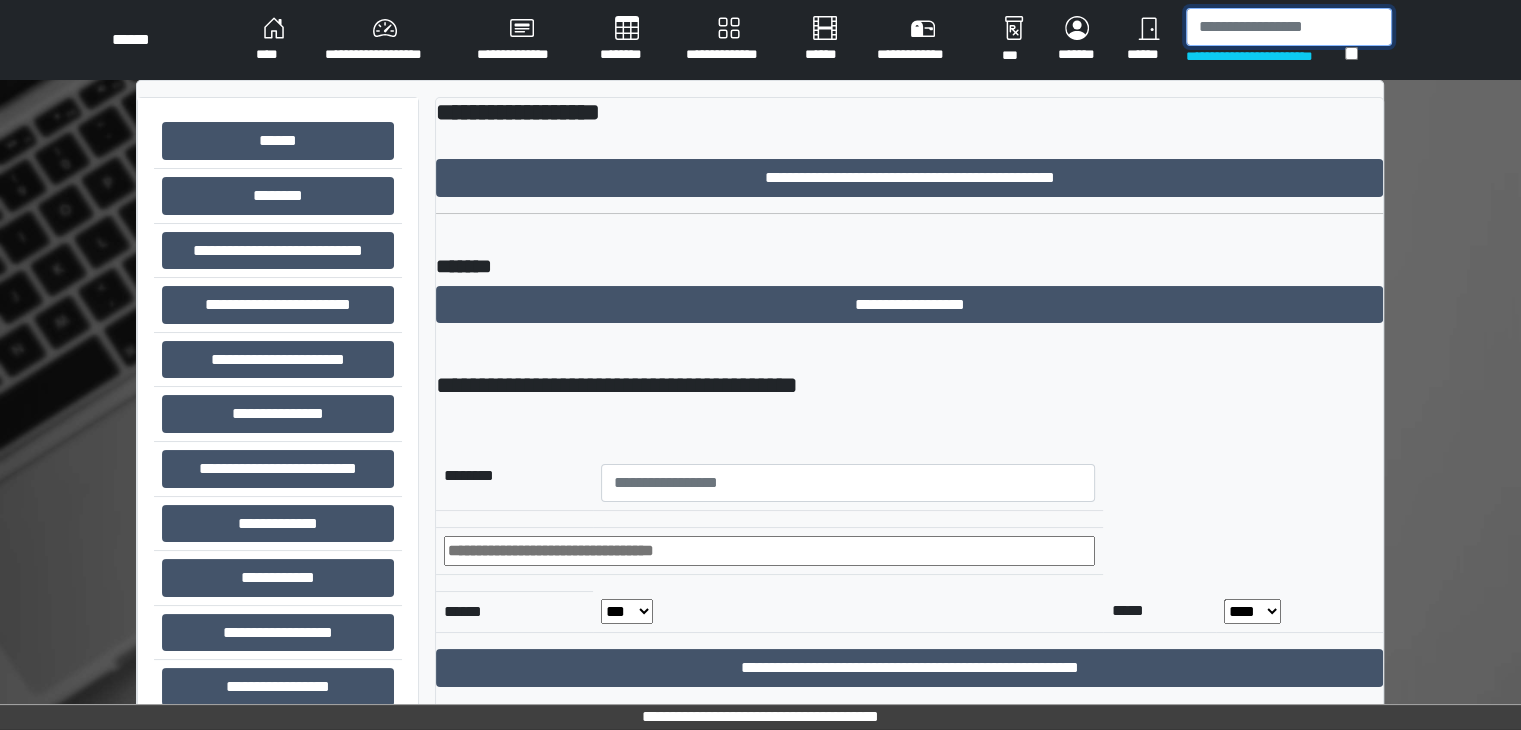 click at bounding box center (1289, 27) 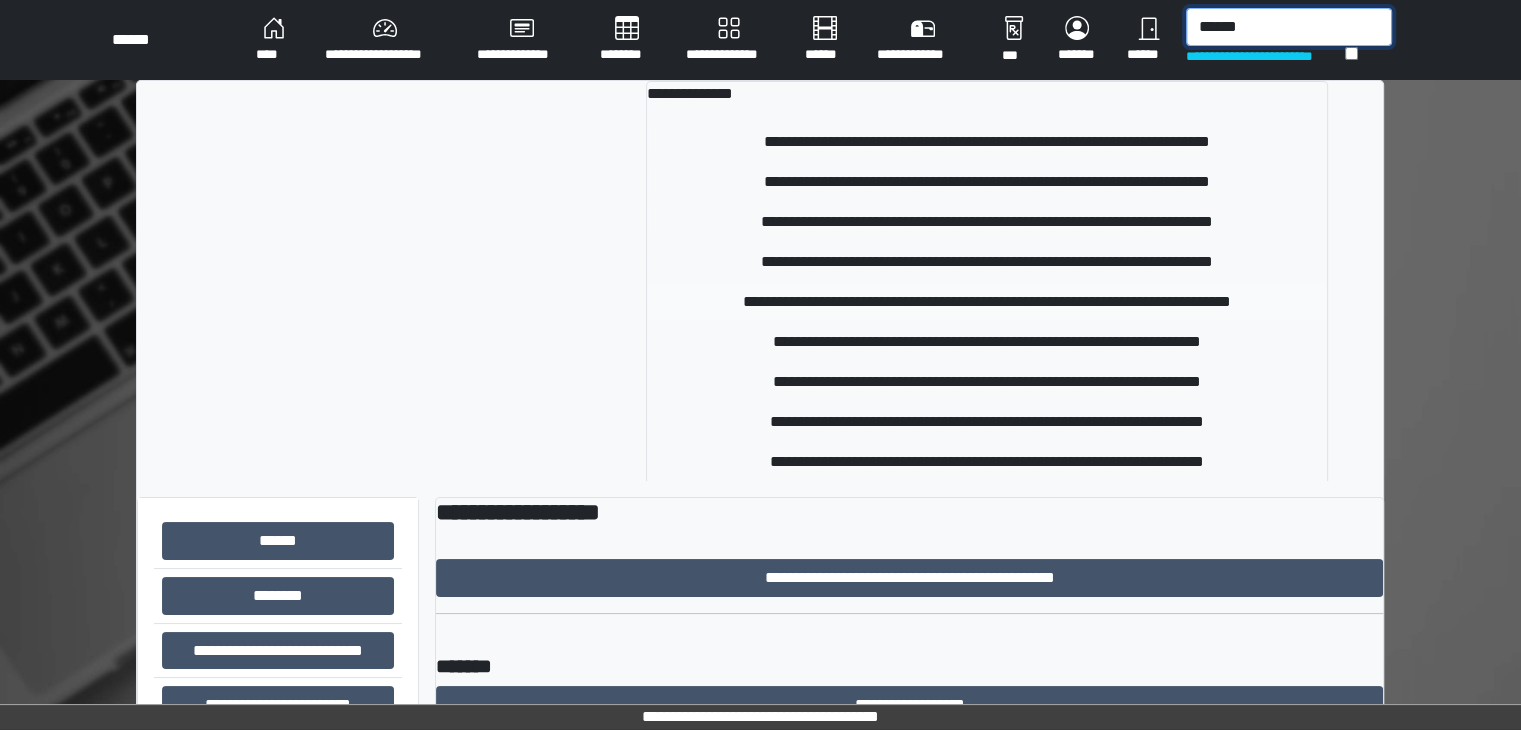 type on "******" 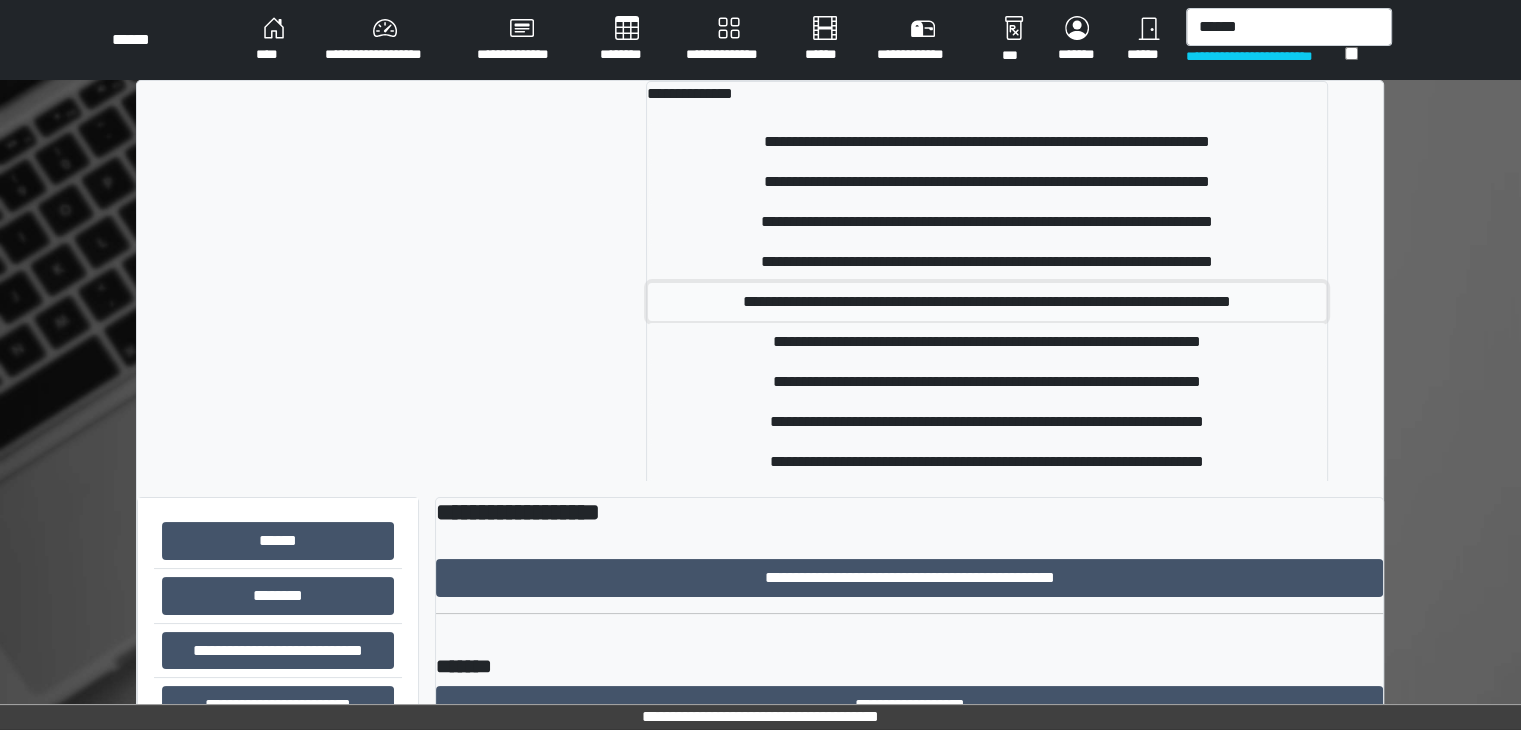 click on "**********" at bounding box center [987, 302] 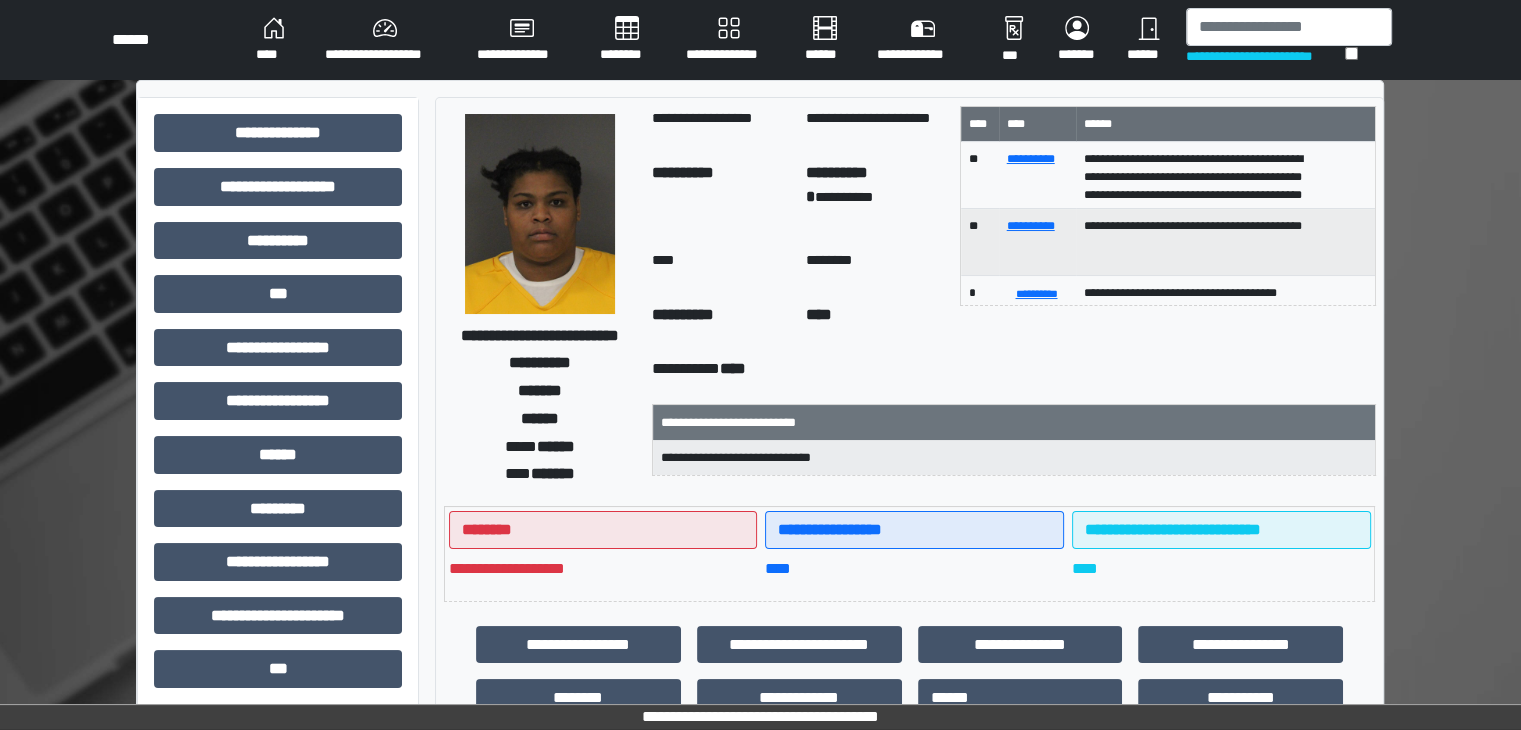 click on "****" at bounding box center [274, 40] 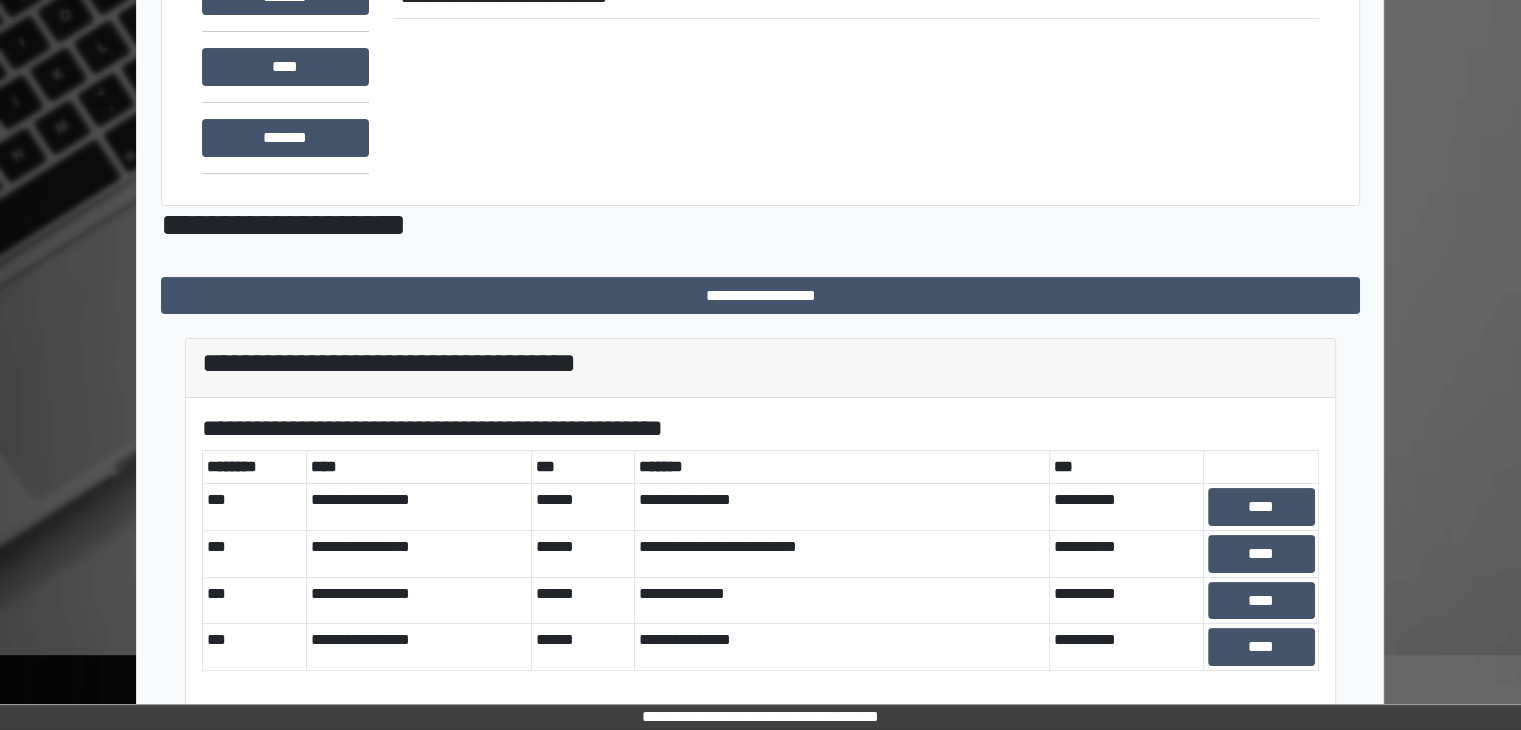 scroll, scrollTop: 581, scrollLeft: 0, axis: vertical 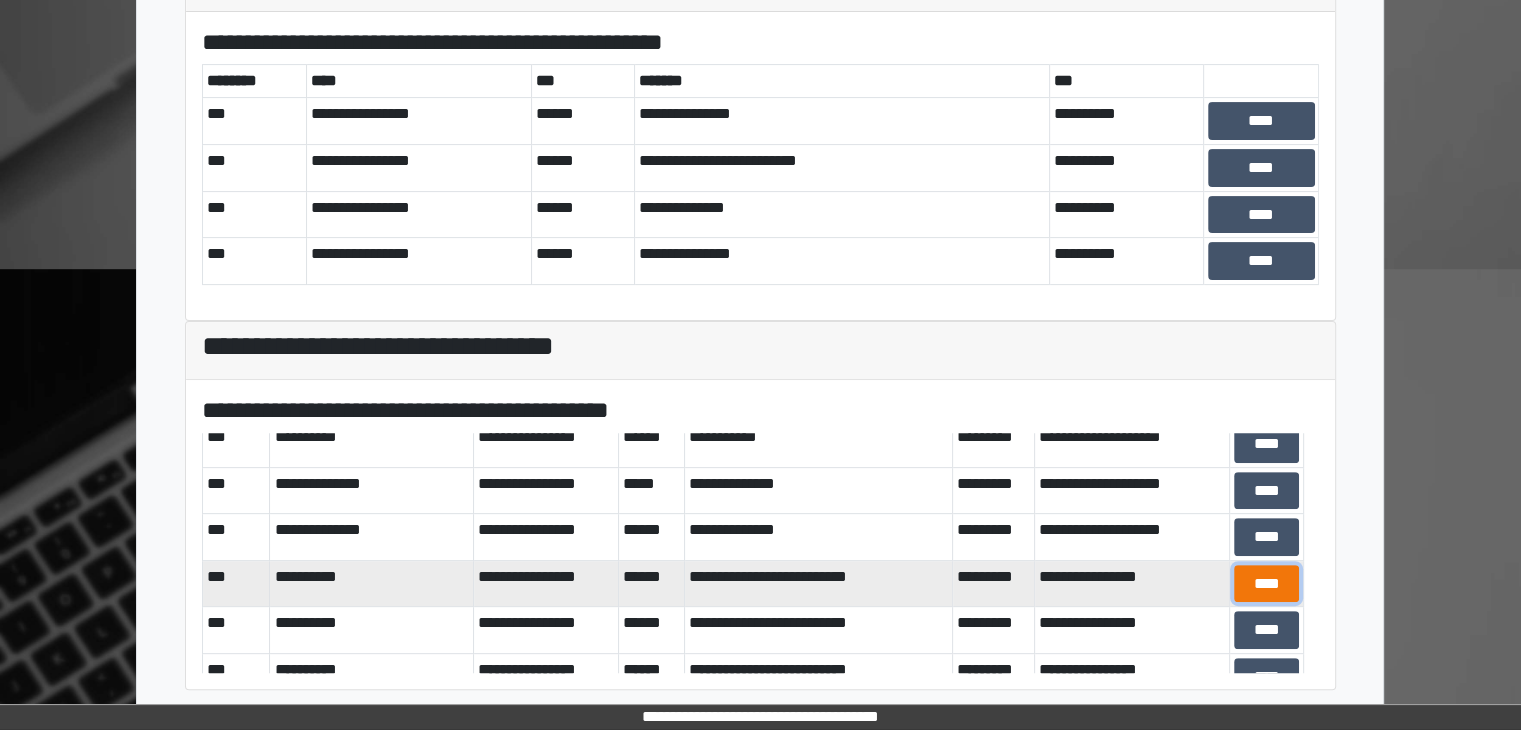 click on "****" at bounding box center [1267, 584] 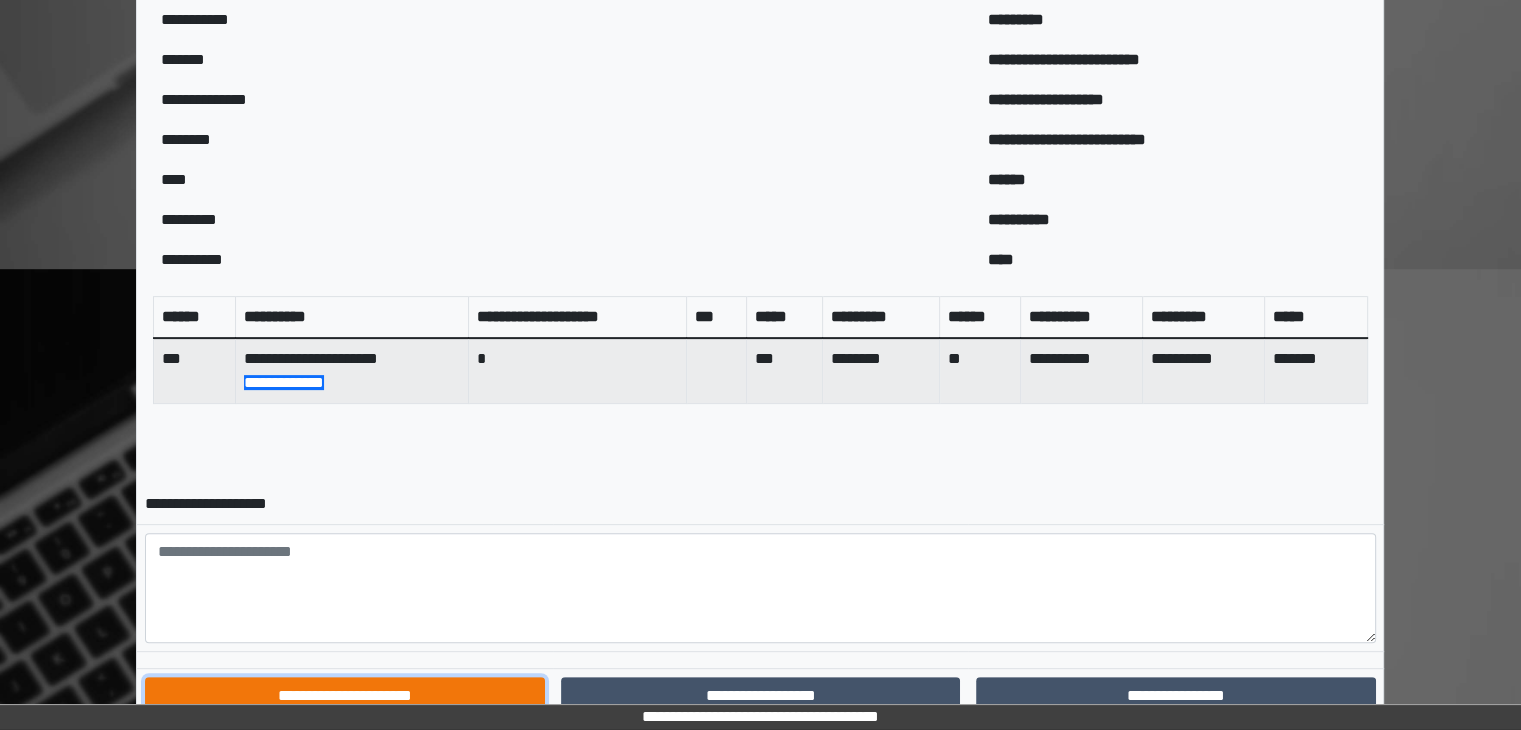 click on "**********" at bounding box center (344, 696) 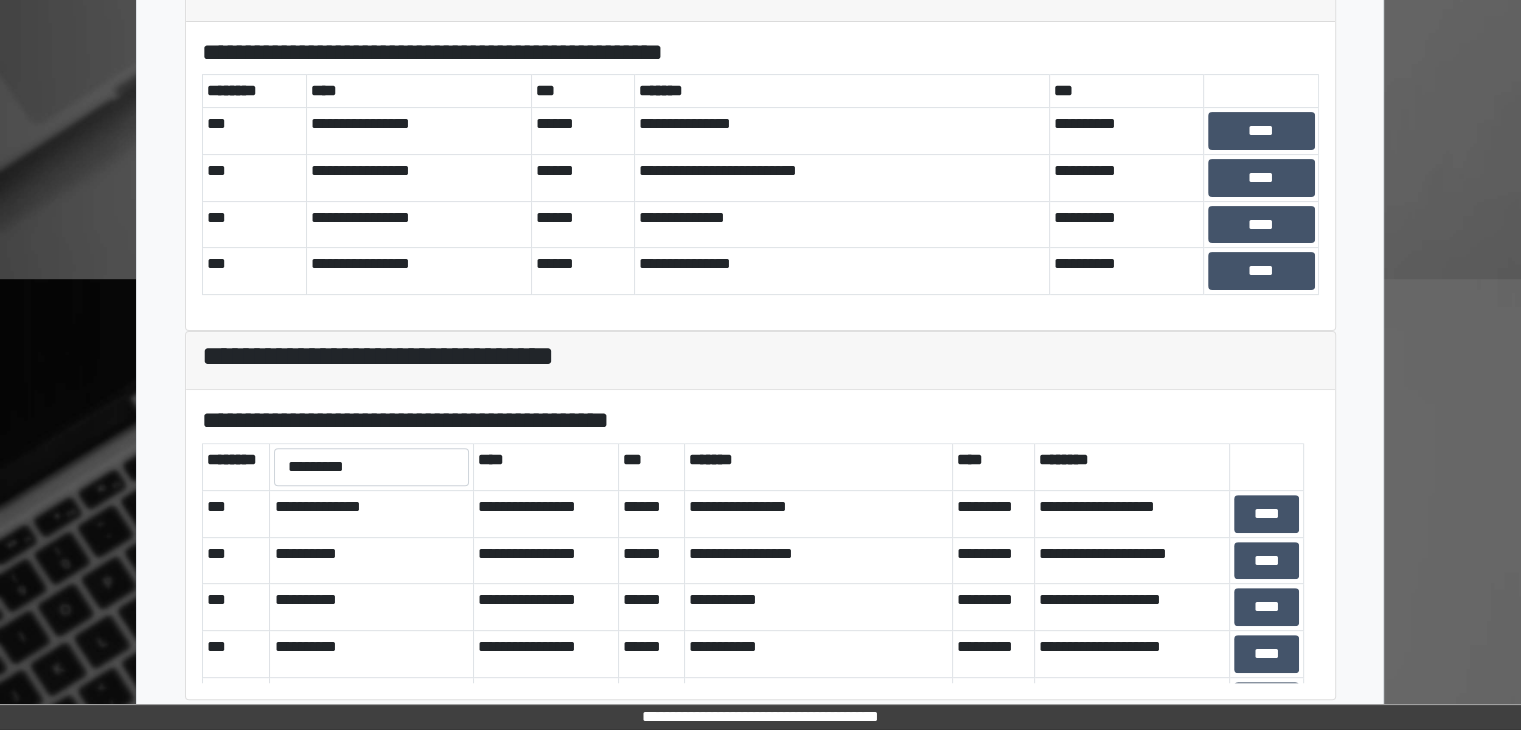 scroll, scrollTop: 581, scrollLeft: 0, axis: vertical 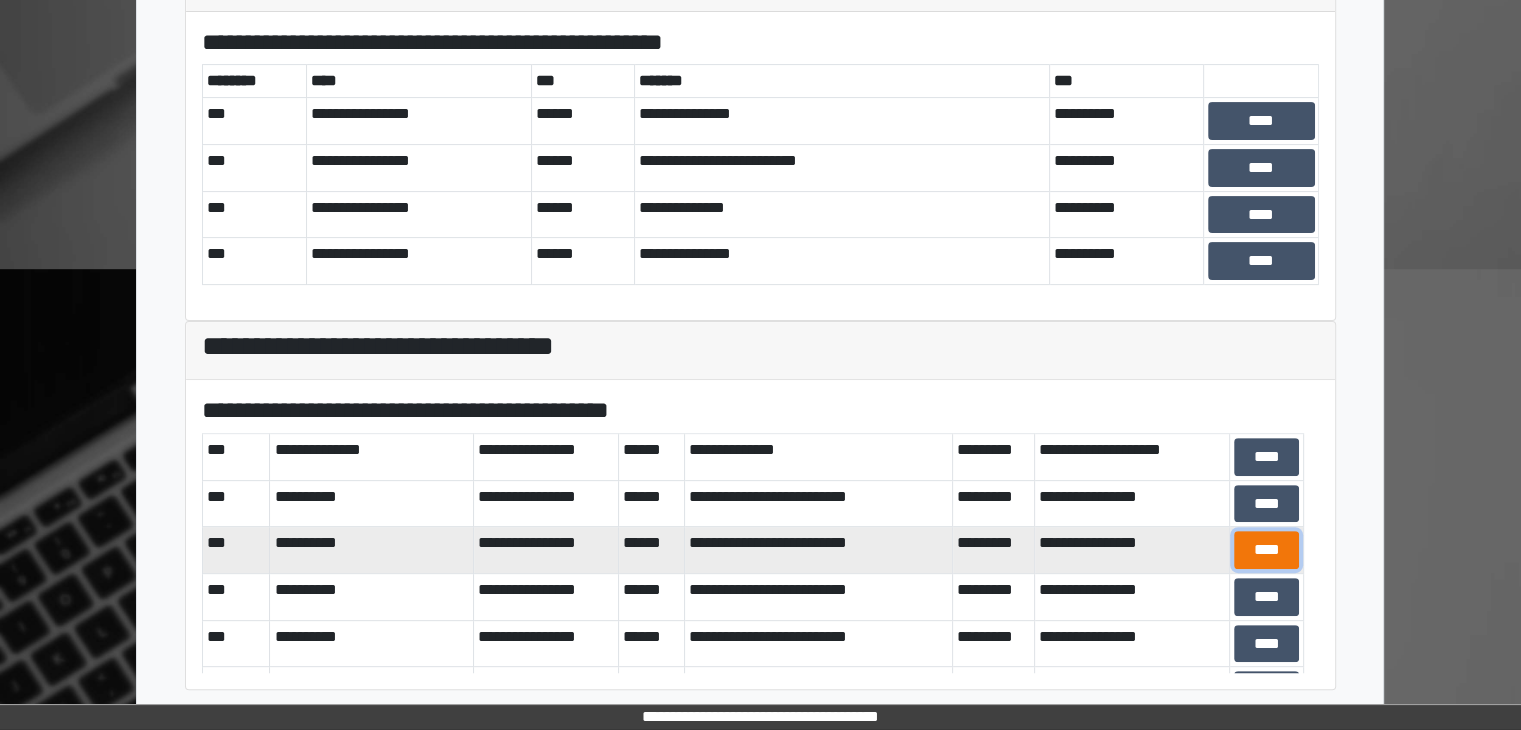 click on "****" at bounding box center (1267, 550) 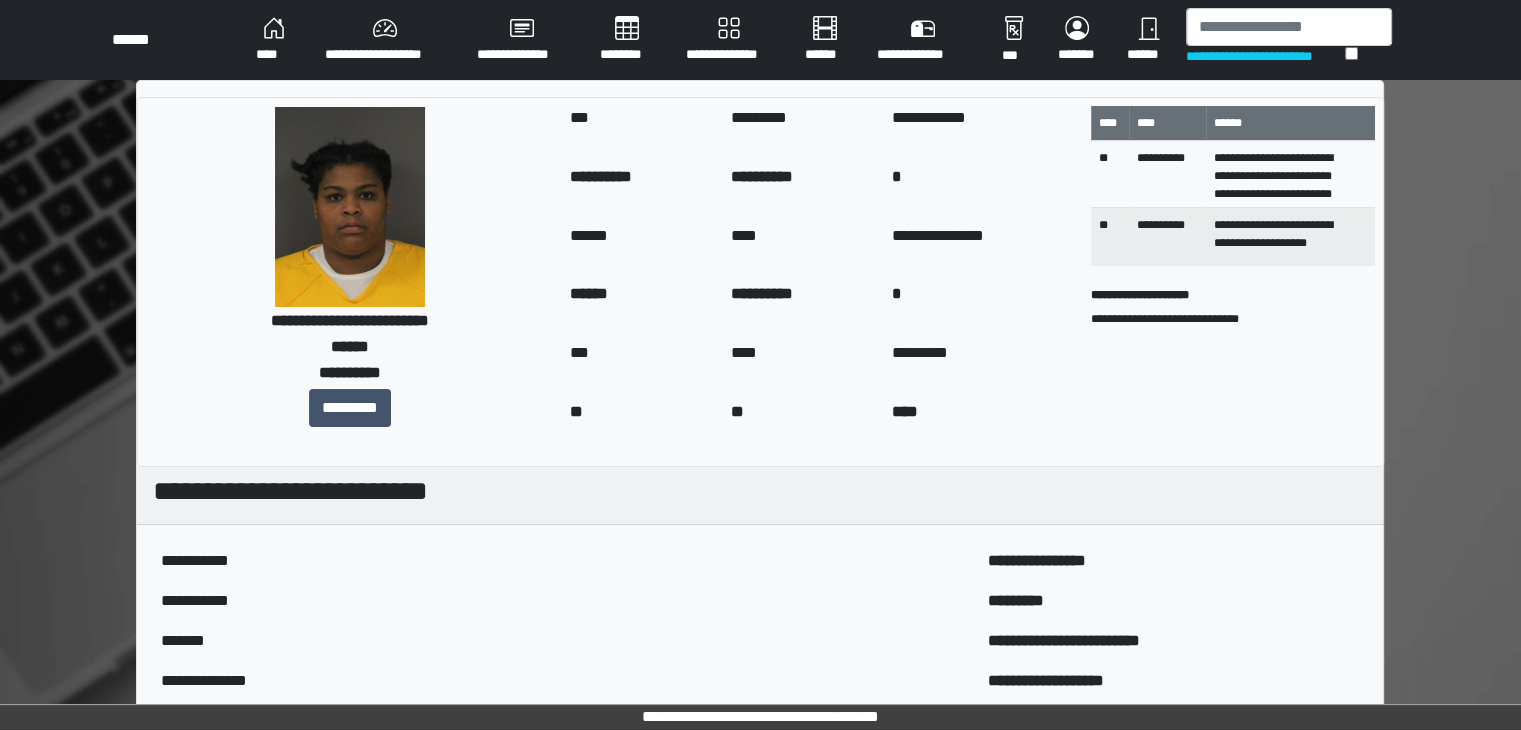 scroll, scrollTop: 0, scrollLeft: 0, axis: both 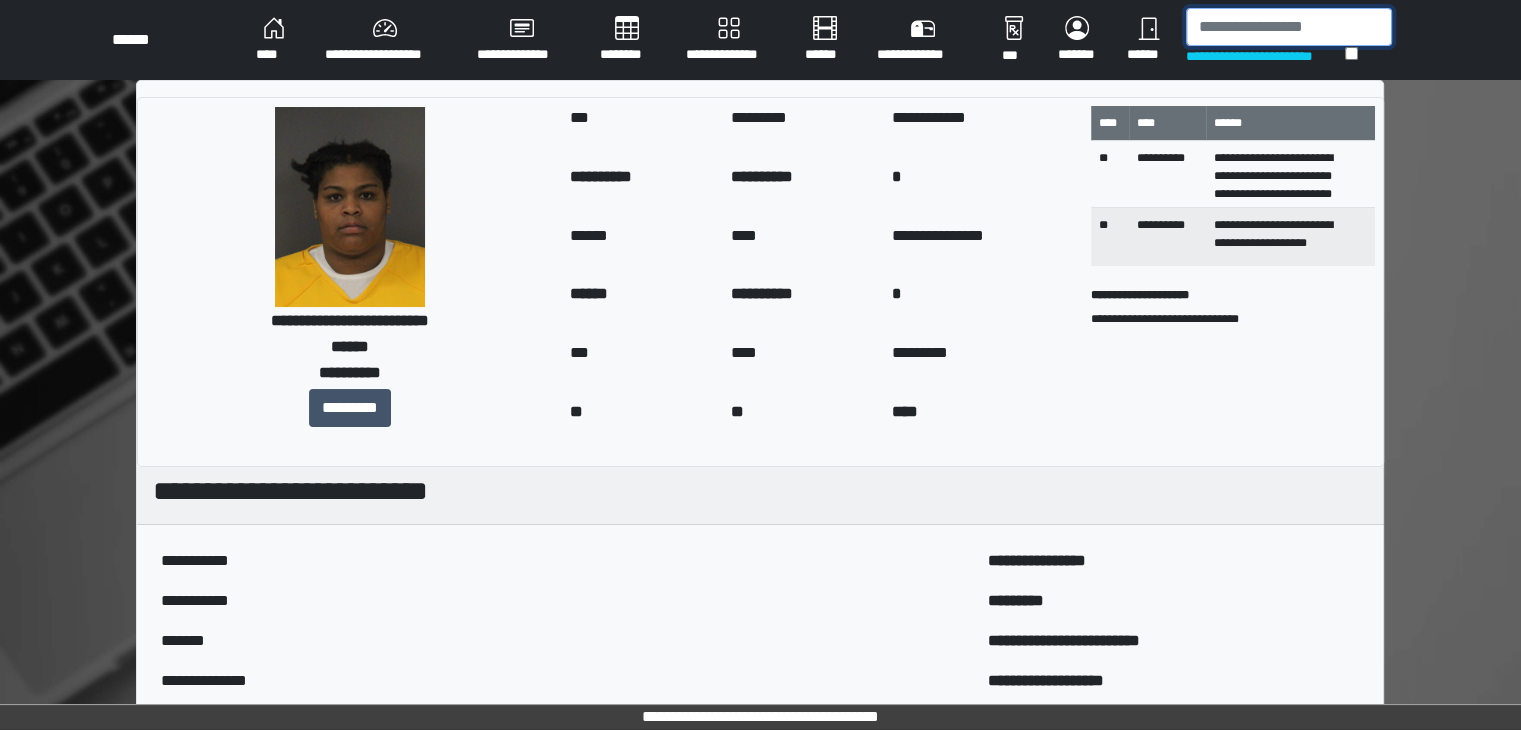 click at bounding box center [1289, 27] 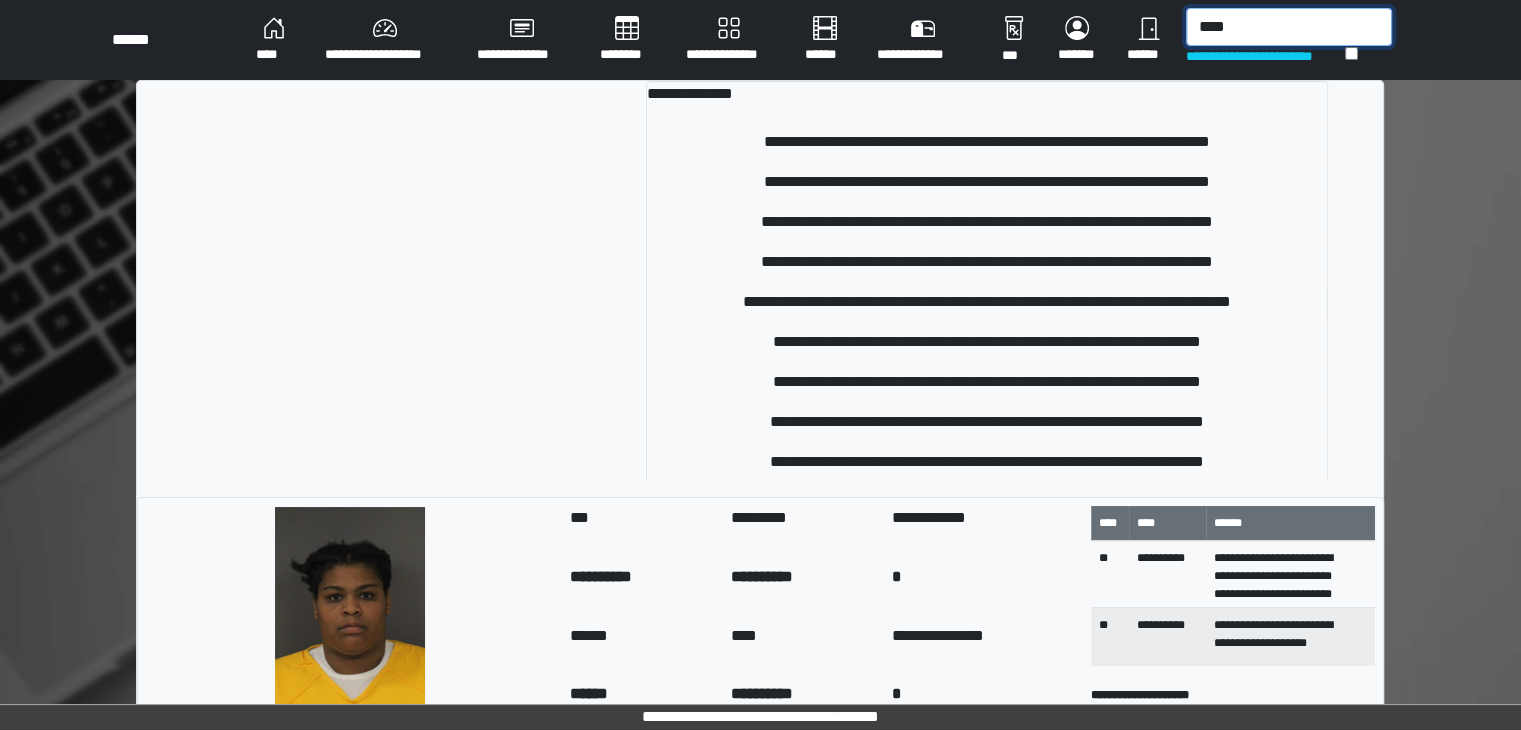 type on "****" 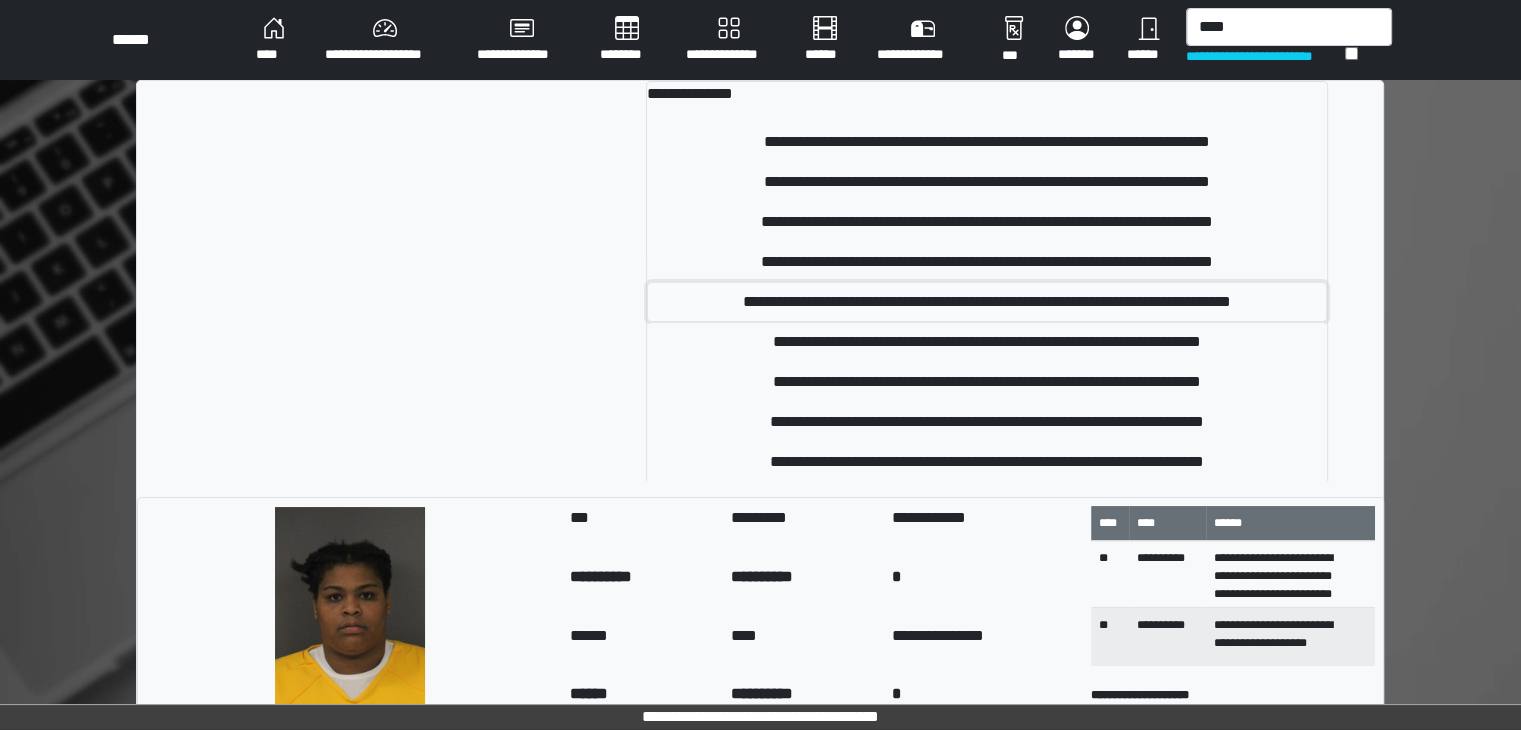 click on "**********" at bounding box center [987, 302] 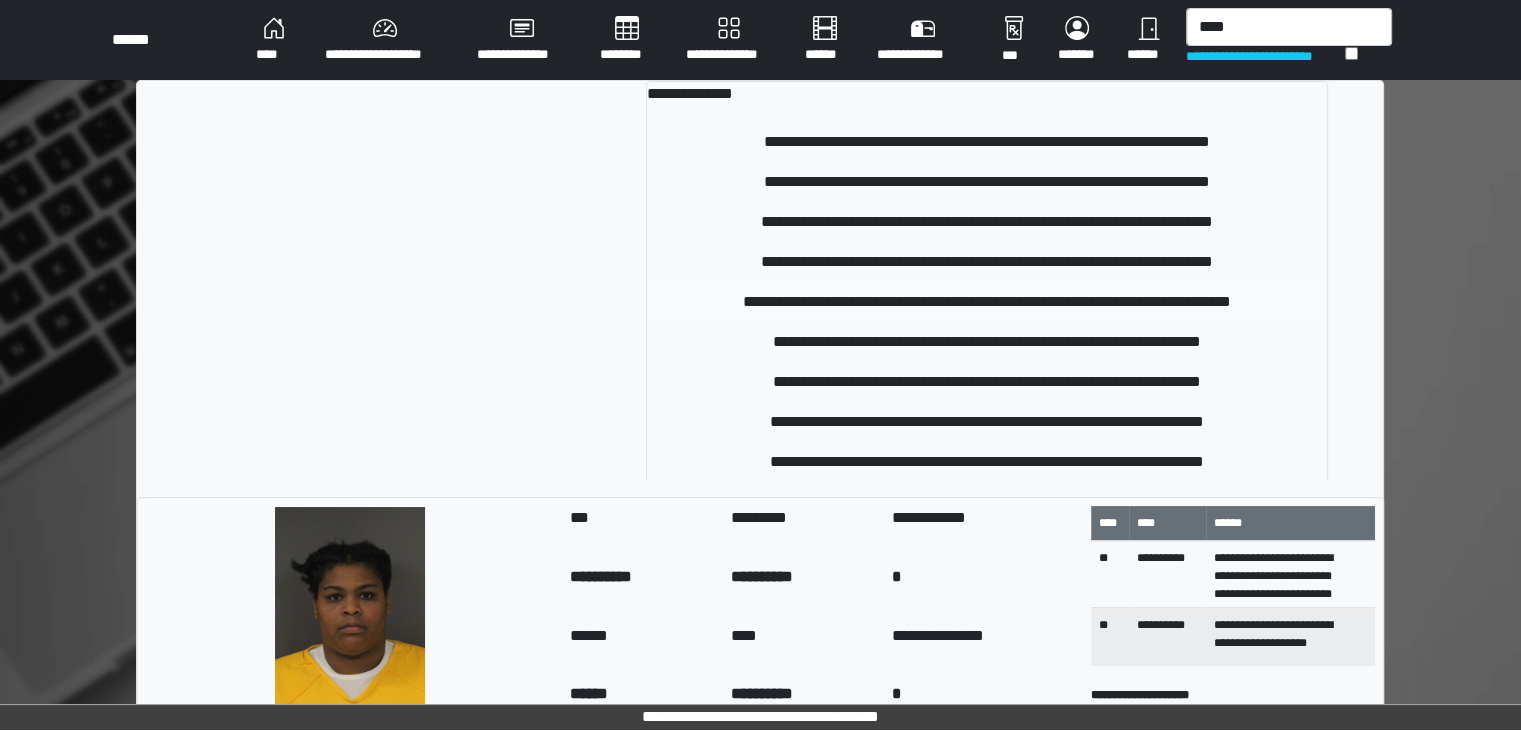 type 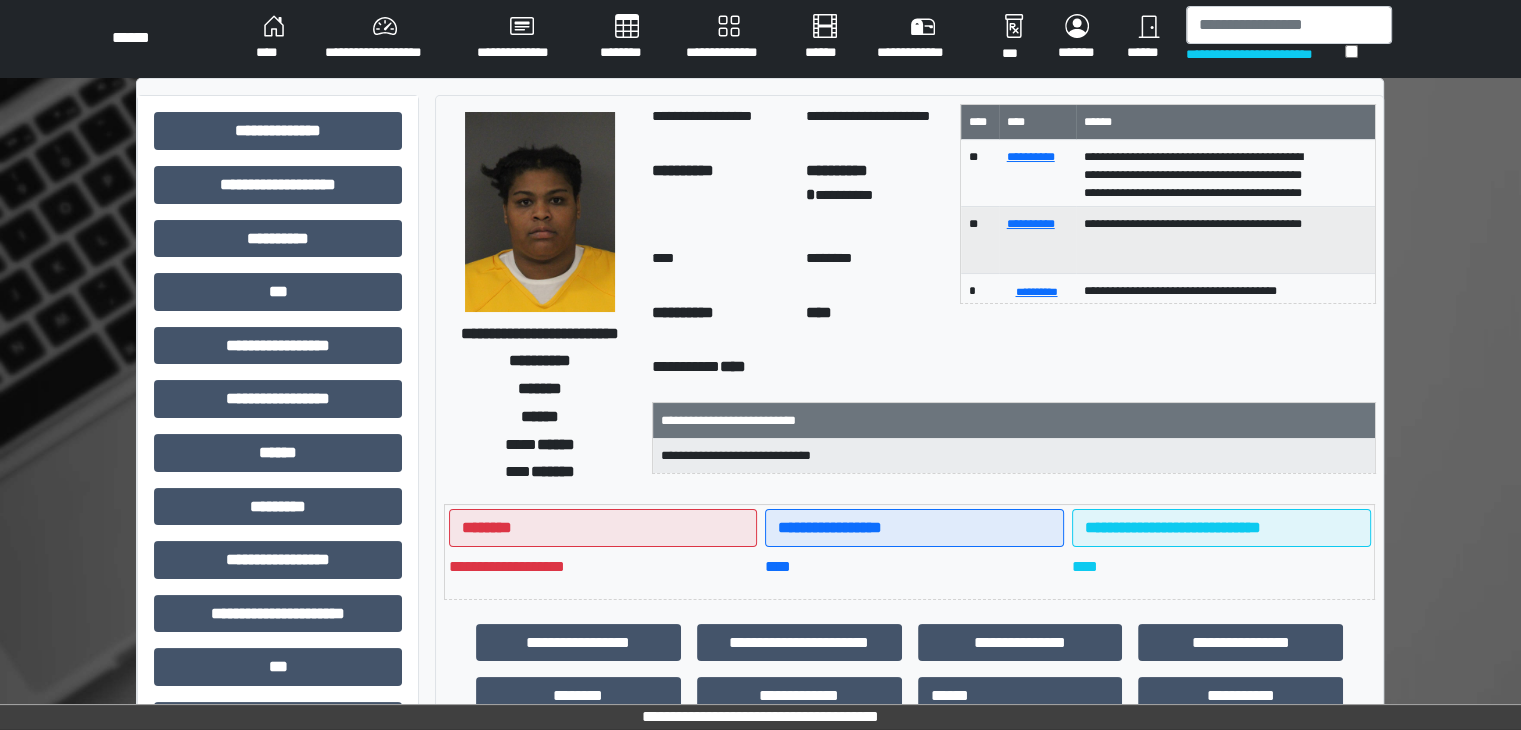 scroll, scrollTop: 0, scrollLeft: 0, axis: both 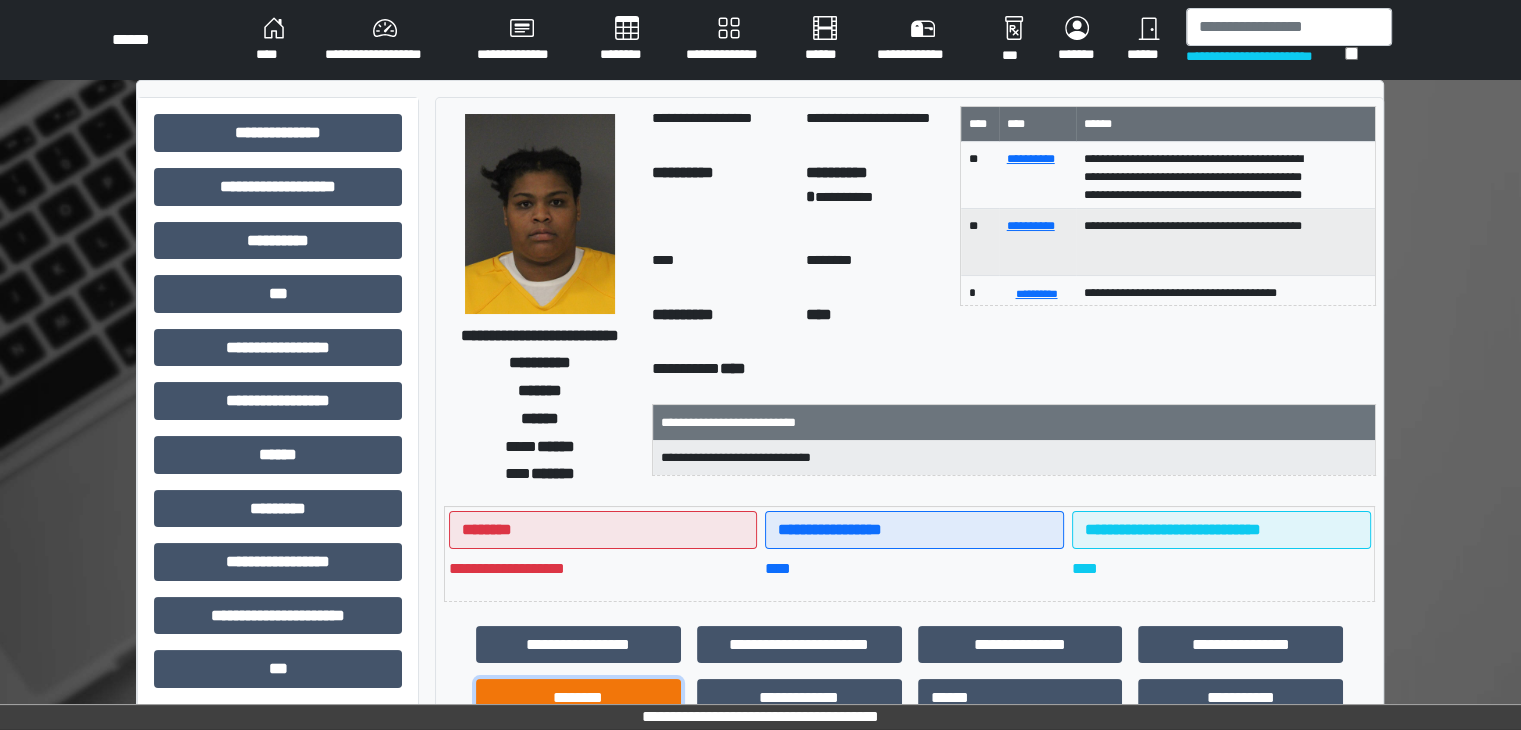 click on "********" at bounding box center [578, 698] 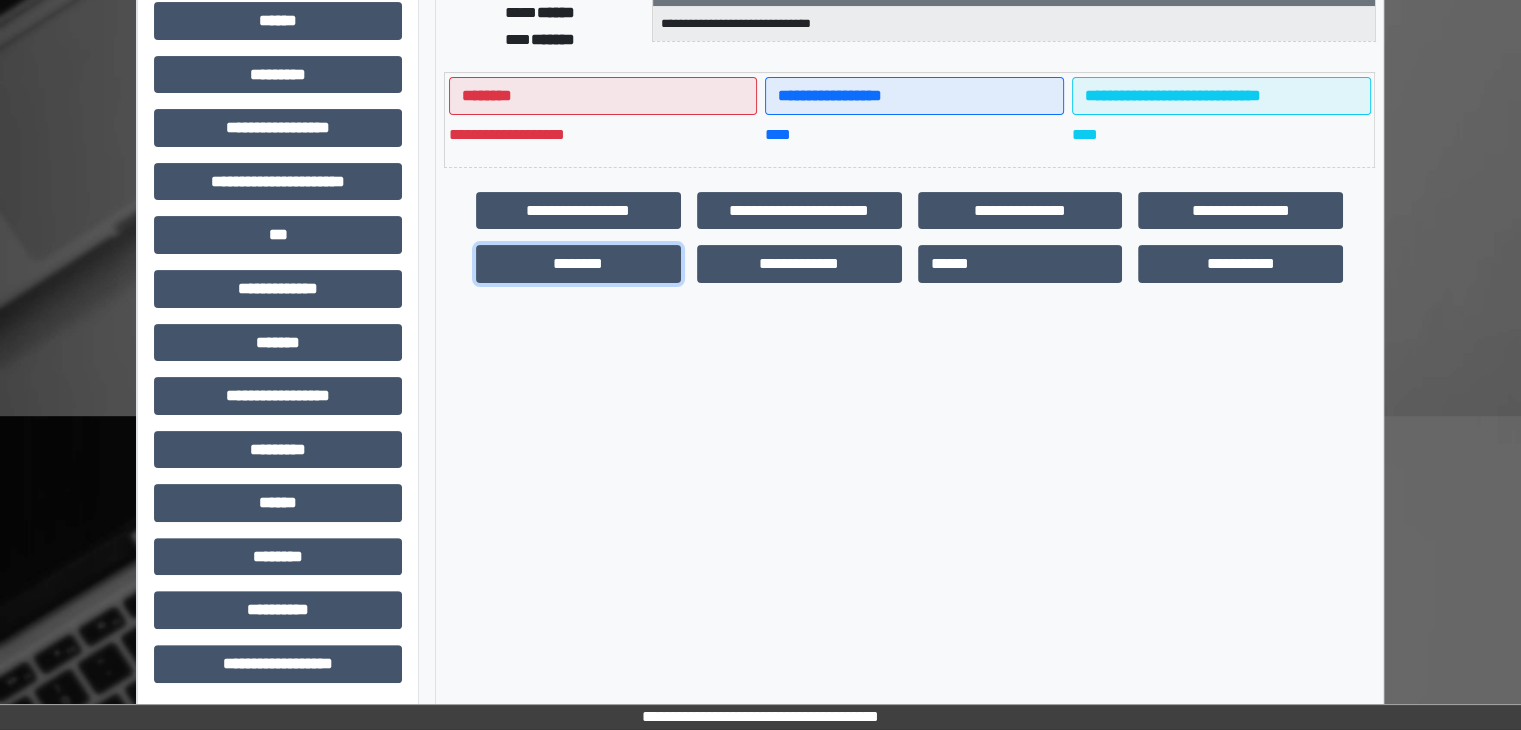 scroll, scrollTop: 436, scrollLeft: 0, axis: vertical 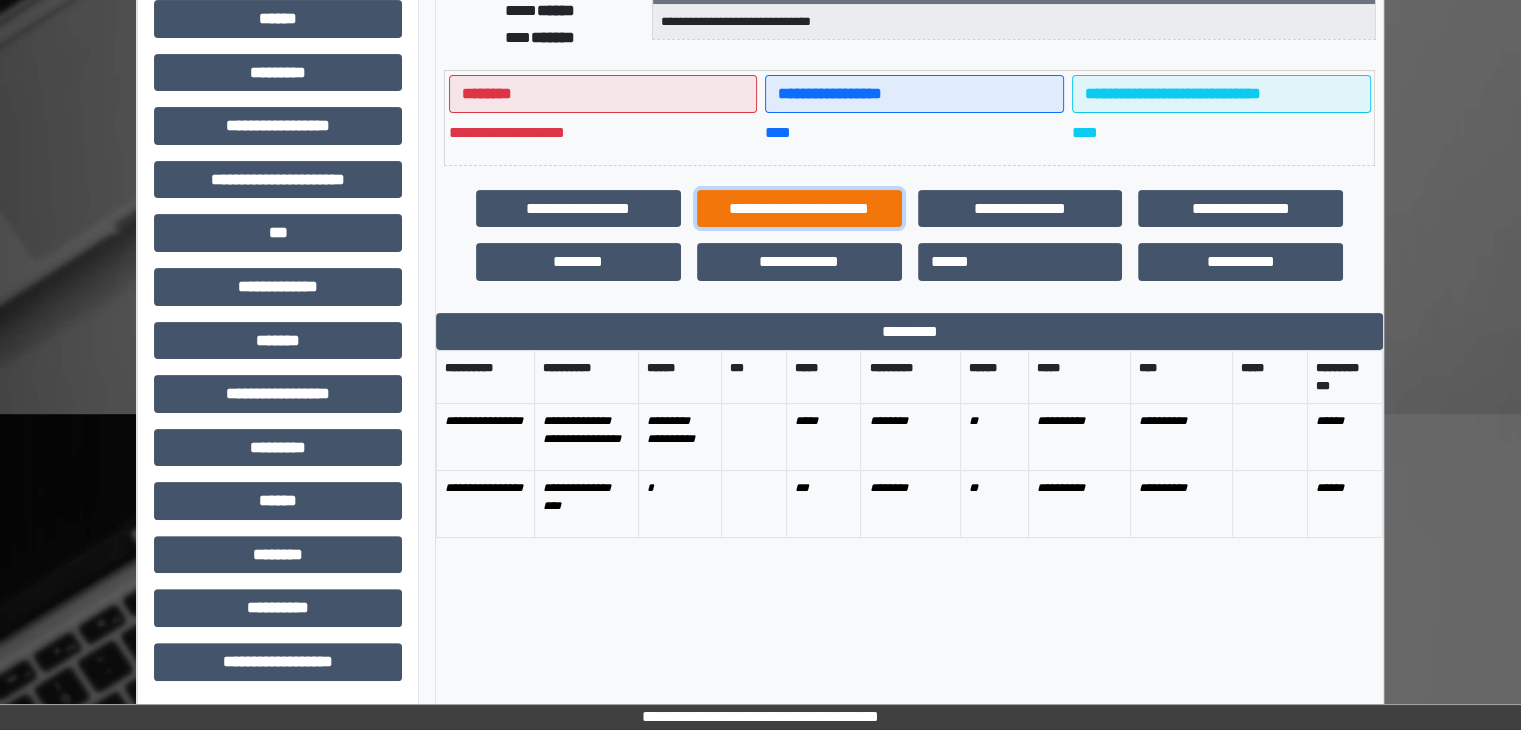 click on "**********" at bounding box center (799, 209) 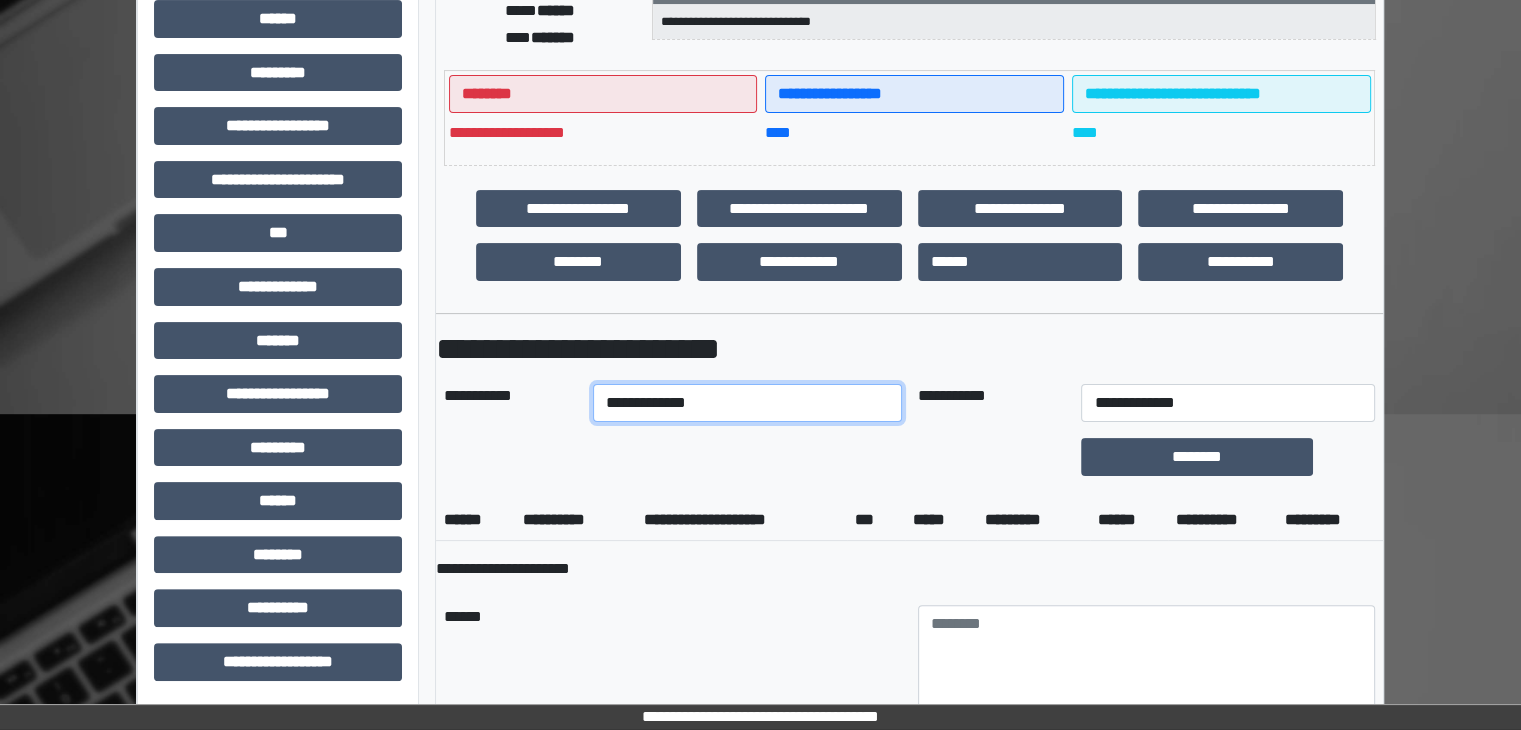 click on "**********" at bounding box center [747, 403] 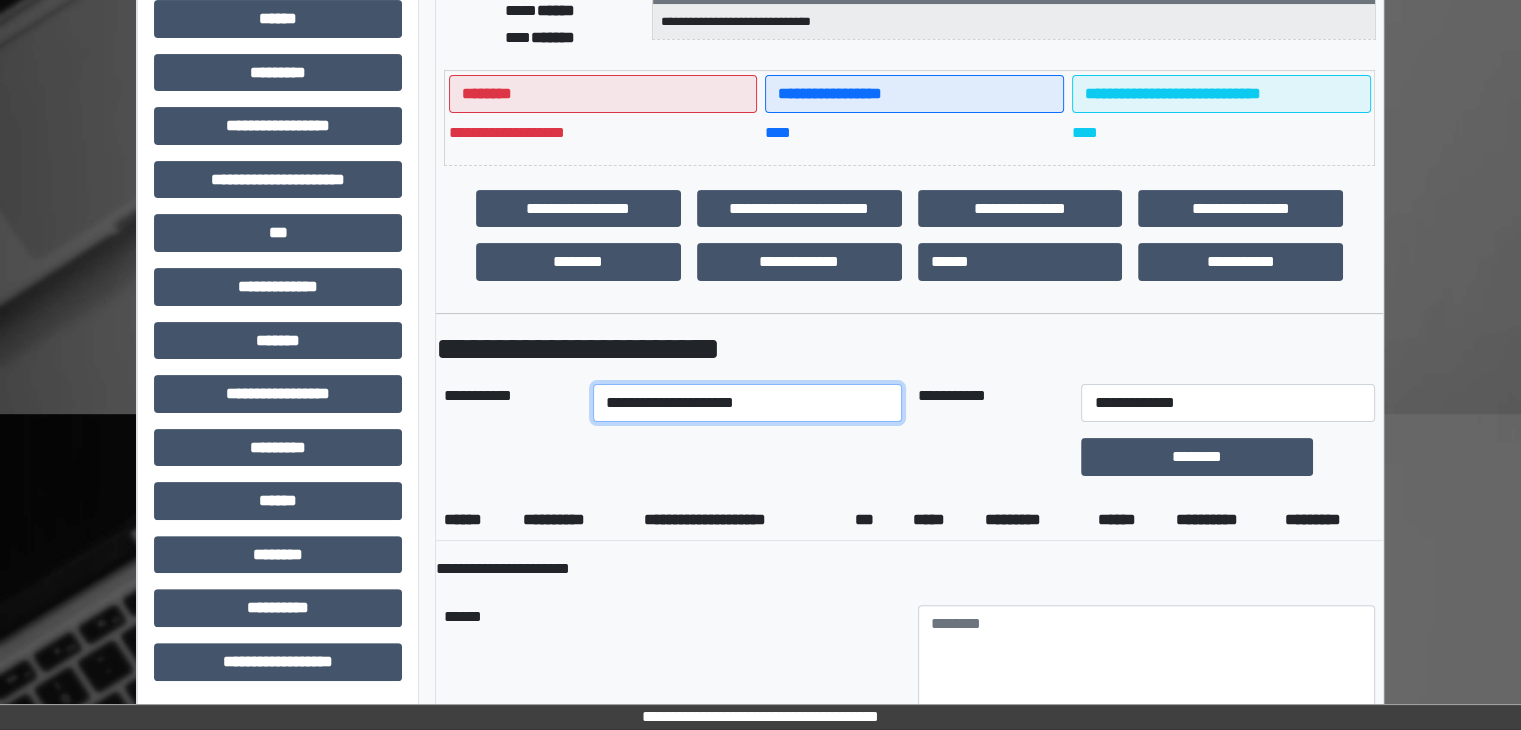 click on "**********" at bounding box center (747, 403) 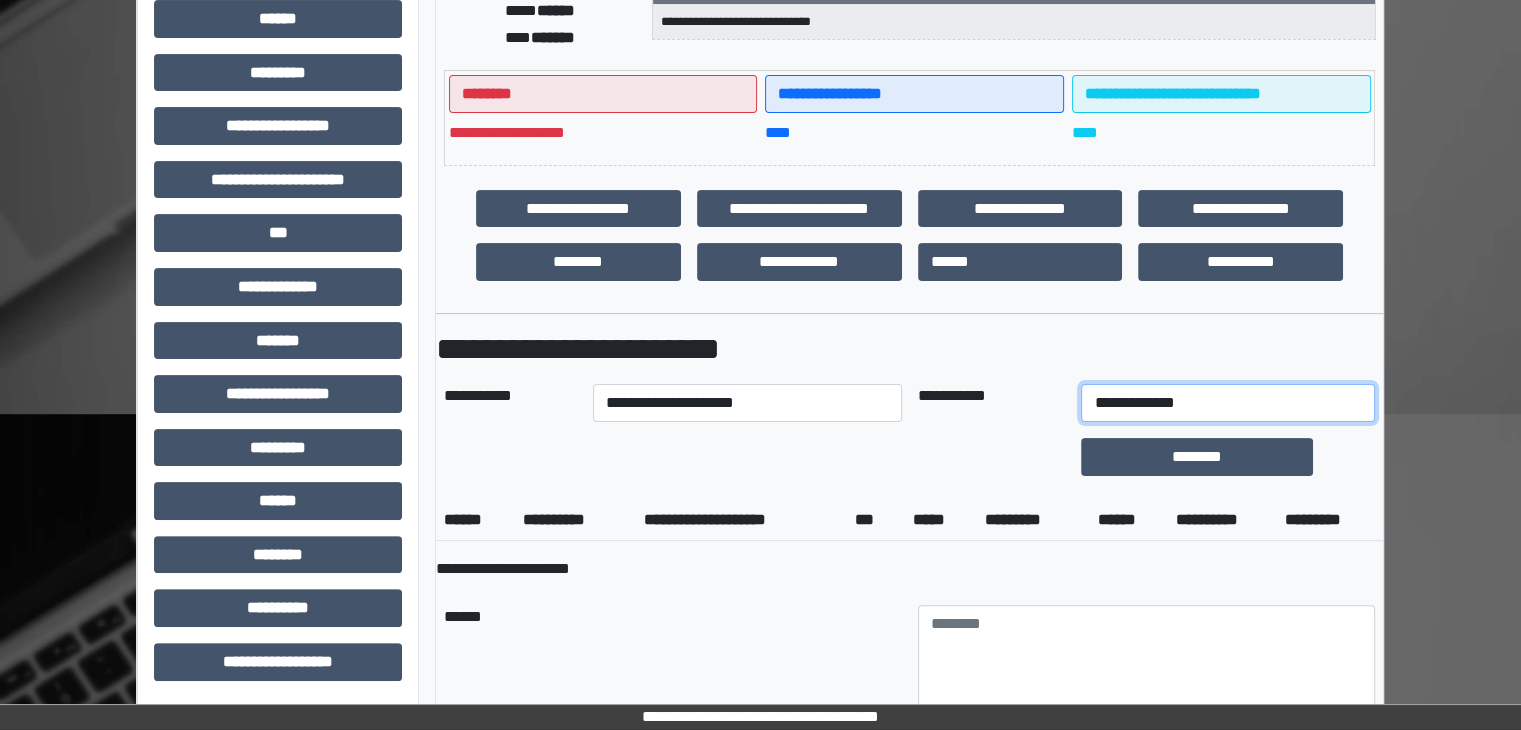 click on "**********" at bounding box center (1227, 403) 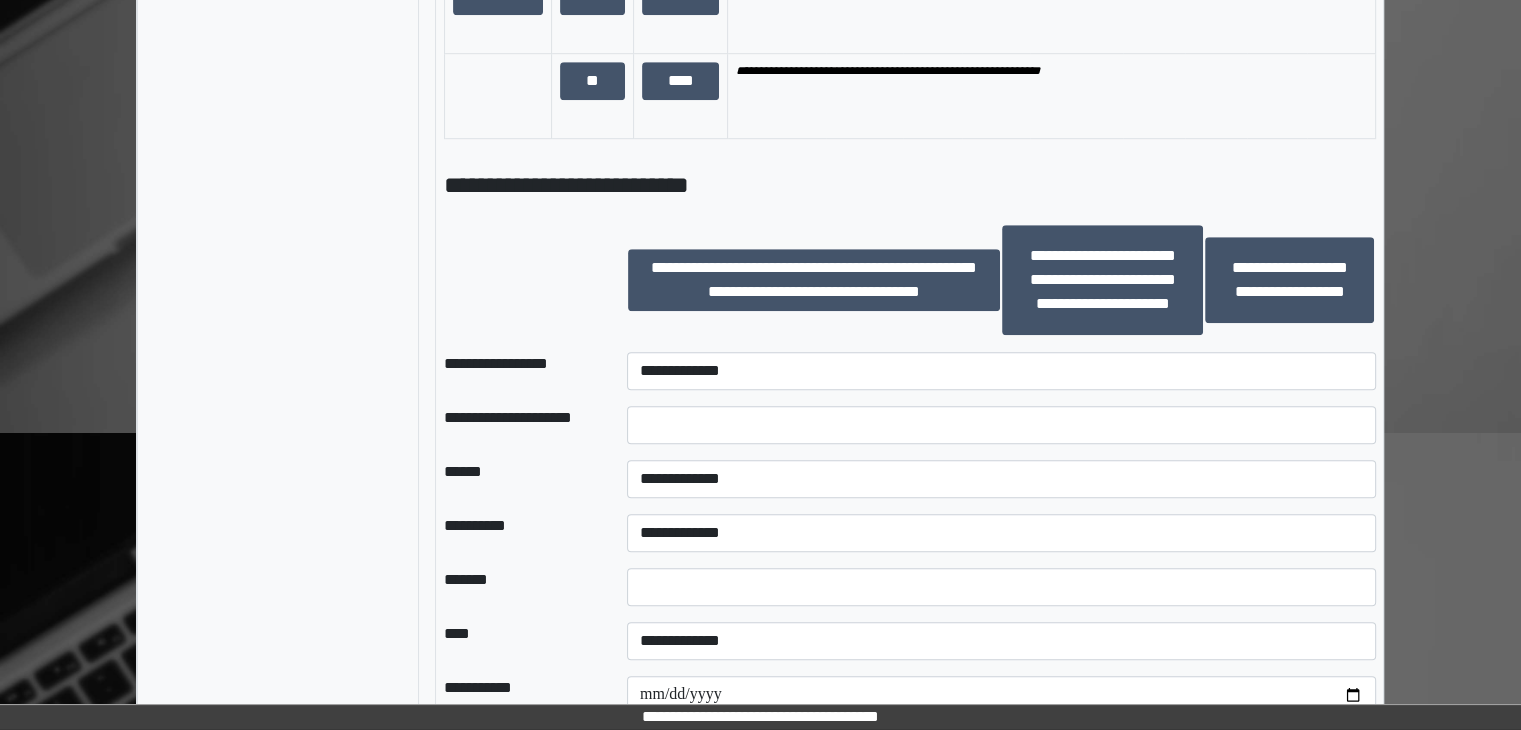 scroll, scrollTop: 1436, scrollLeft: 0, axis: vertical 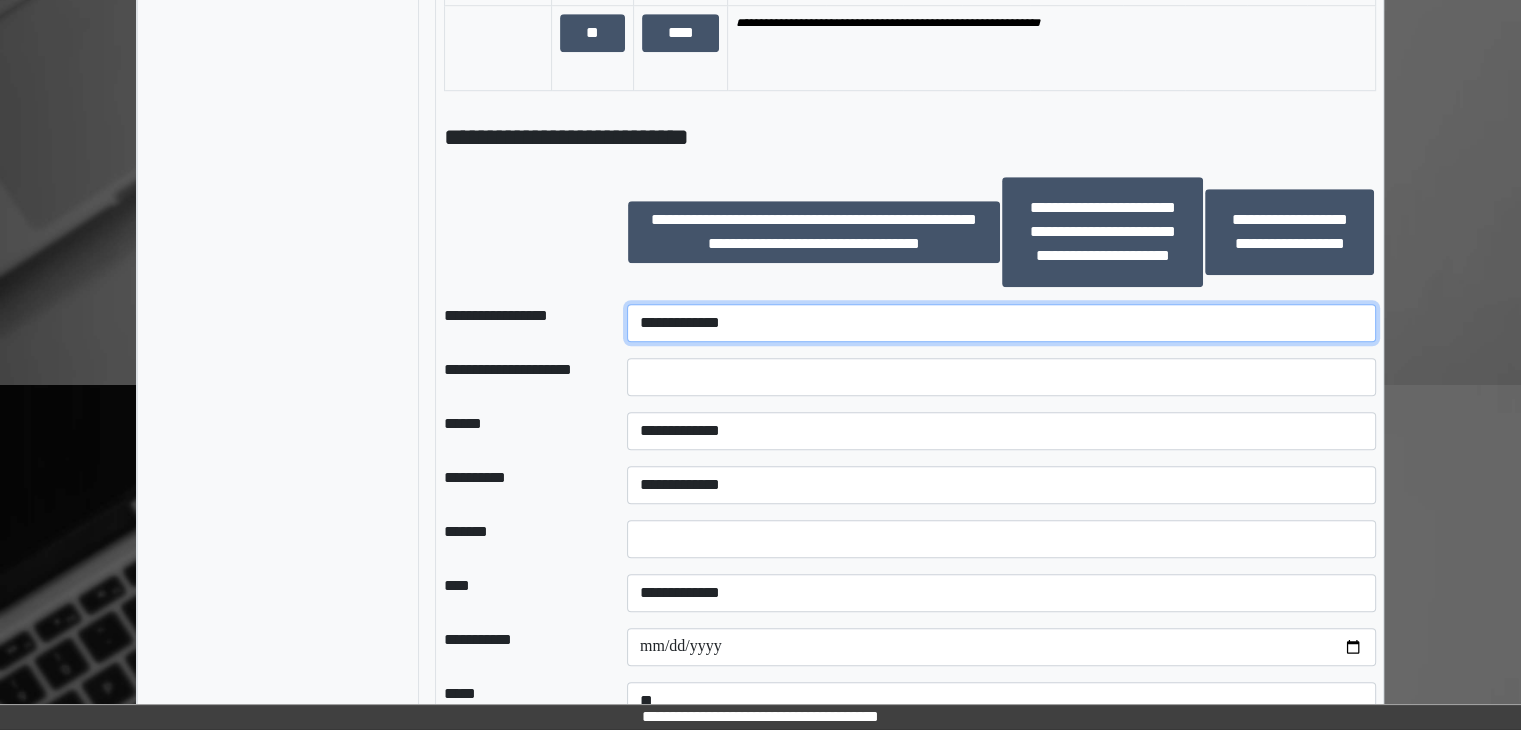 click on "**********" at bounding box center [1001, 323] 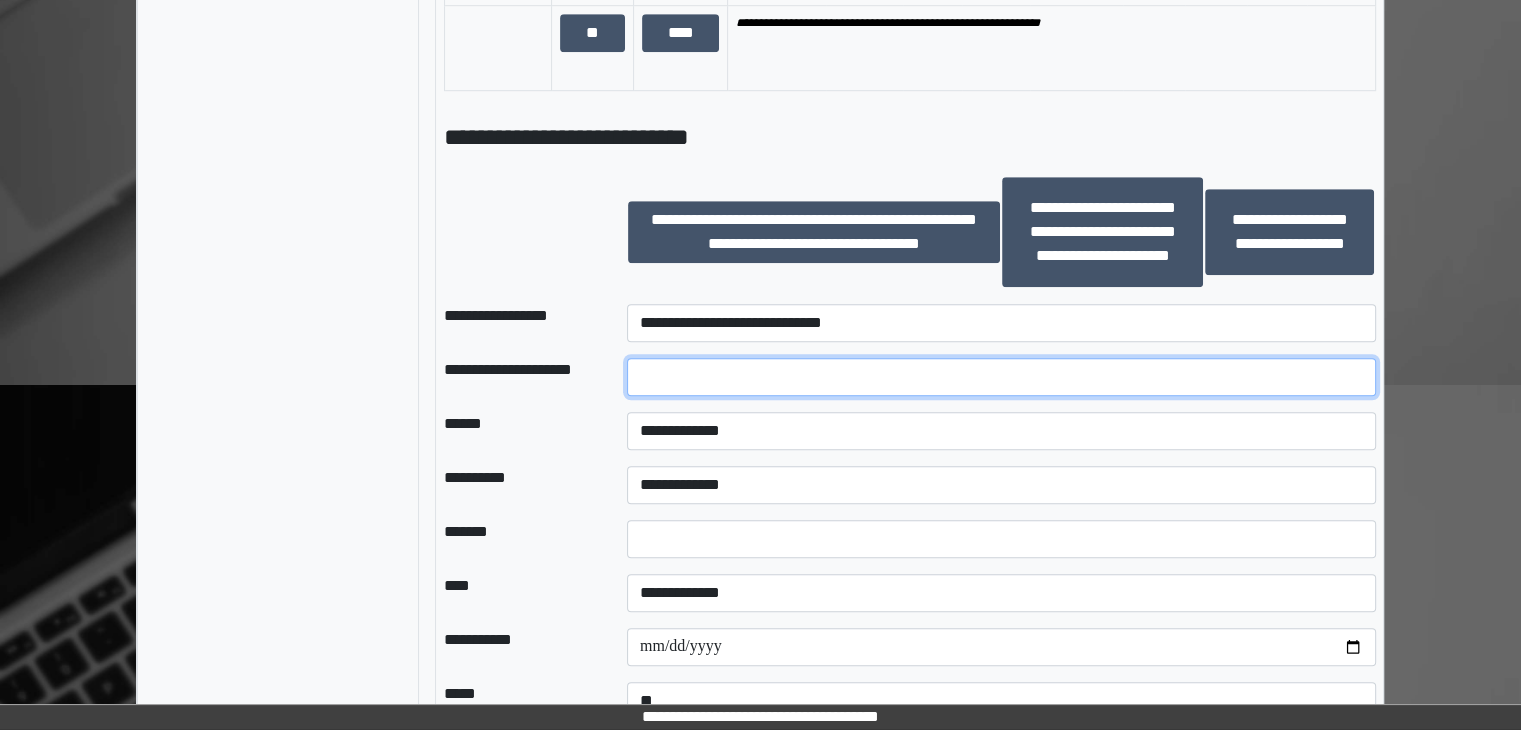 click at bounding box center [1001, 377] 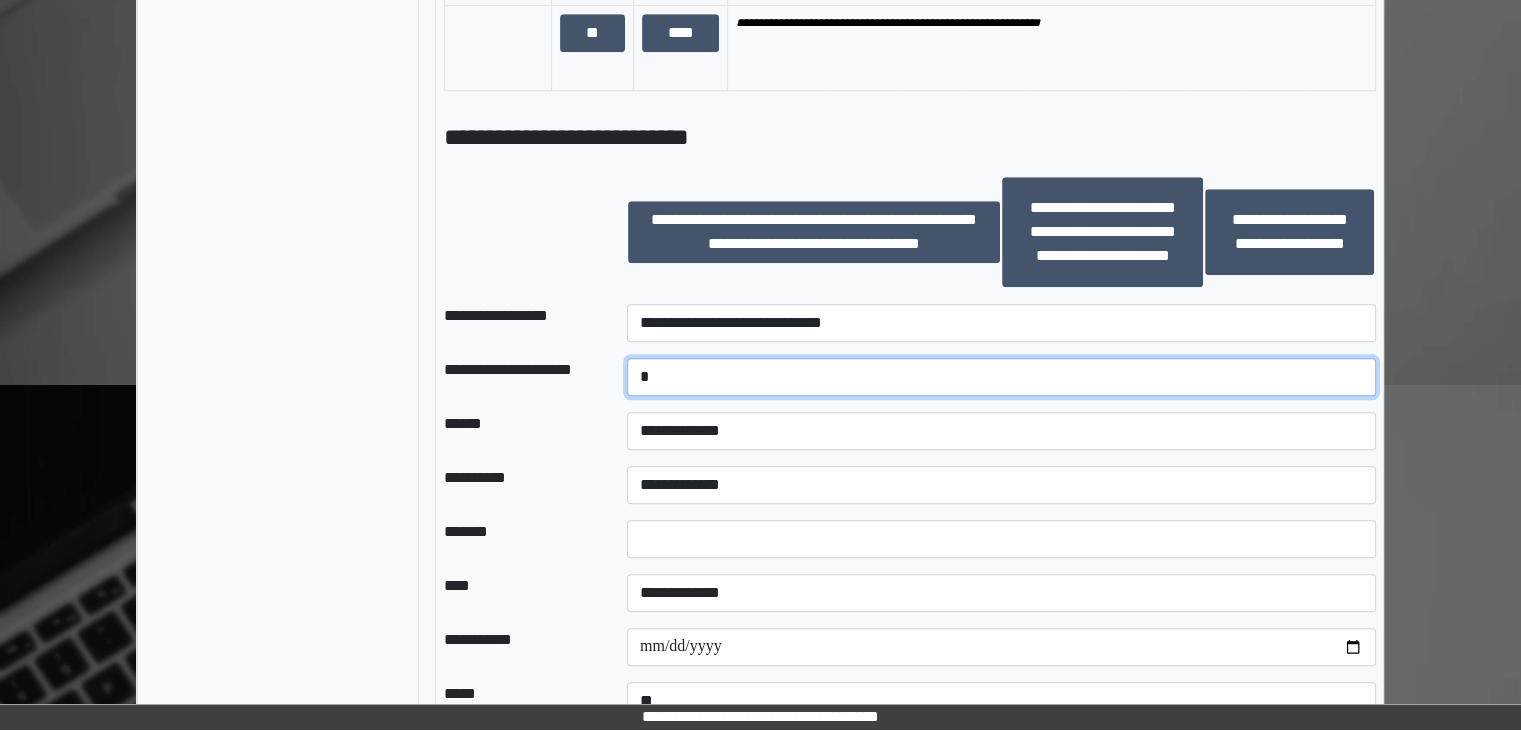 type on "*" 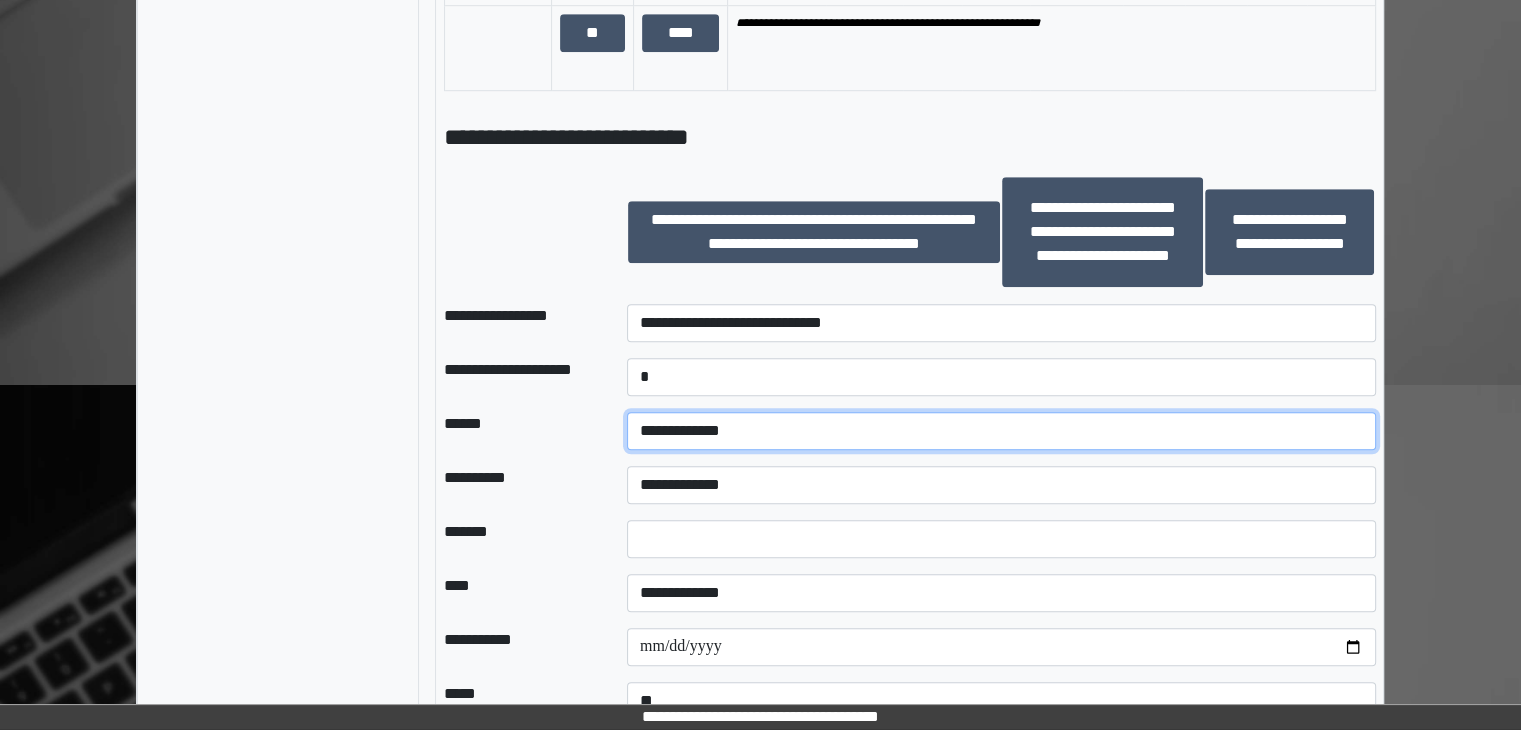click on "**********" at bounding box center (1001, 431) 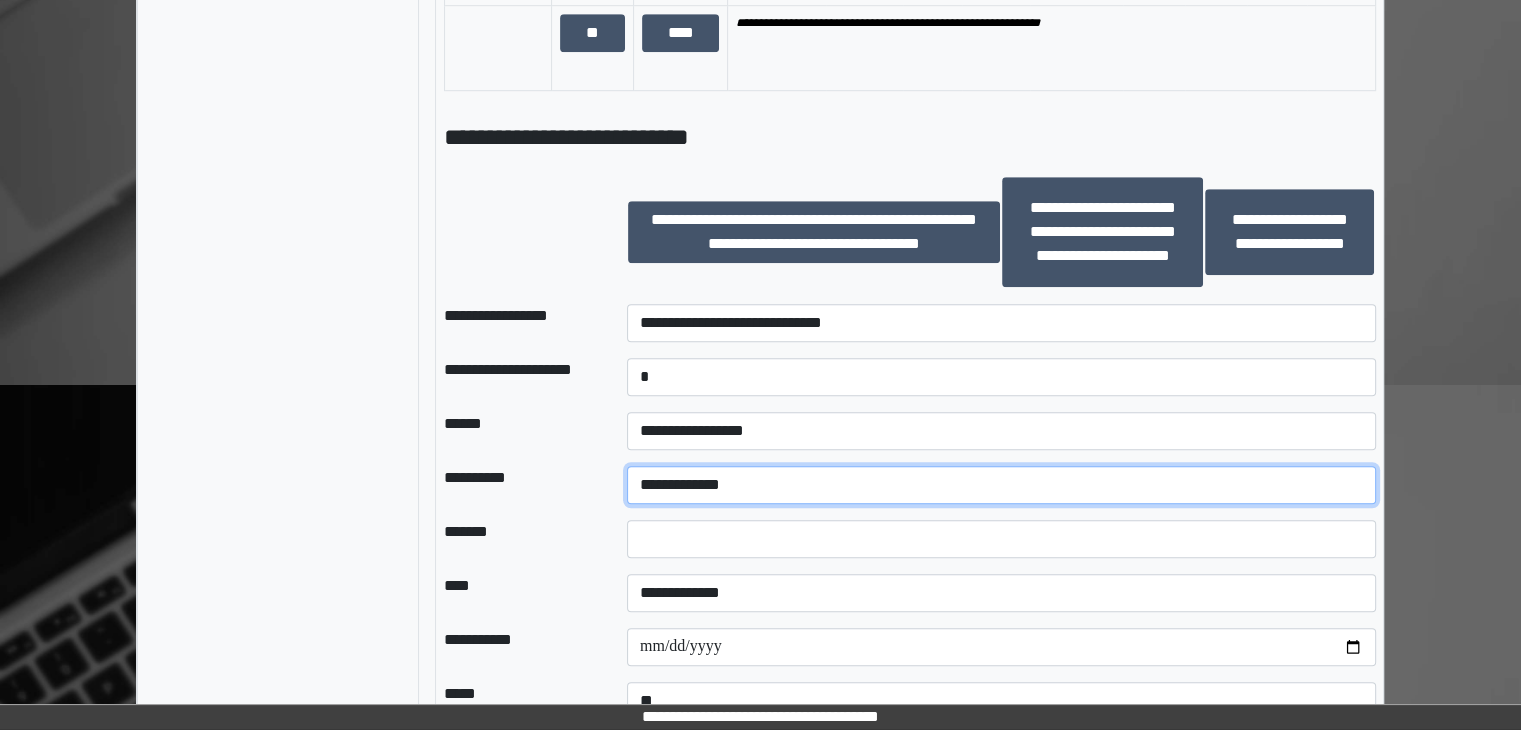 click on "**********" at bounding box center [1001, 485] 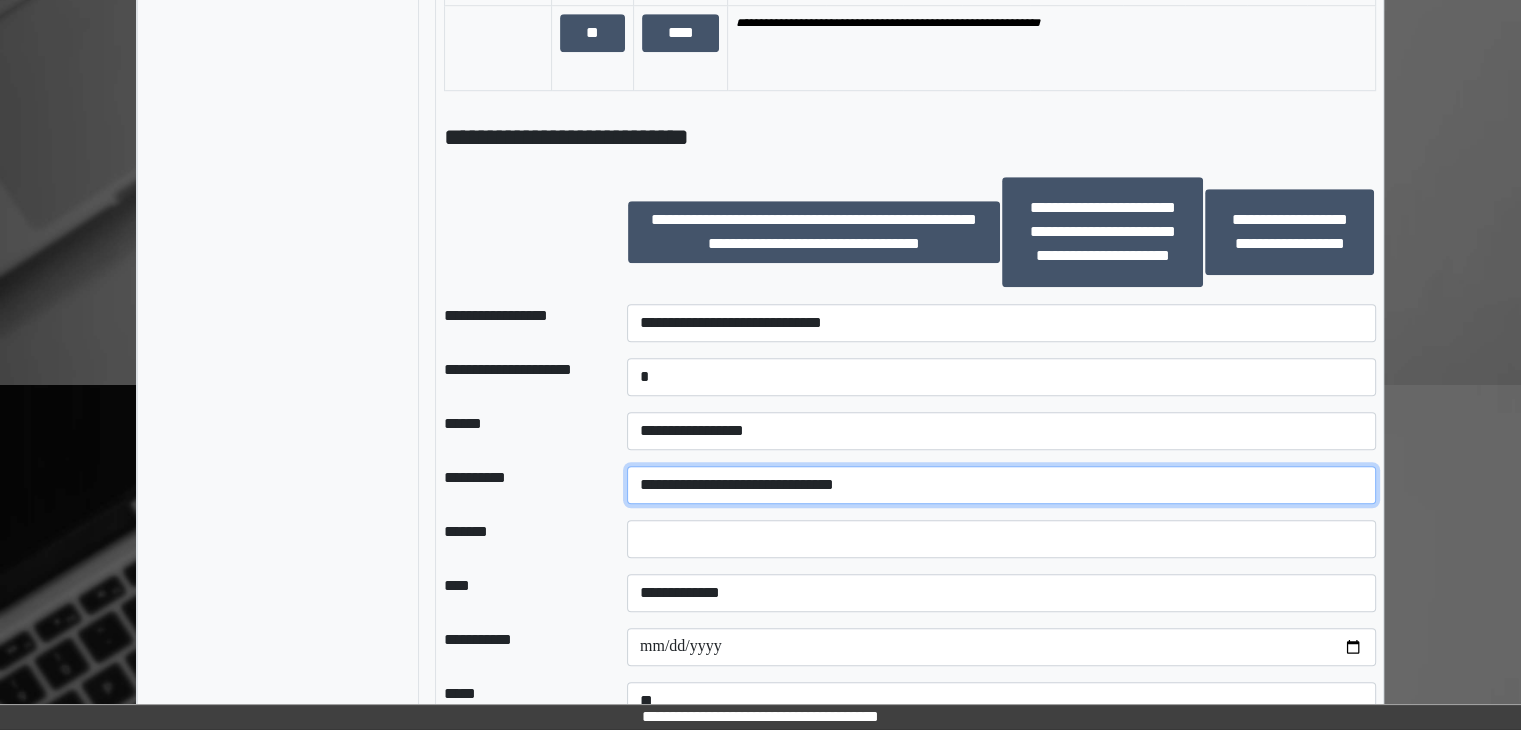 click on "**********" at bounding box center (1001, 485) 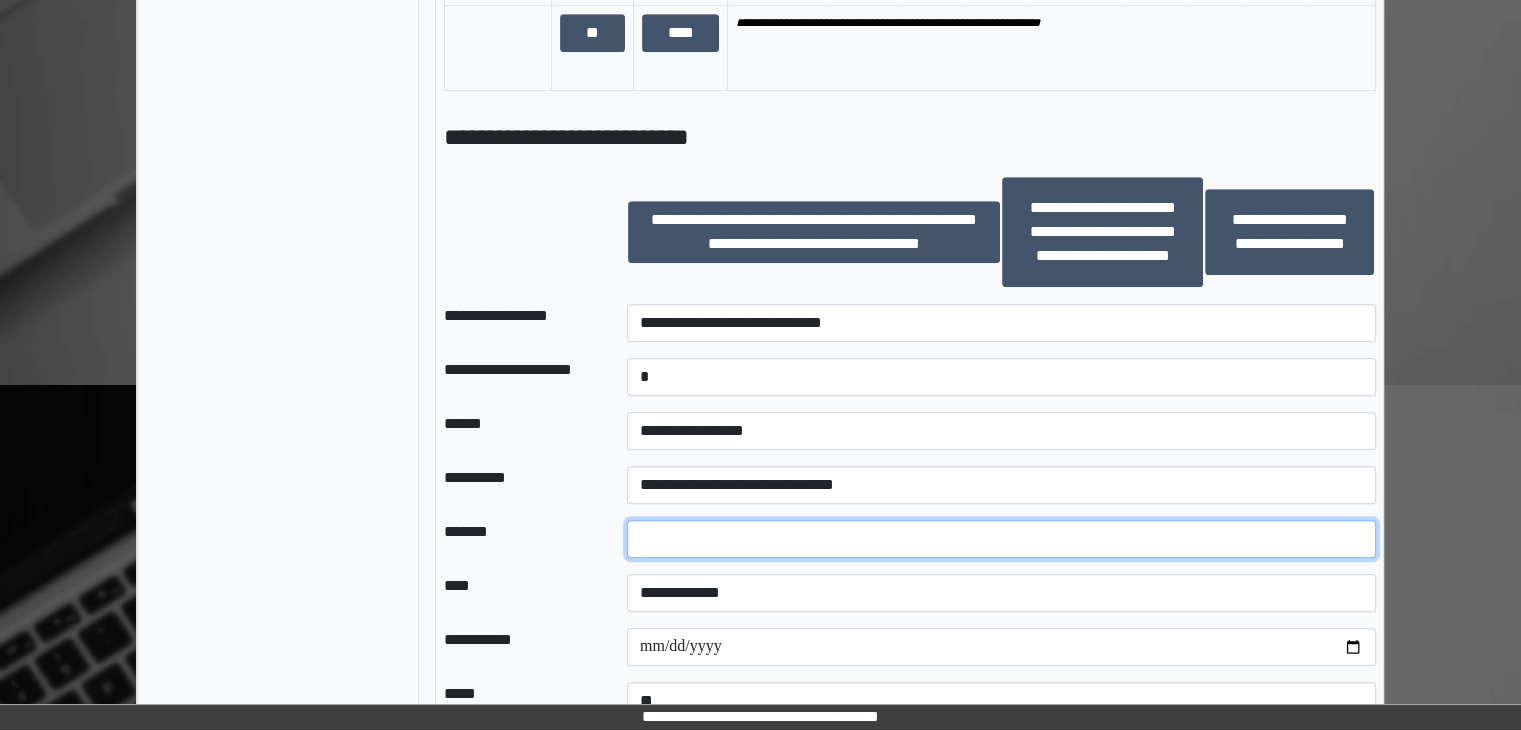 click at bounding box center (1001, 539) 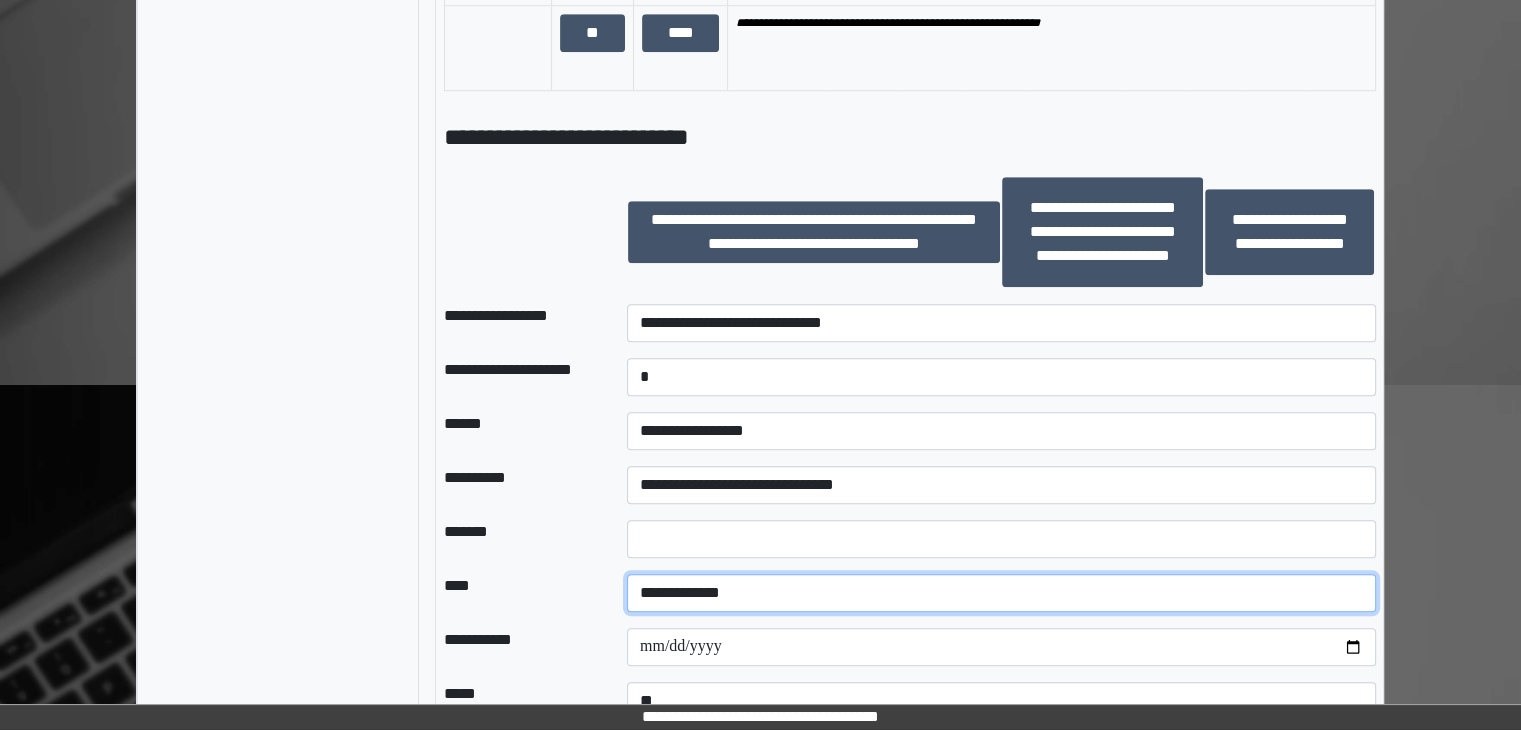 click on "**********" at bounding box center (1001, 593) 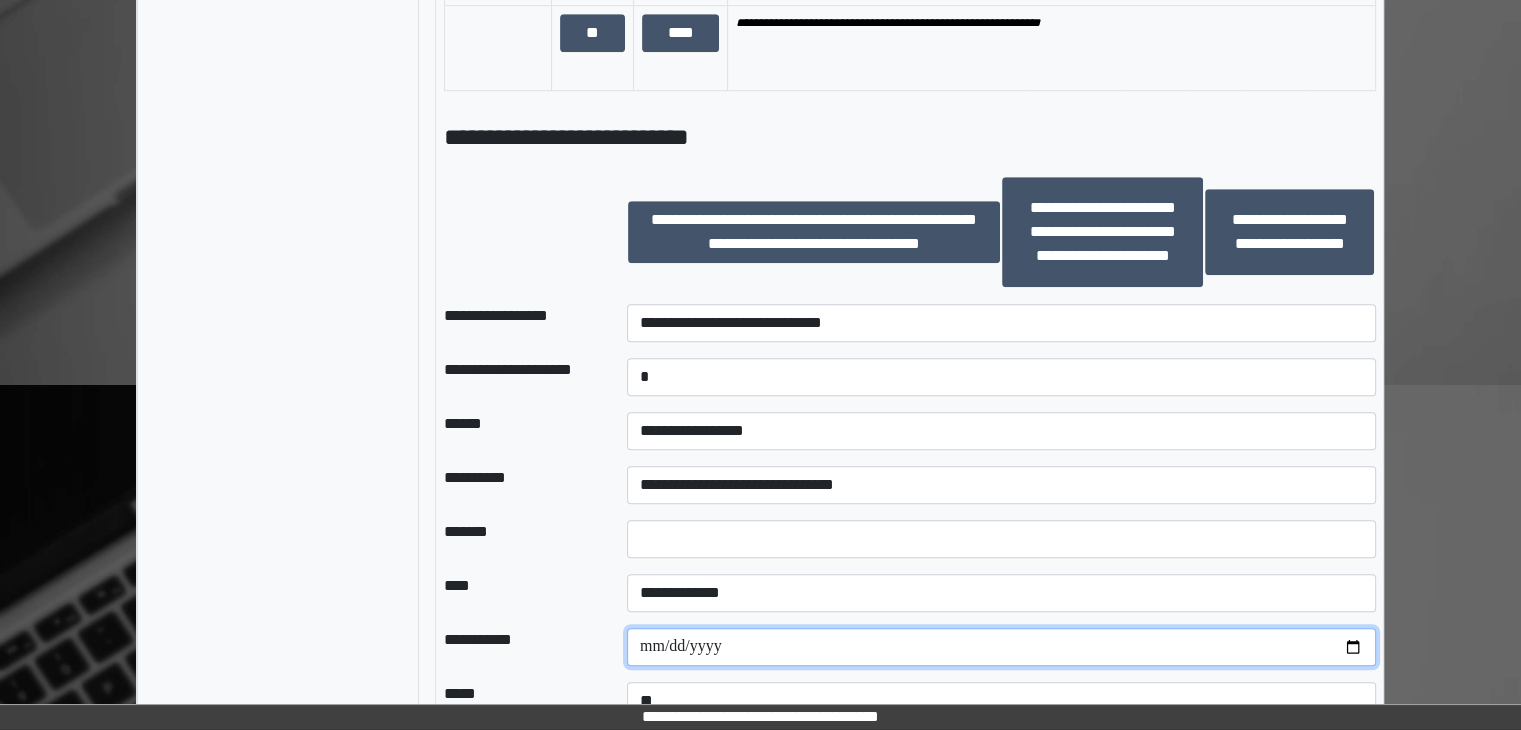click at bounding box center (1001, 647) 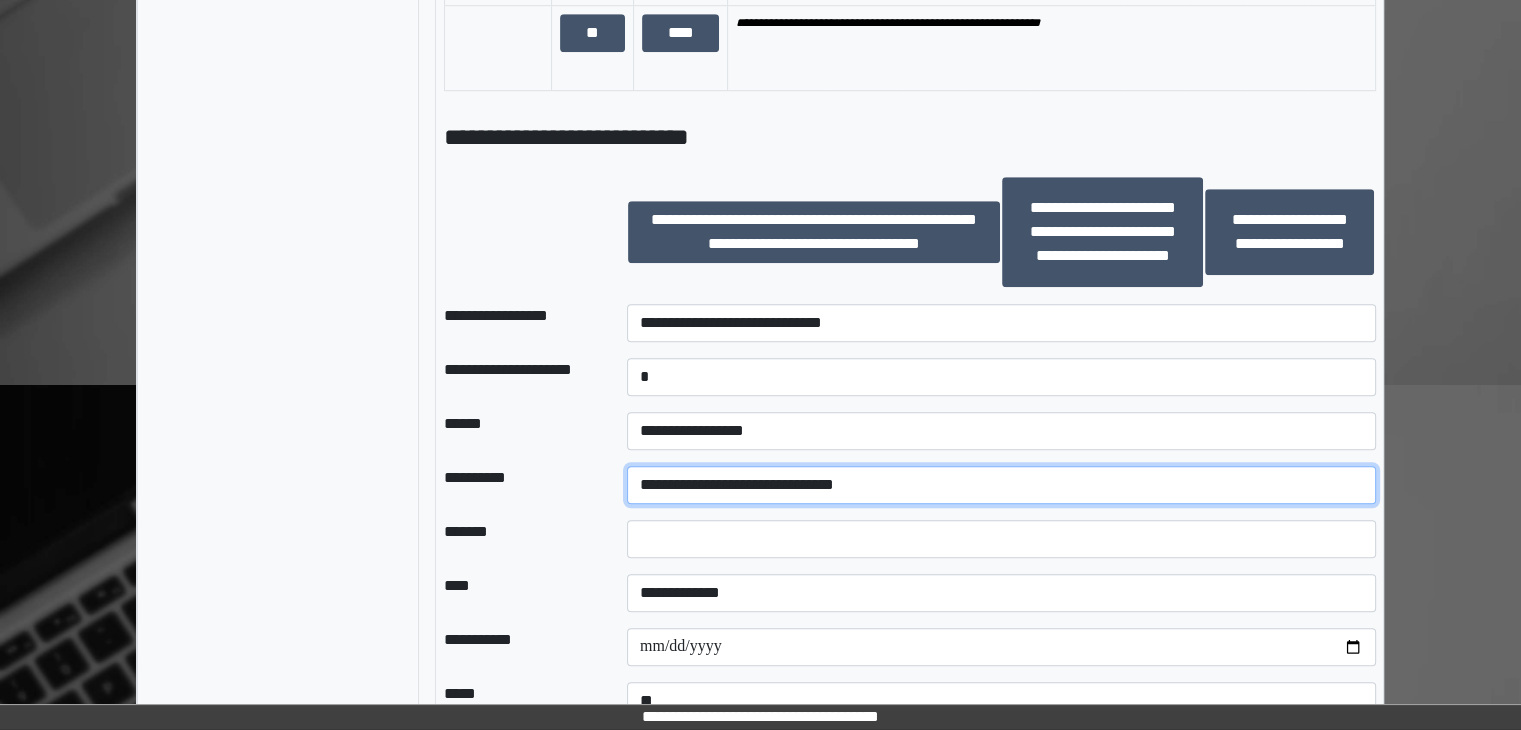 drag, startPoint x: 635, startPoint y: 461, endPoint x: 452, endPoint y: 480, distance: 183.98369 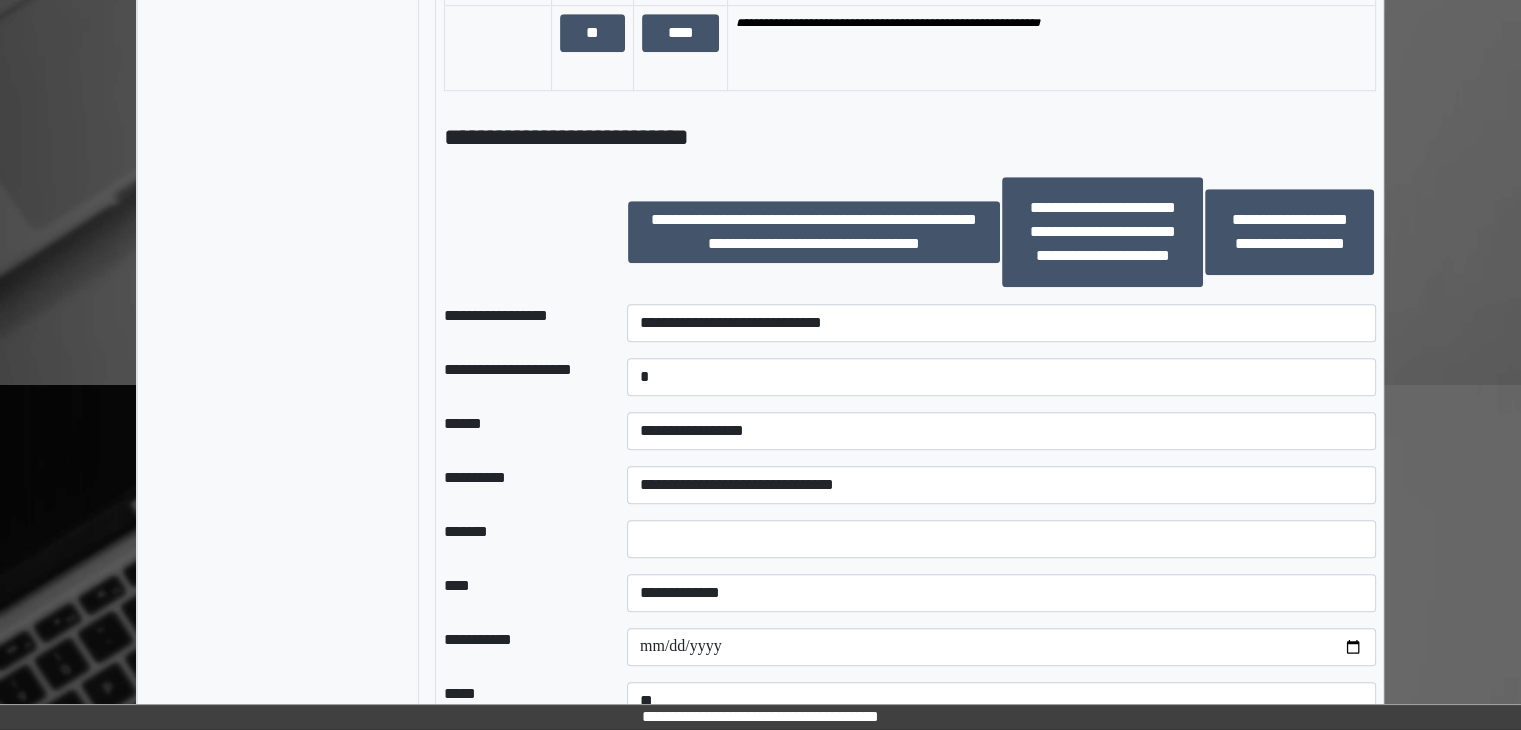 click on "**********" at bounding box center [519, 485] 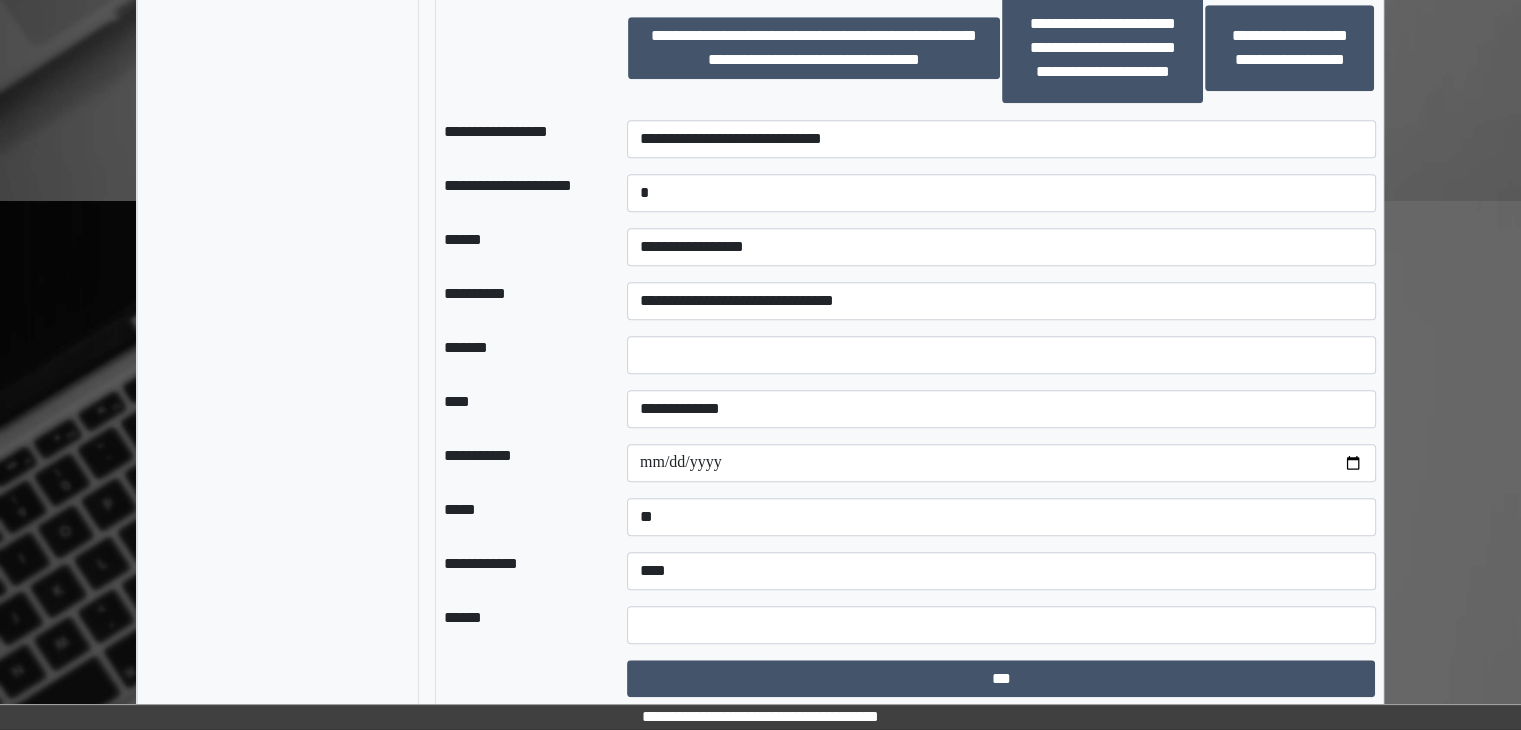 scroll, scrollTop: 1623, scrollLeft: 0, axis: vertical 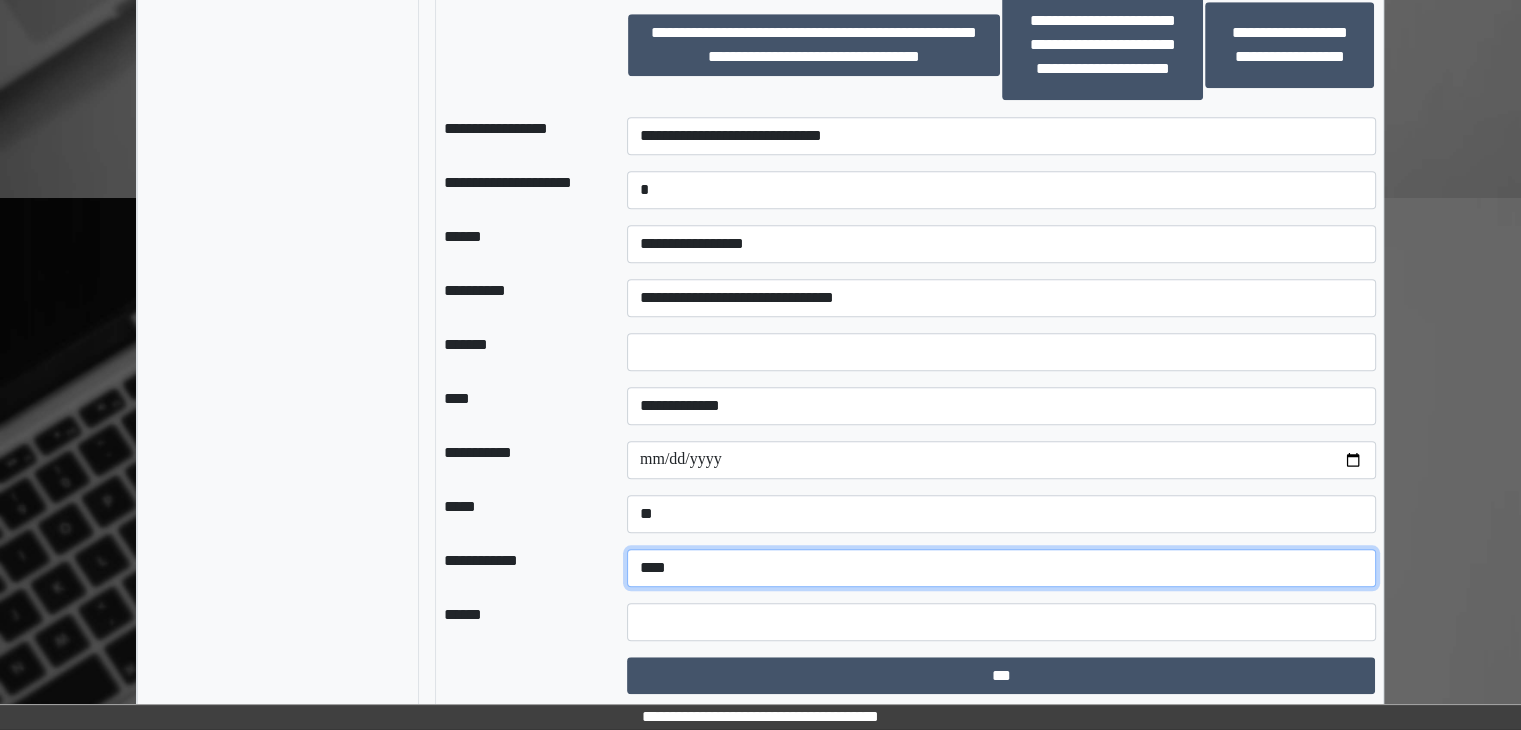 click on "**********" at bounding box center [1001, 568] 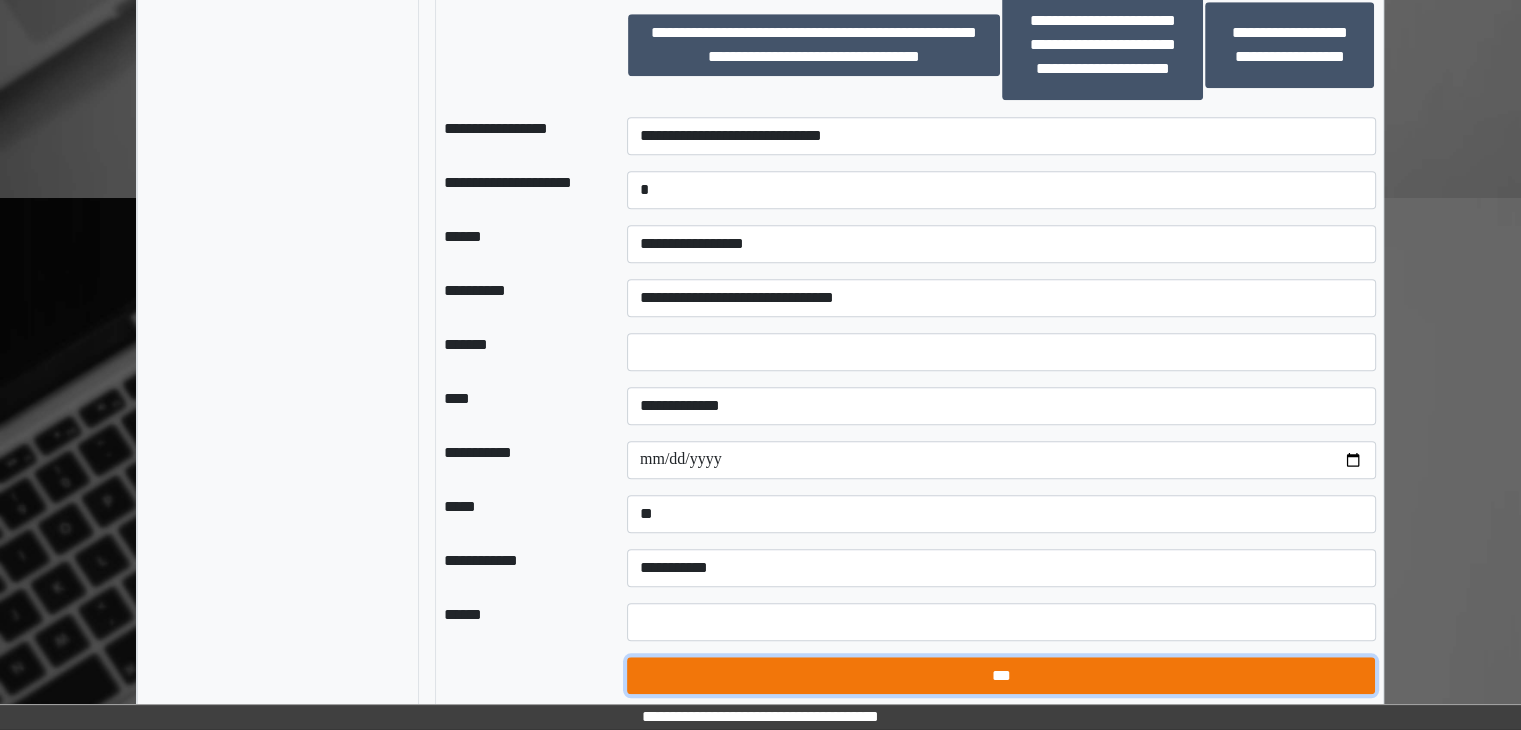 click on "***" at bounding box center [1001, 676] 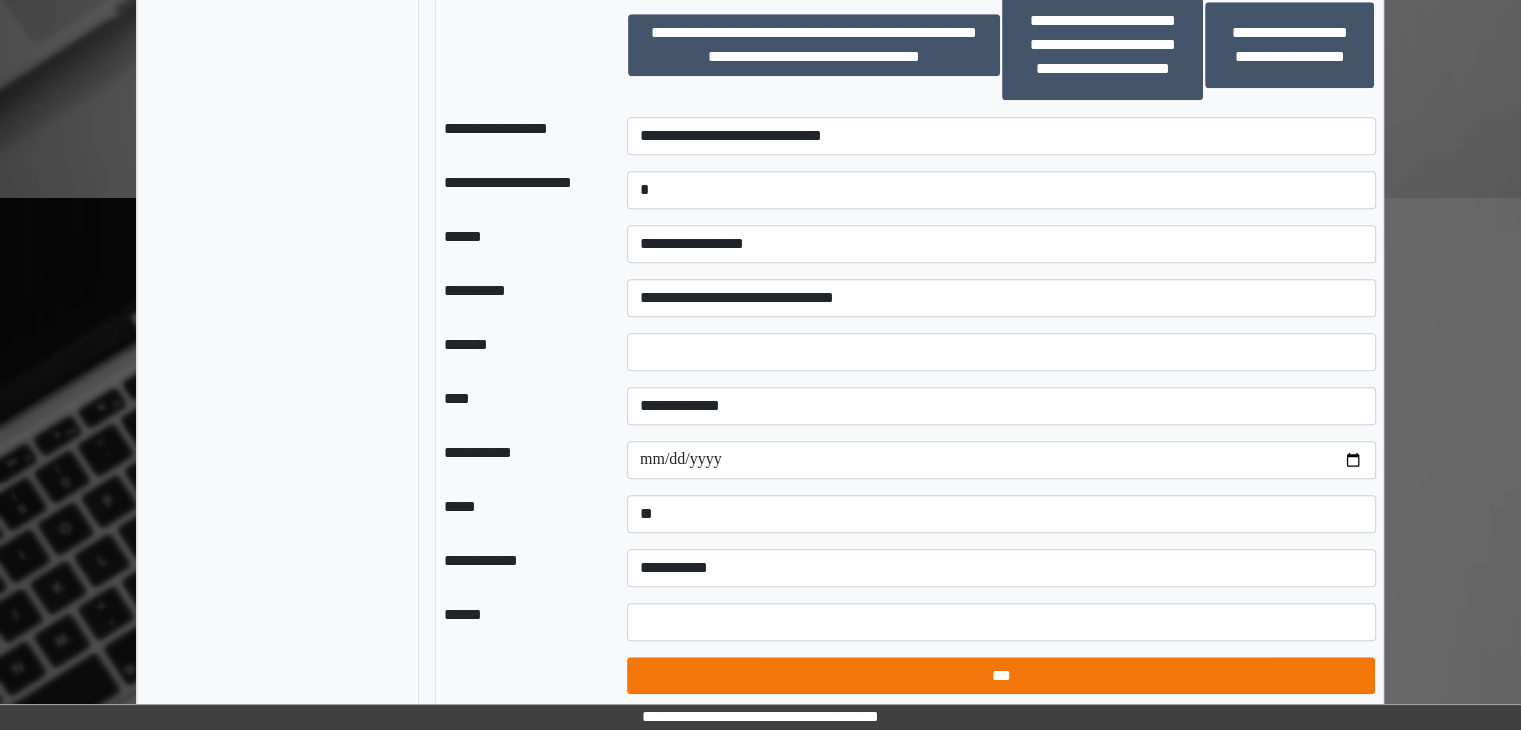 select on "*" 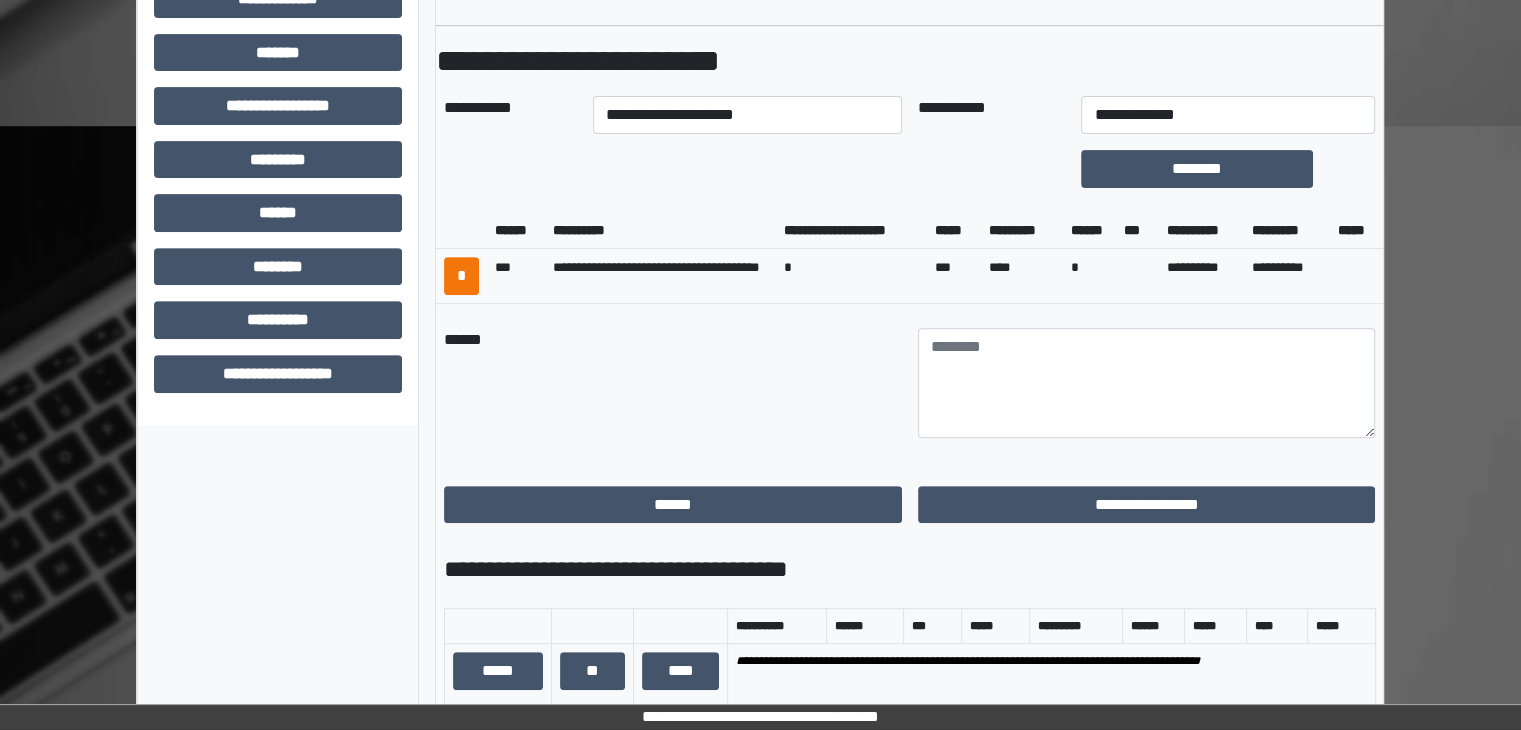 scroll, scrollTop: 723, scrollLeft: 0, axis: vertical 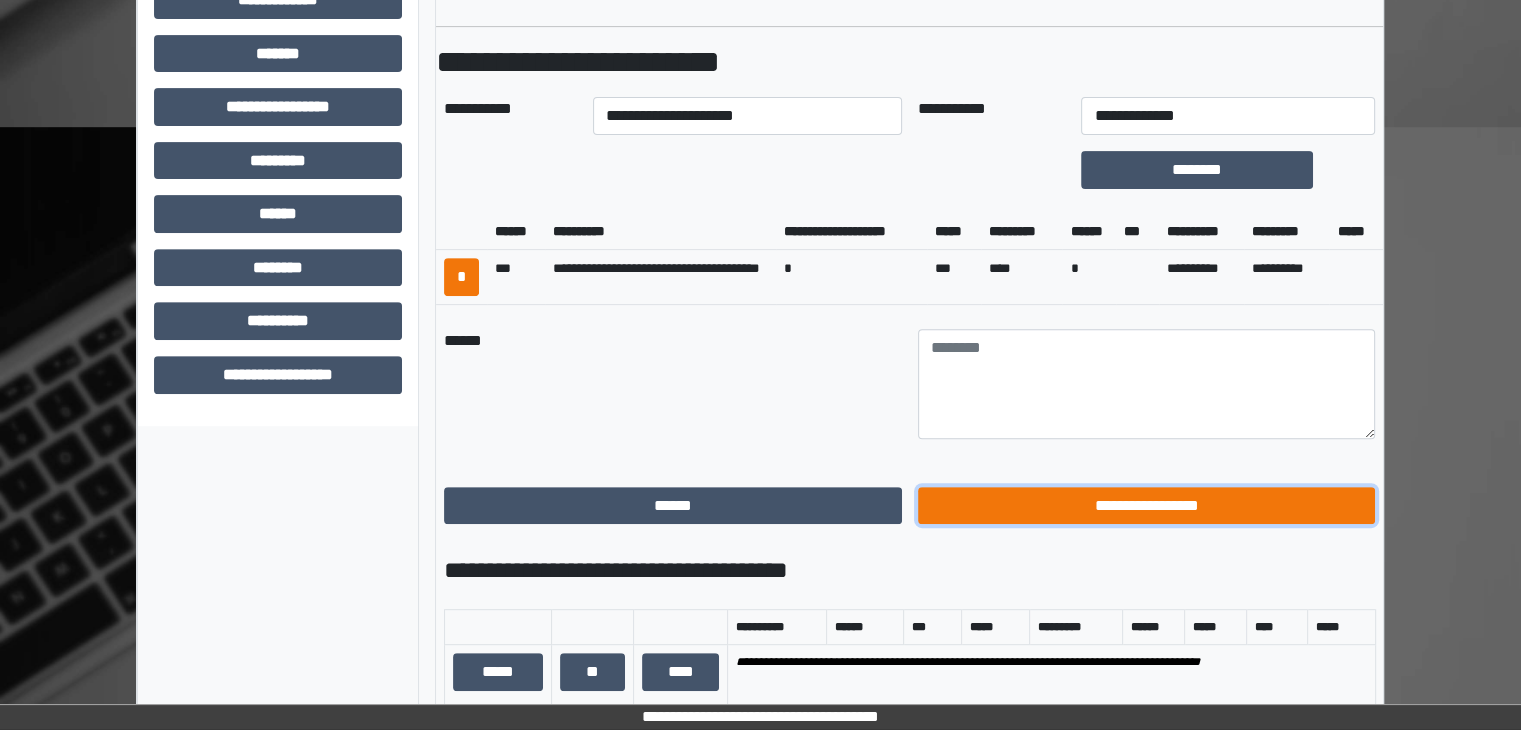 click on "**********" at bounding box center (1147, 506) 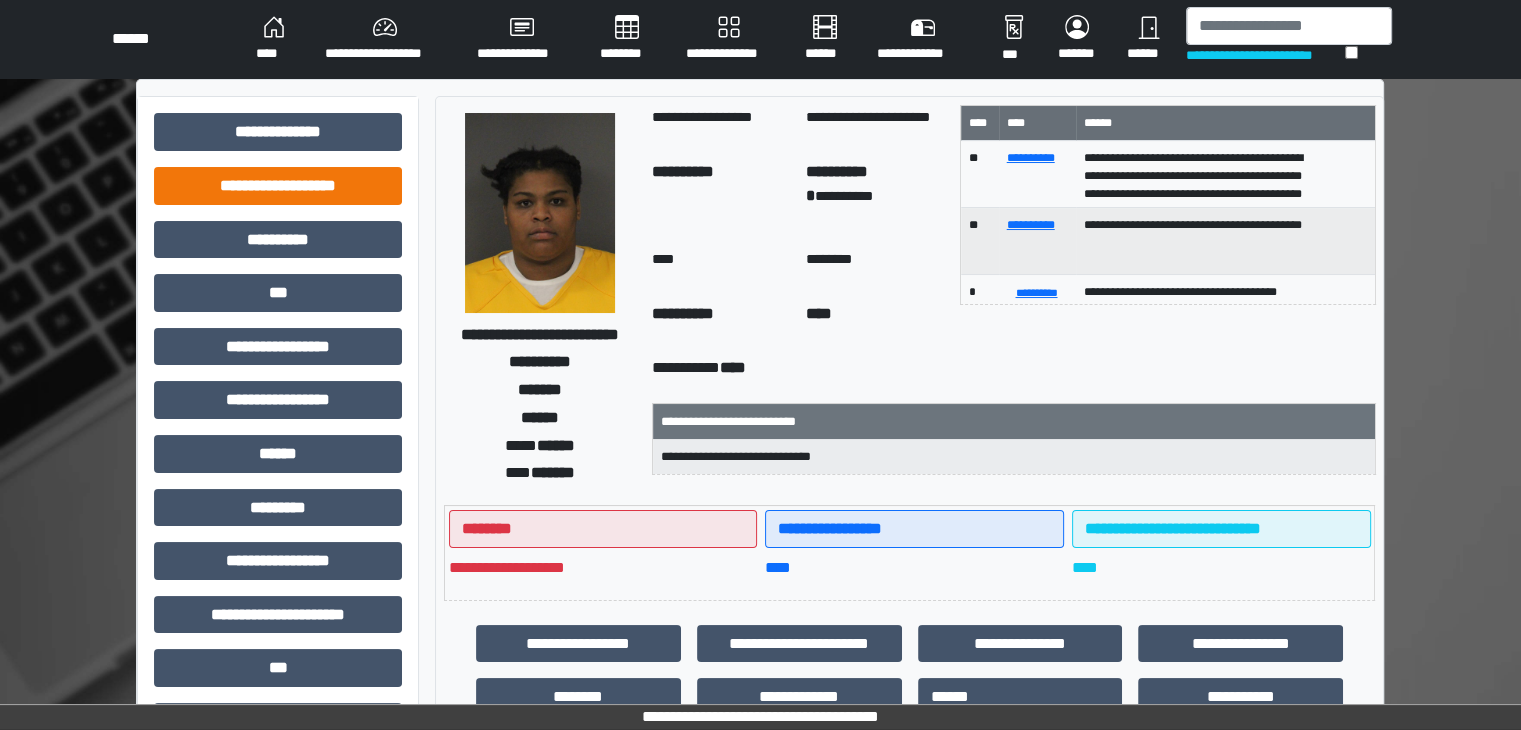 scroll, scrollTop: 0, scrollLeft: 0, axis: both 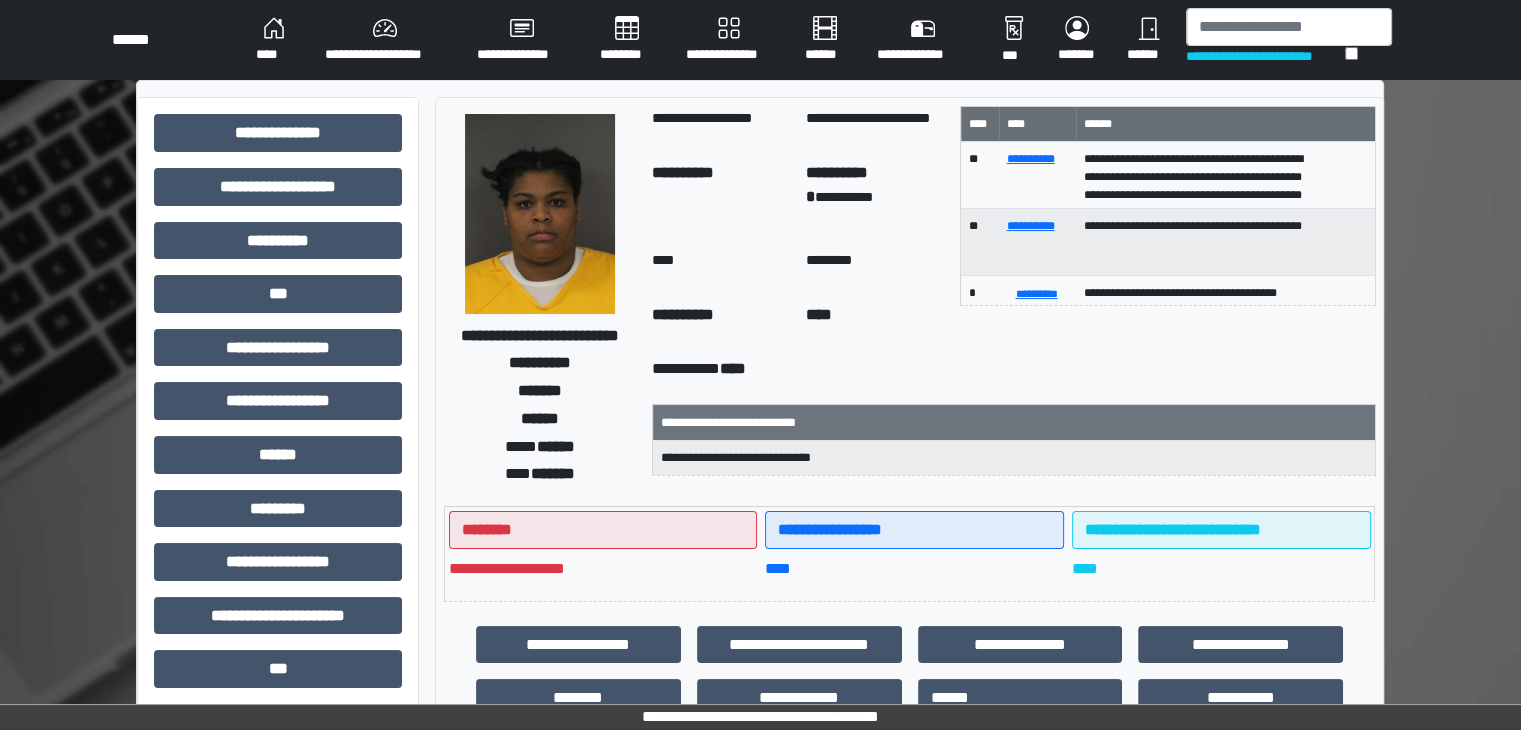 click on "****" at bounding box center [274, 40] 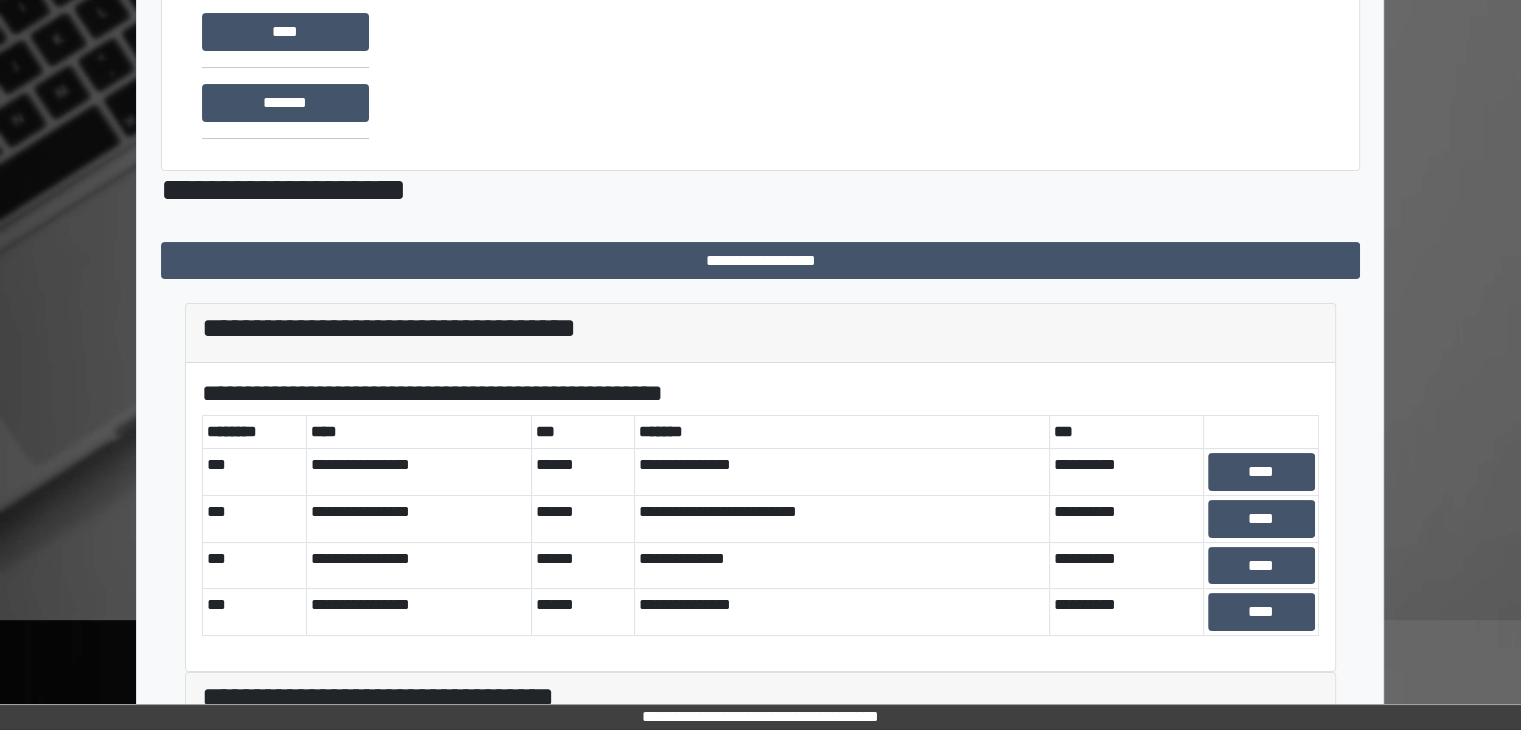 scroll, scrollTop: 581, scrollLeft: 0, axis: vertical 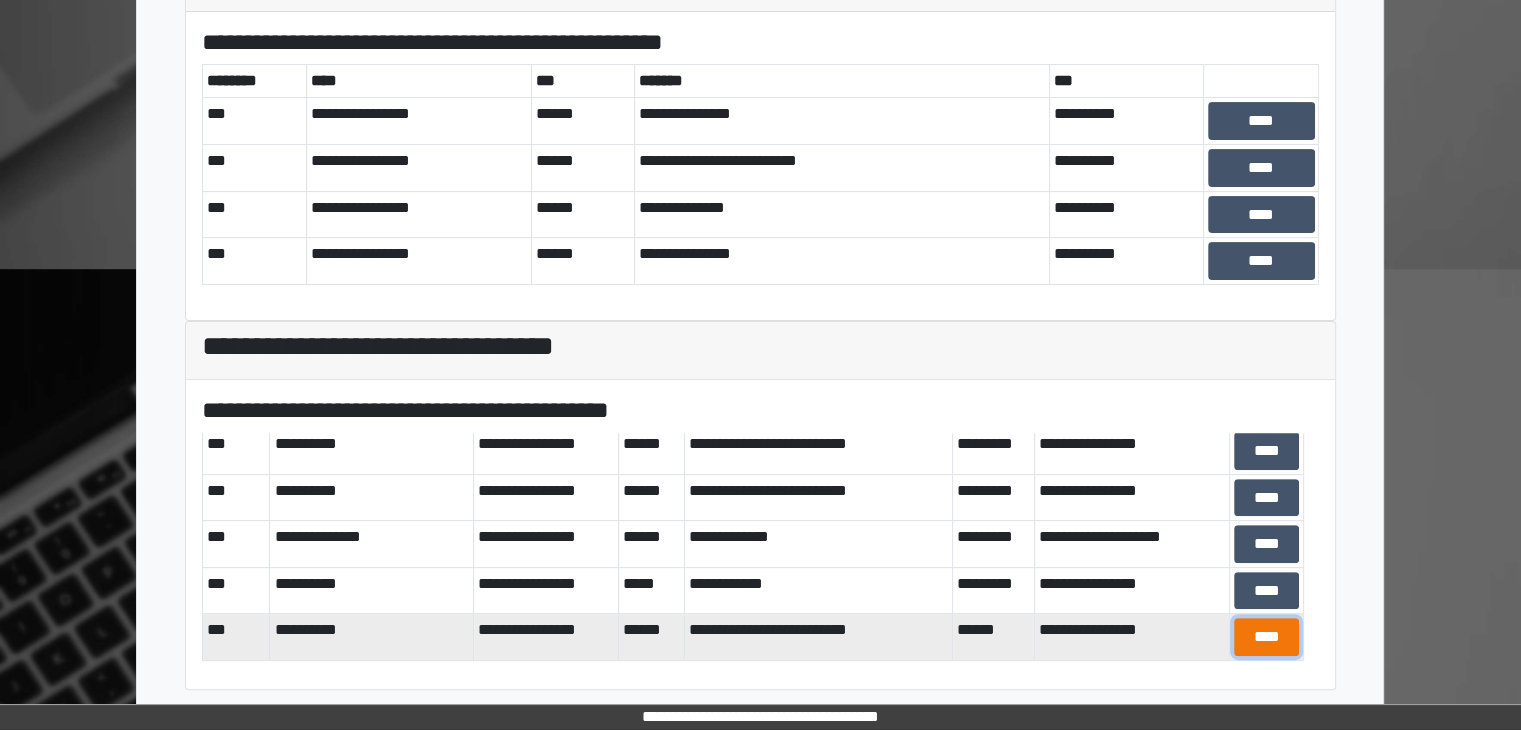 click on "****" at bounding box center (1267, 637) 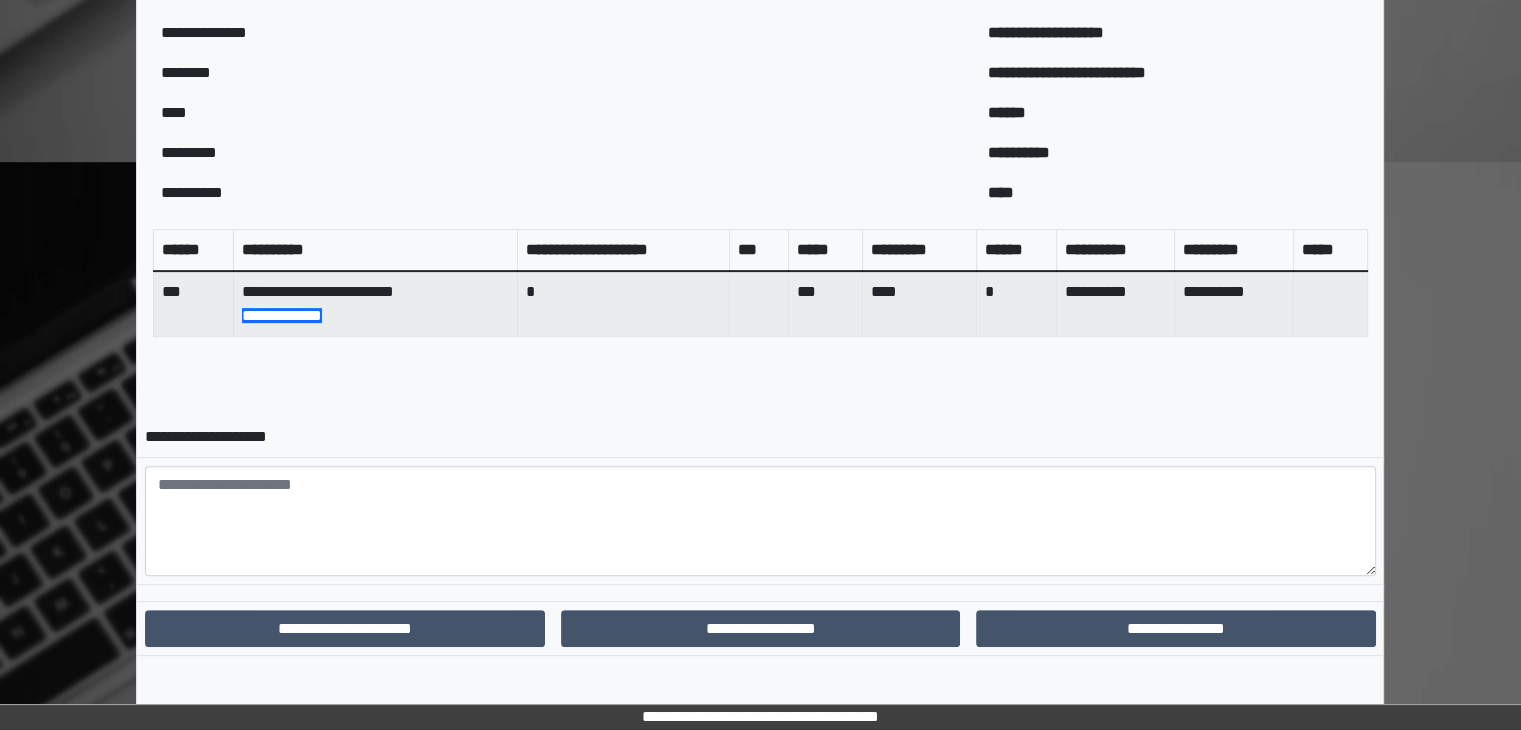 scroll, scrollTop: 694, scrollLeft: 0, axis: vertical 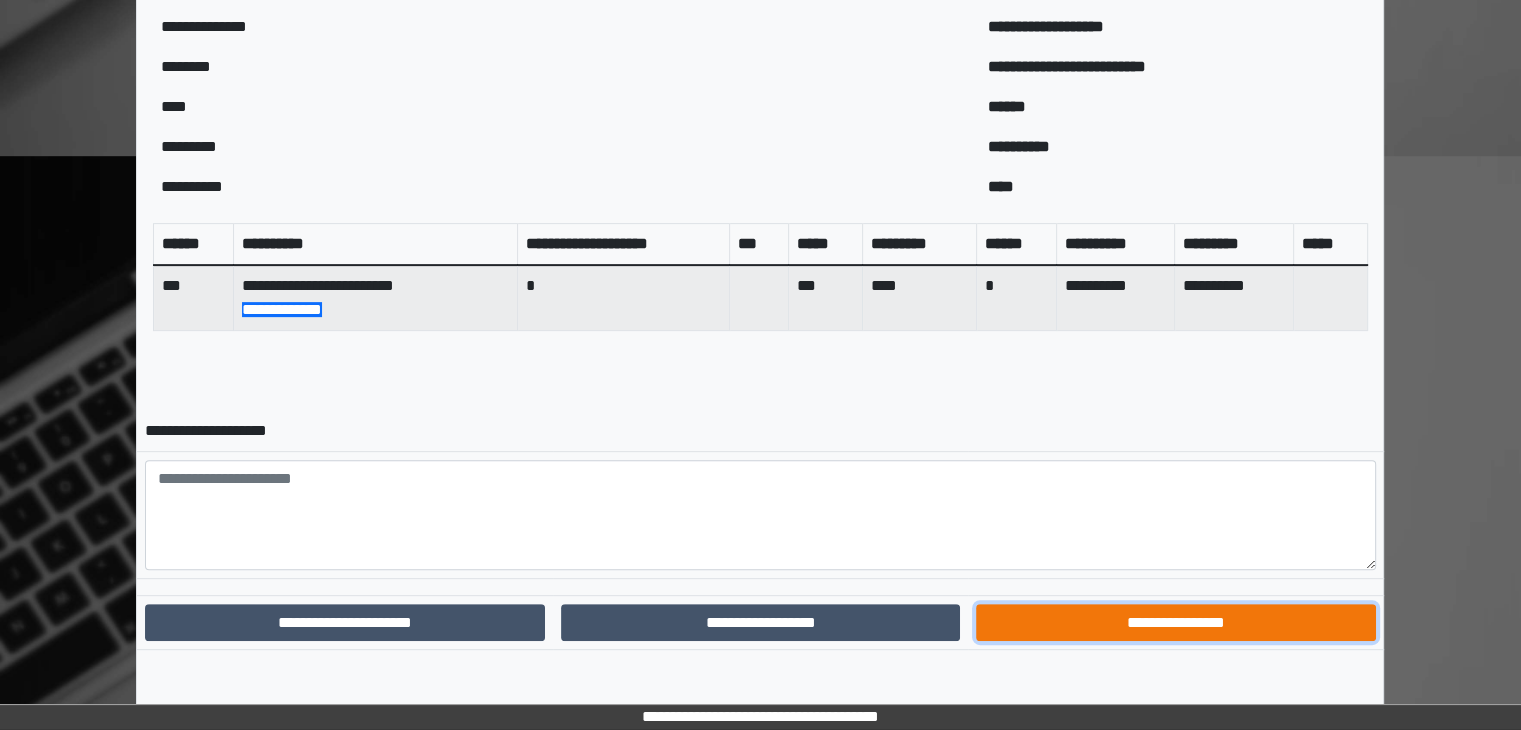 click on "**********" at bounding box center [1175, 623] 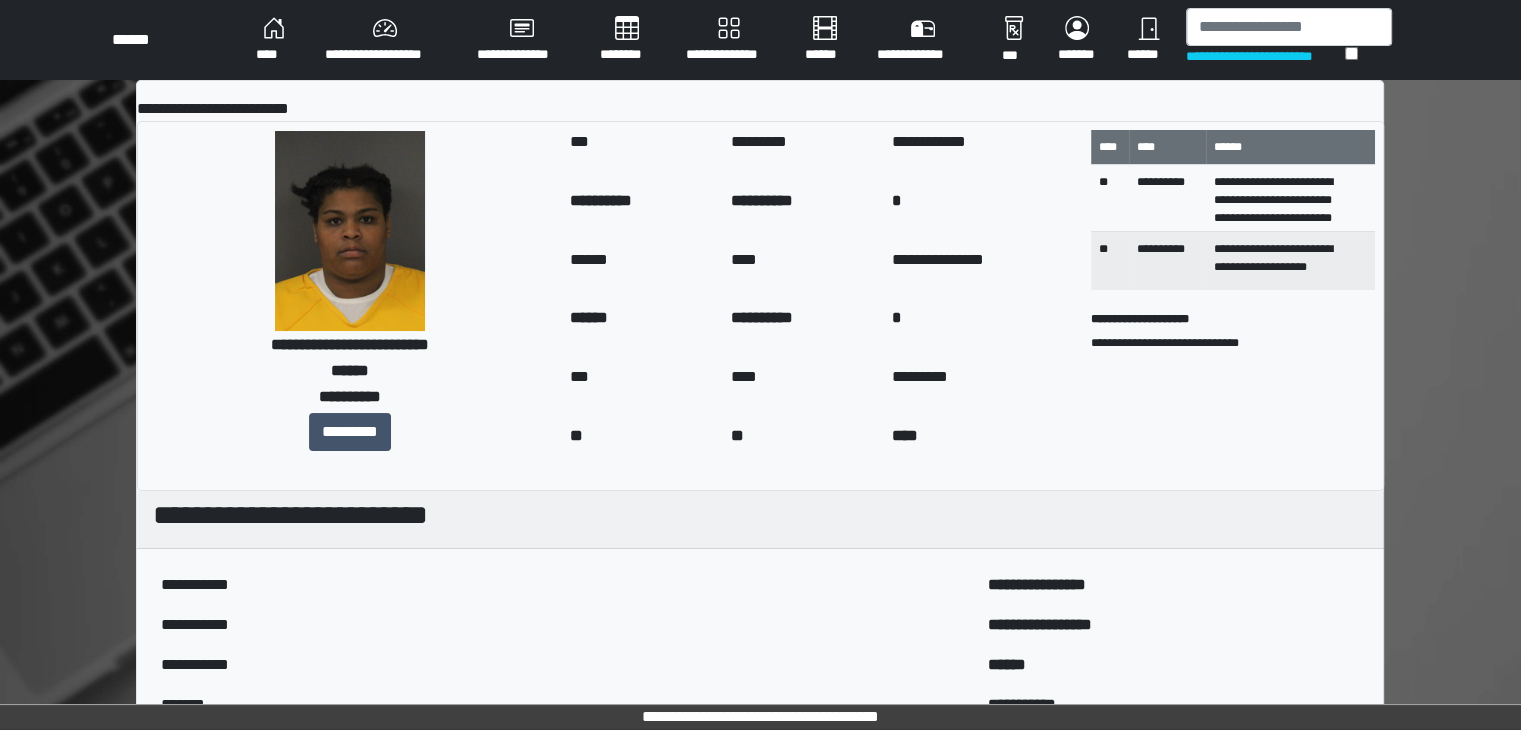 scroll, scrollTop: 592, scrollLeft: 0, axis: vertical 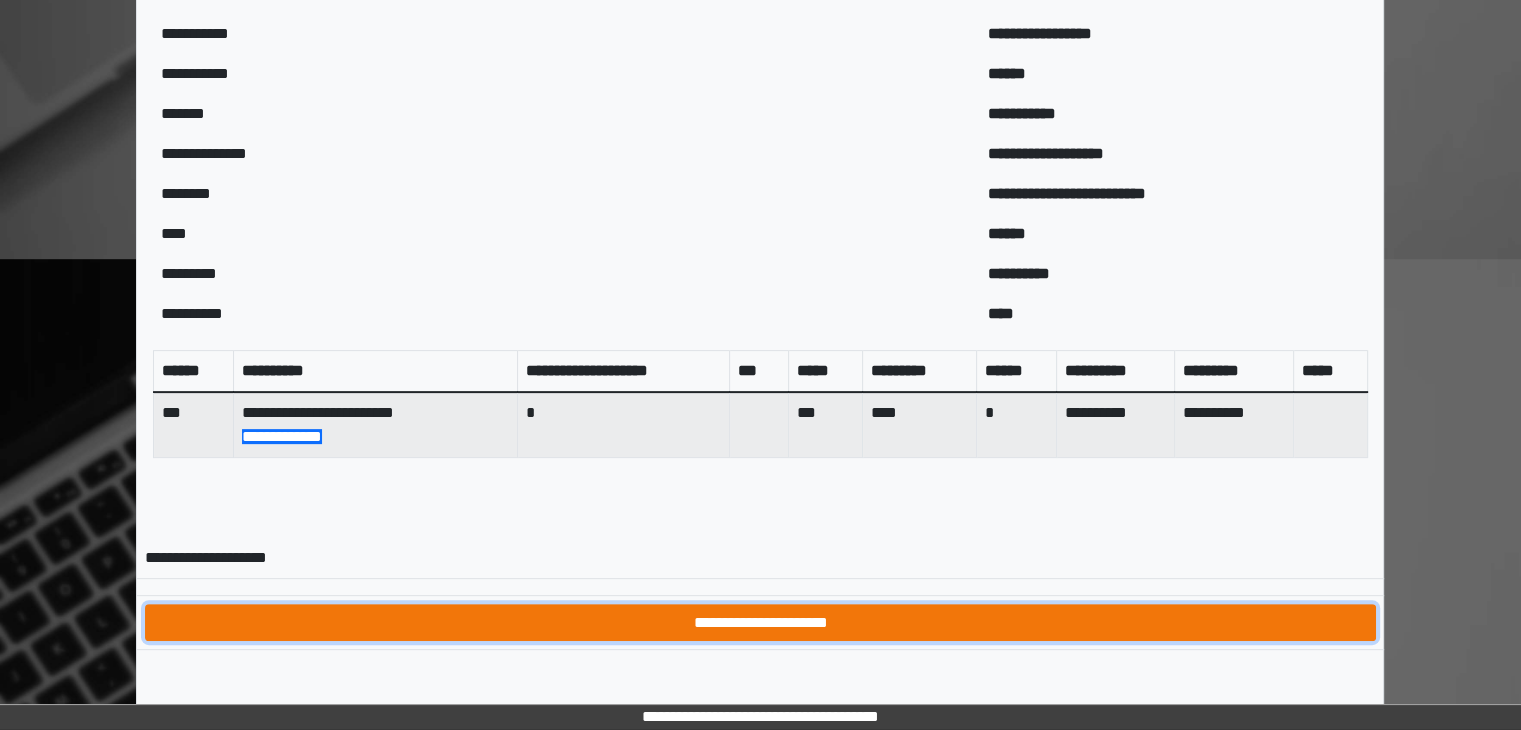 click on "**********" at bounding box center [760, 623] 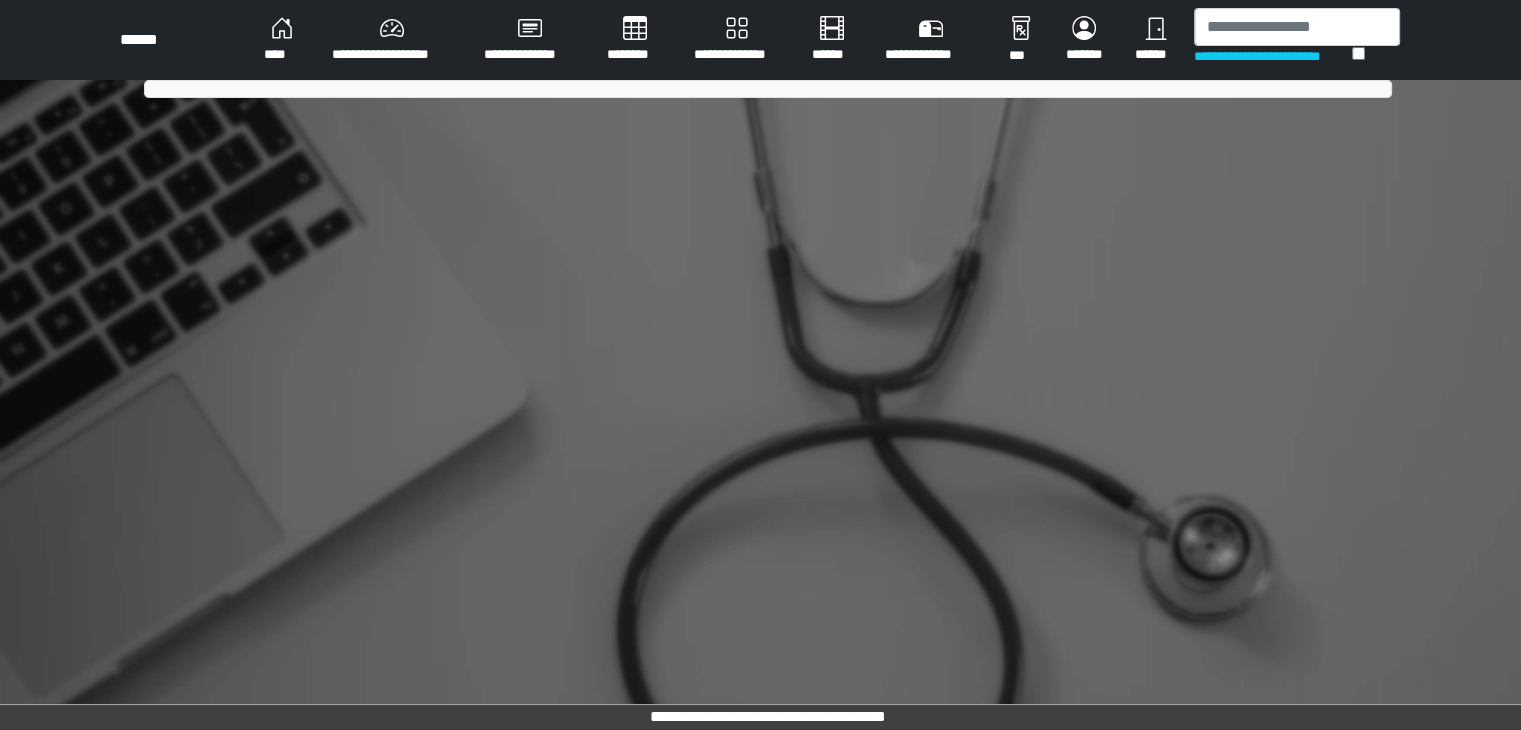 scroll, scrollTop: 0, scrollLeft: 0, axis: both 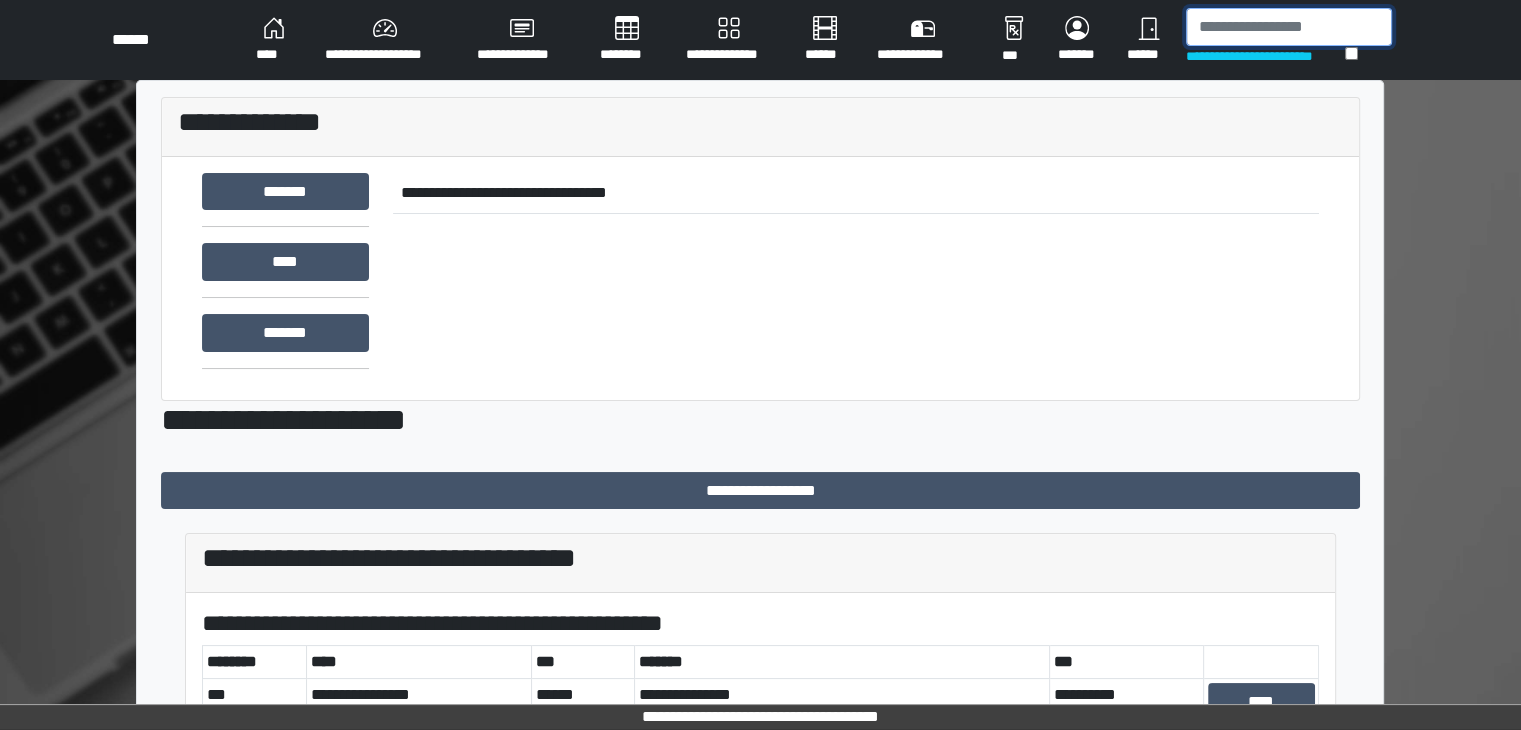 click at bounding box center [1289, 27] 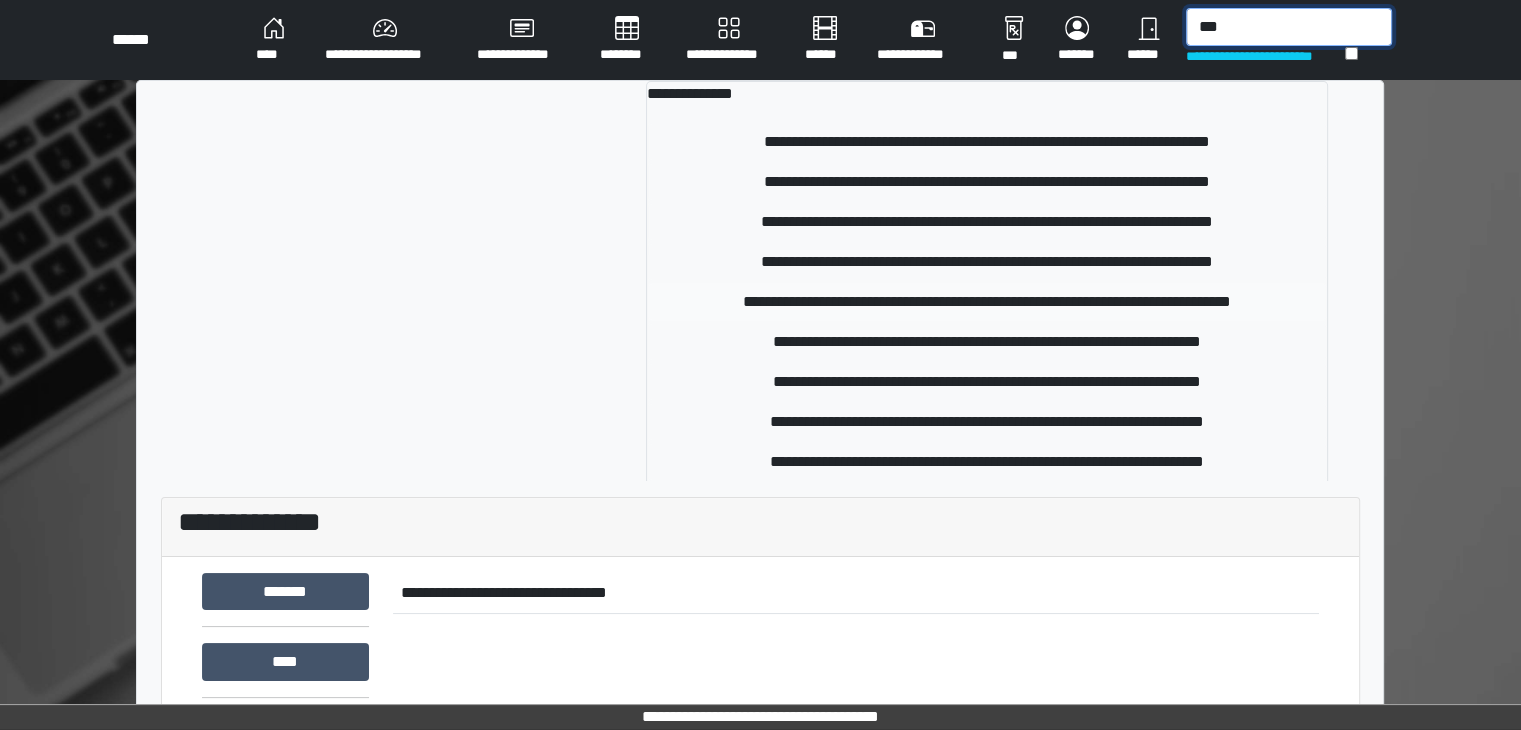 type on "***" 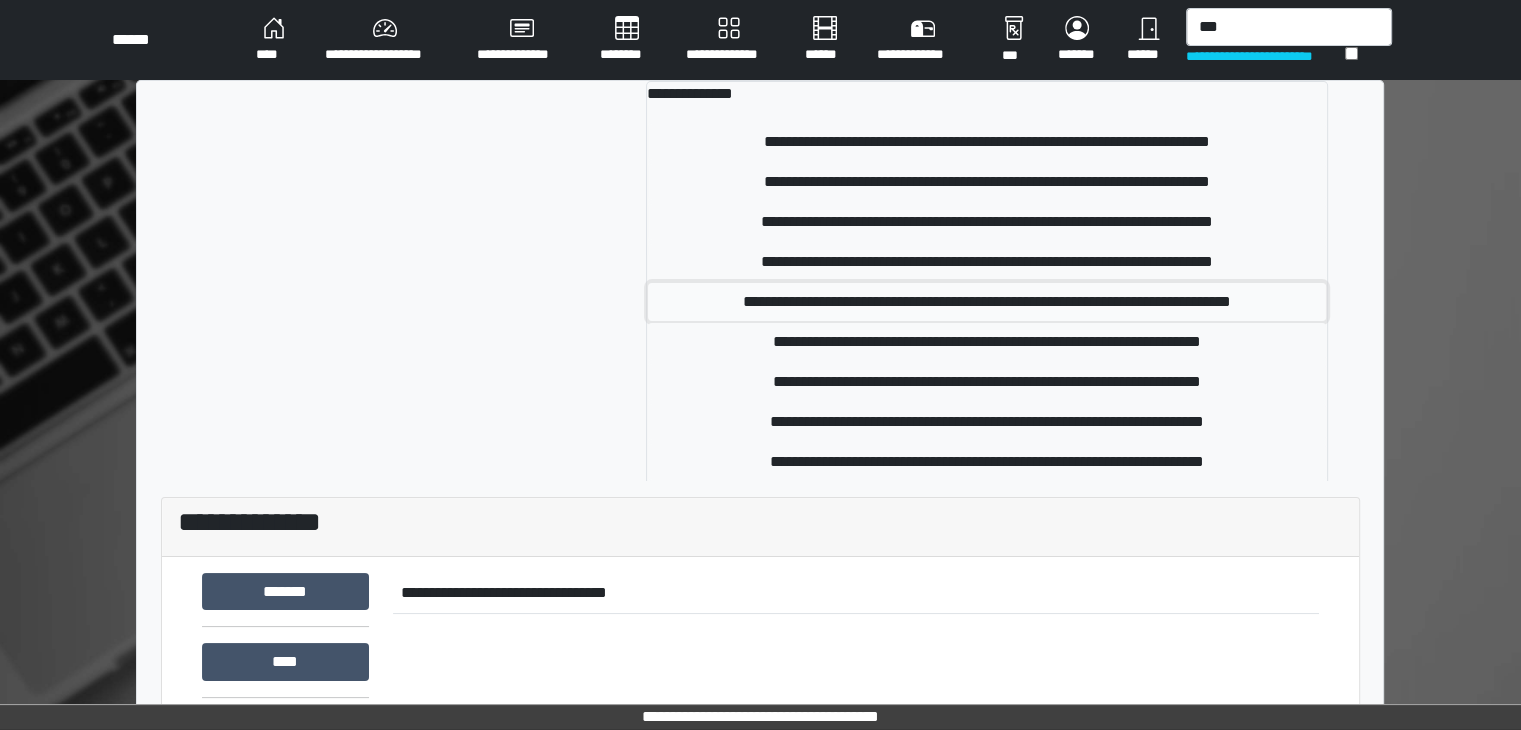 click on "**********" at bounding box center (987, 302) 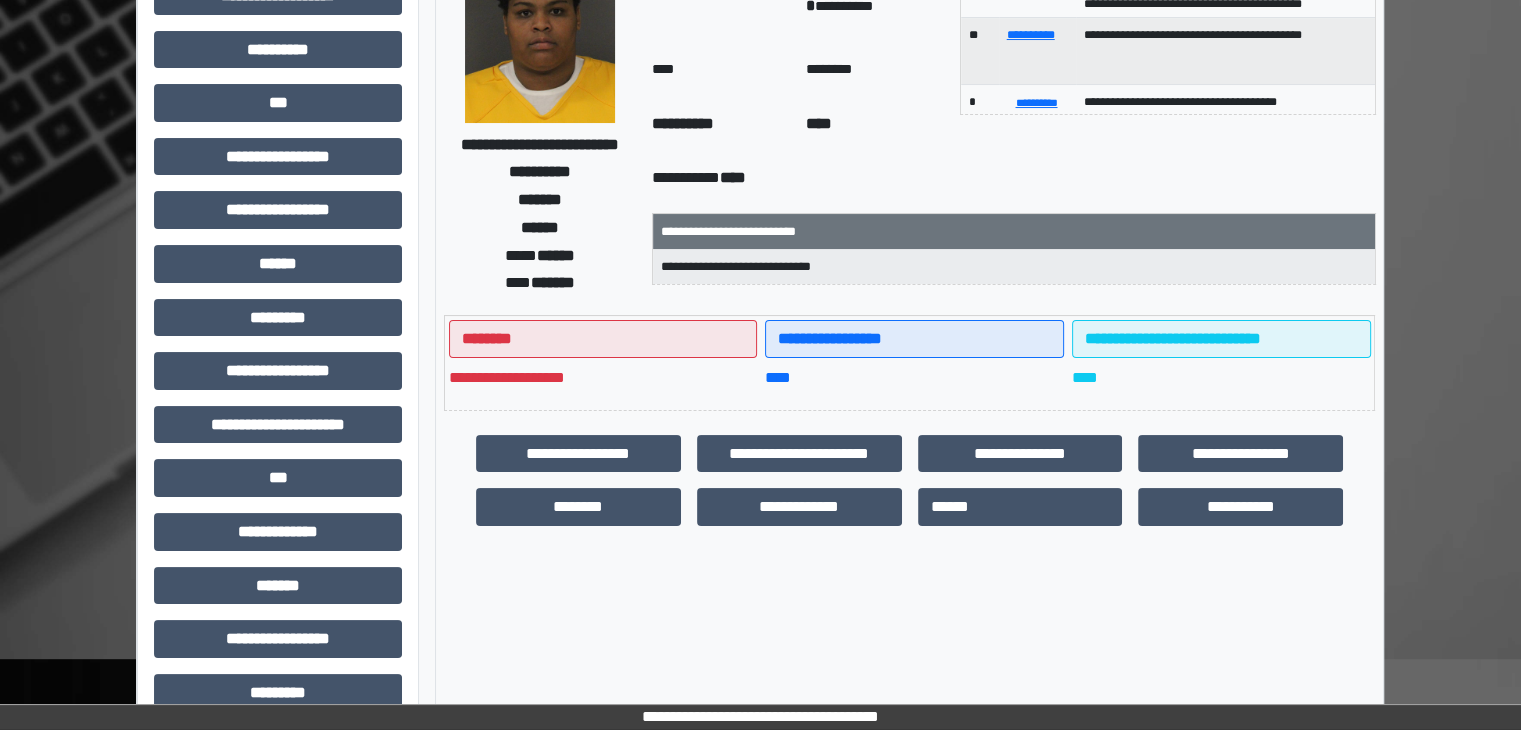 scroll, scrollTop: 300, scrollLeft: 0, axis: vertical 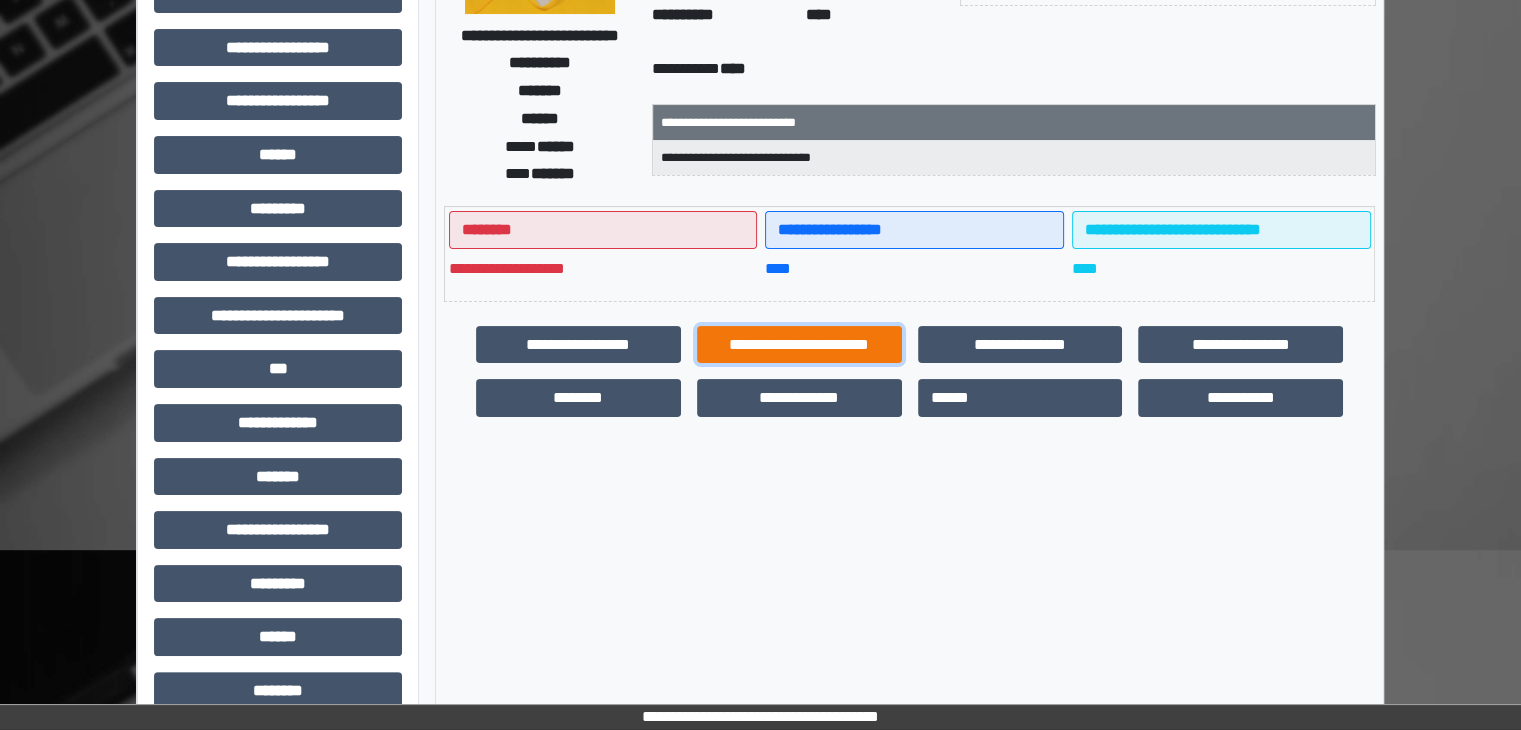 click on "**********" at bounding box center (799, 345) 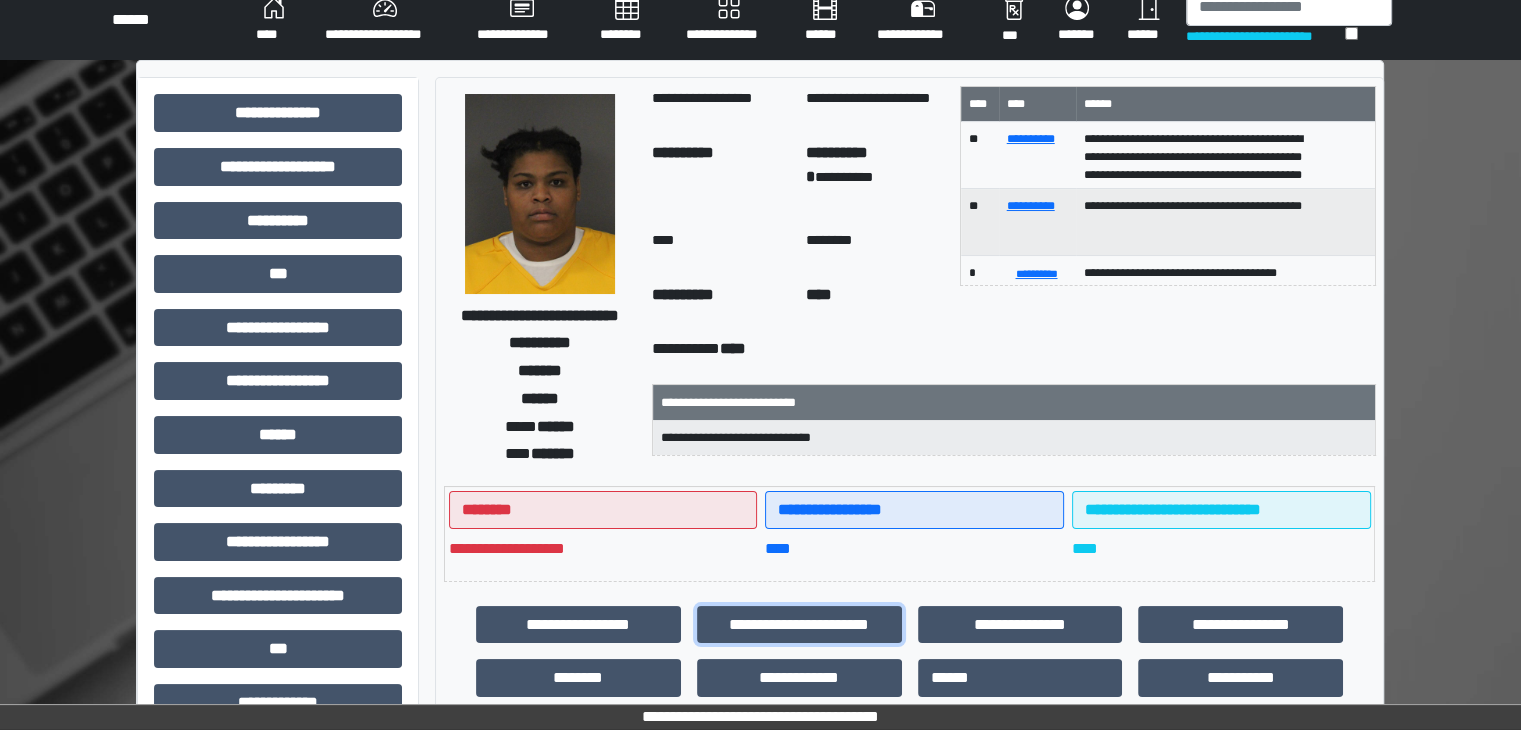 scroll, scrollTop: 0, scrollLeft: 0, axis: both 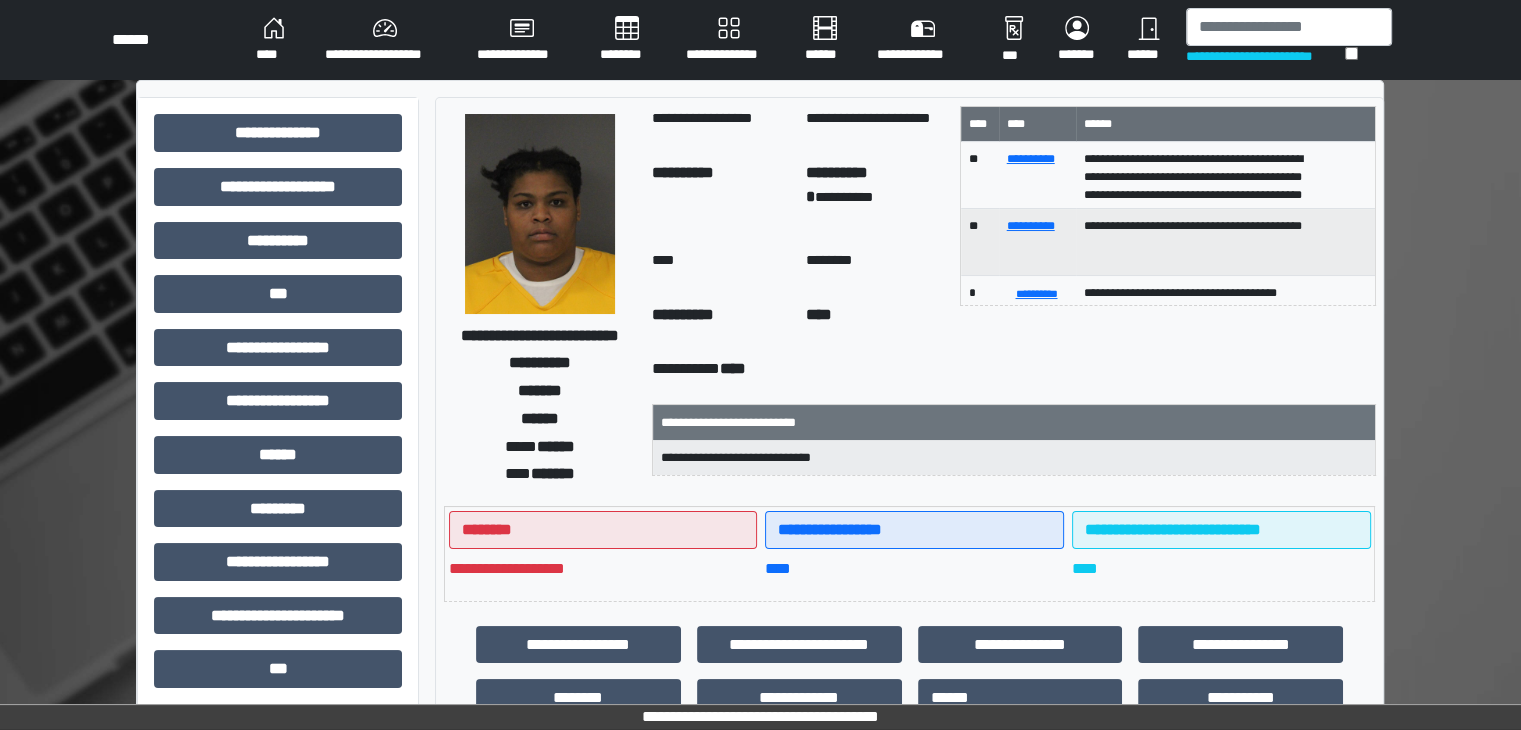 click on "****" at bounding box center (274, 40) 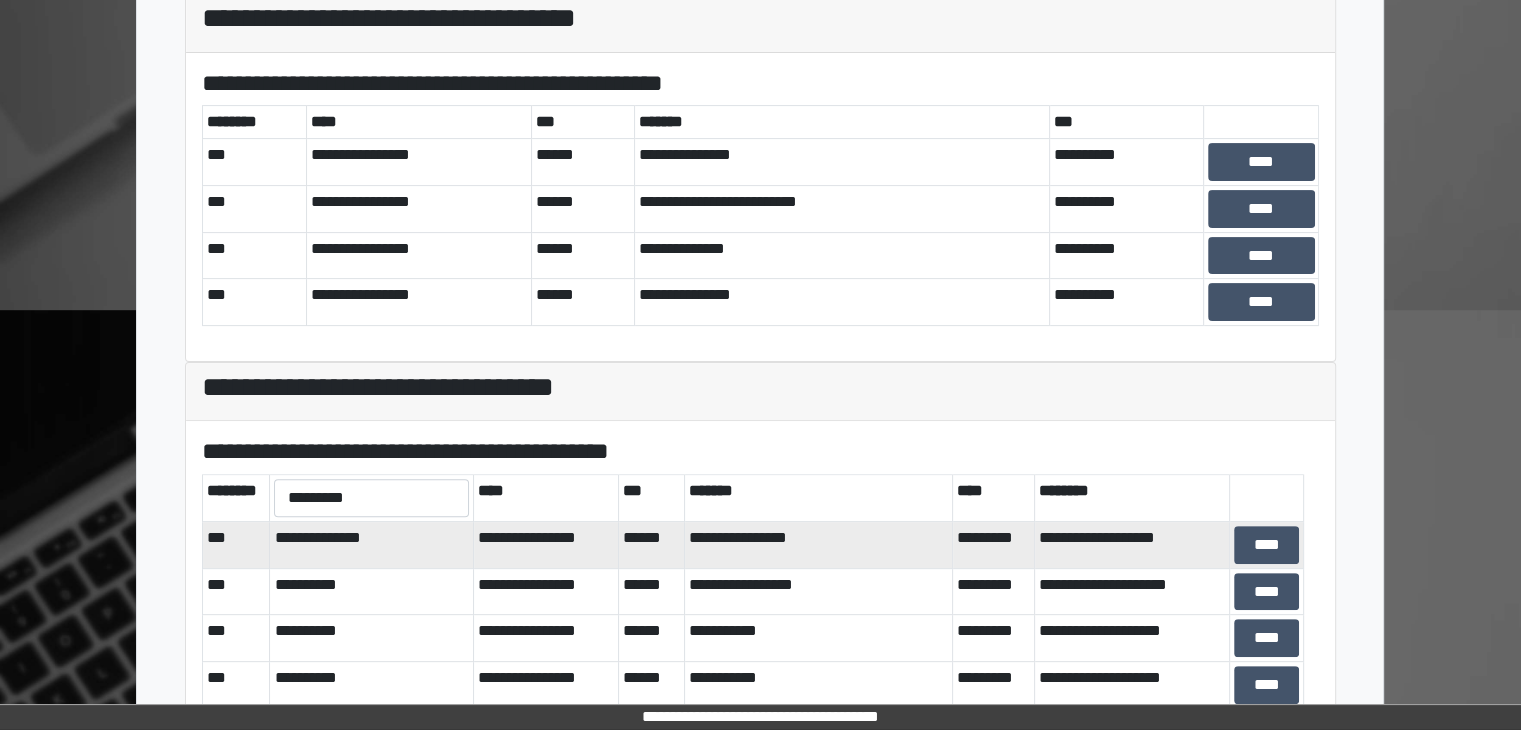 scroll, scrollTop: 581, scrollLeft: 0, axis: vertical 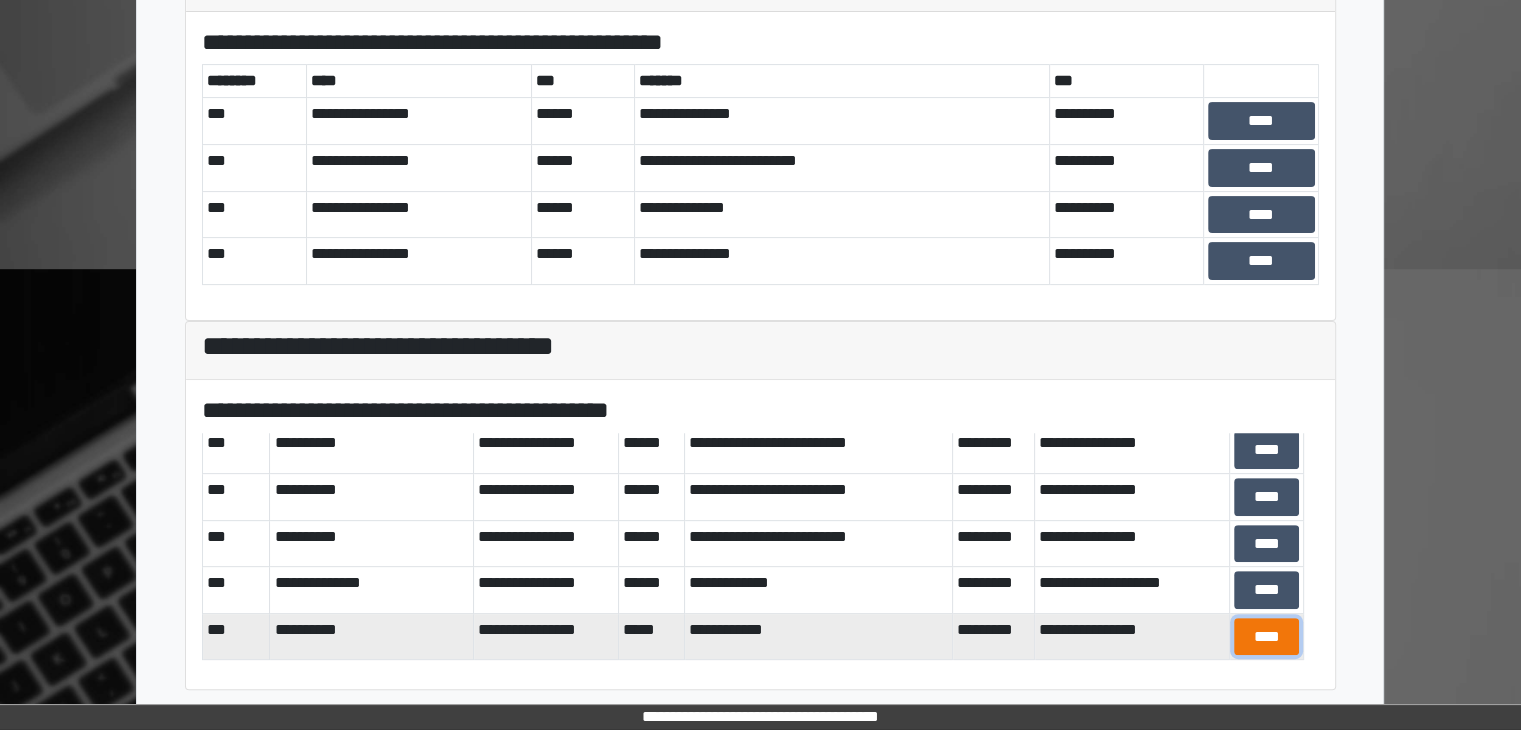 click on "****" at bounding box center [1267, 637] 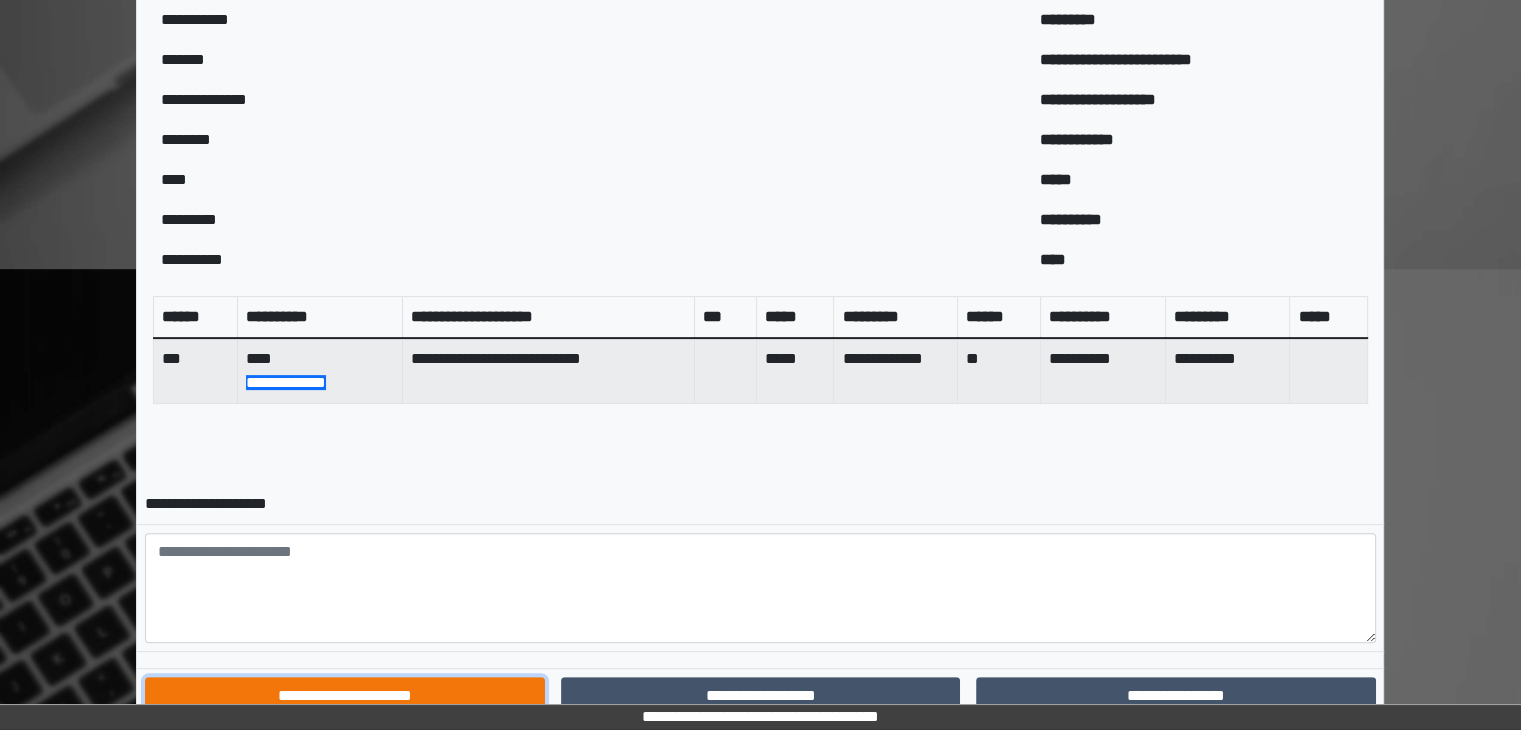 click on "**********" at bounding box center [344, 696] 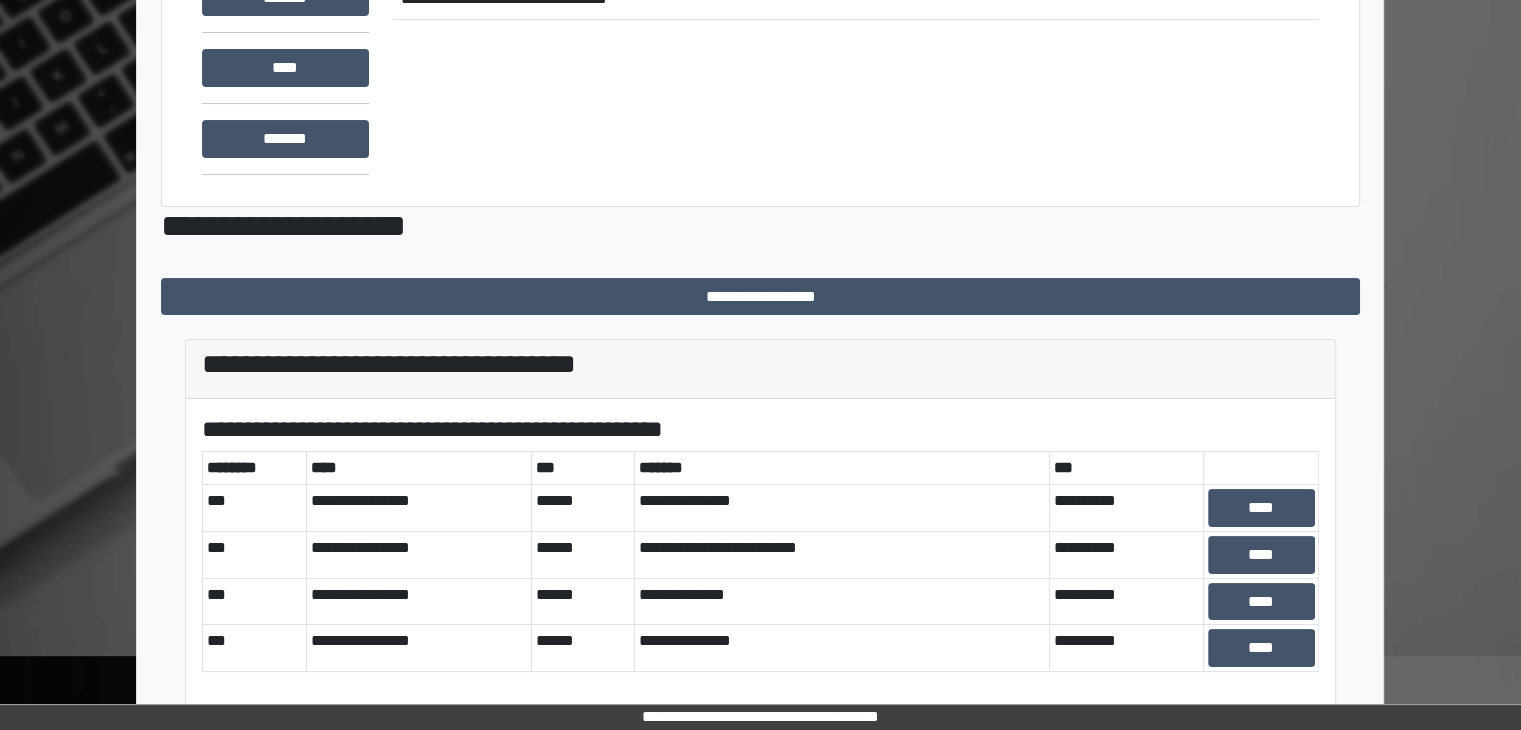 scroll, scrollTop: 581, scrollLeft: 0, axis: vertical 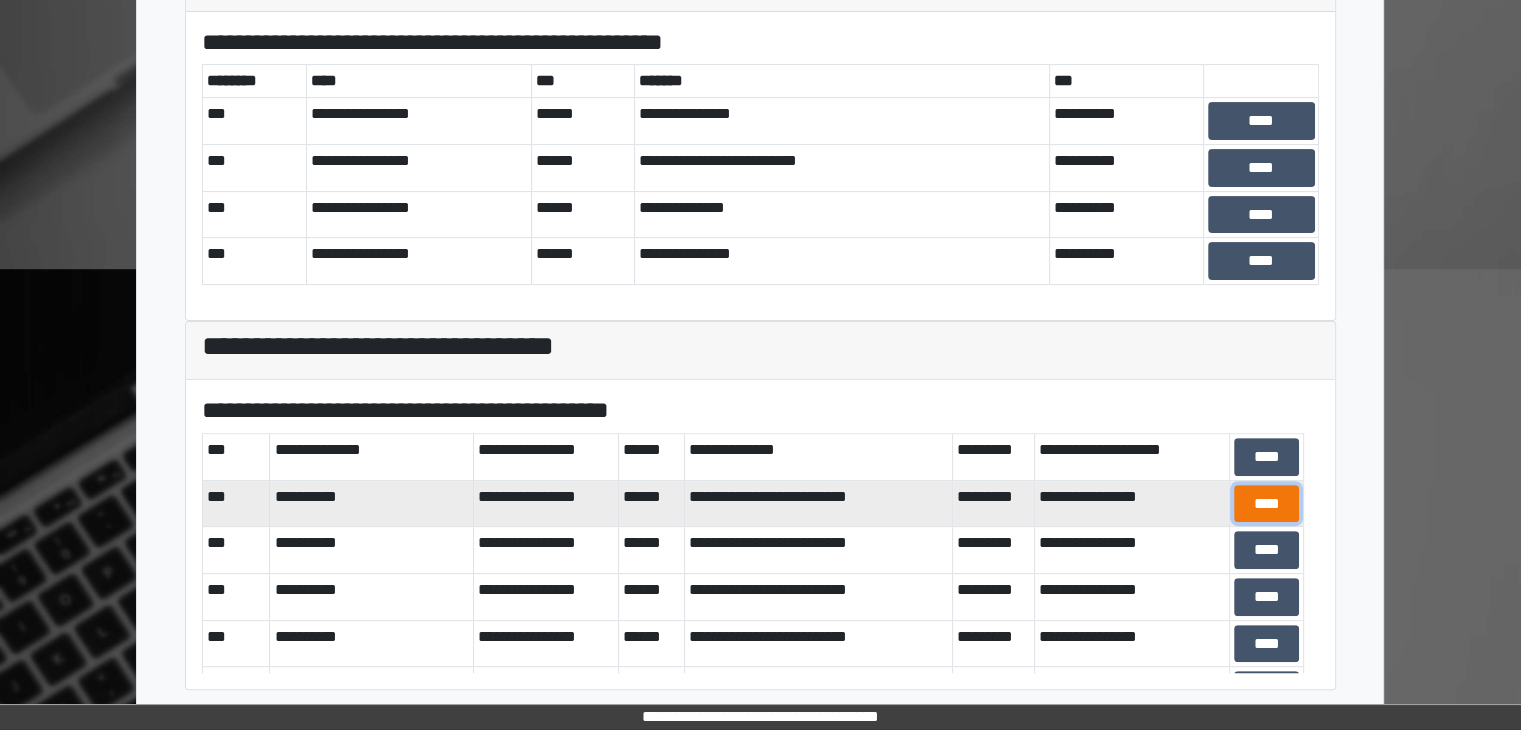 click on "****" at bounding box center (1267, 504) 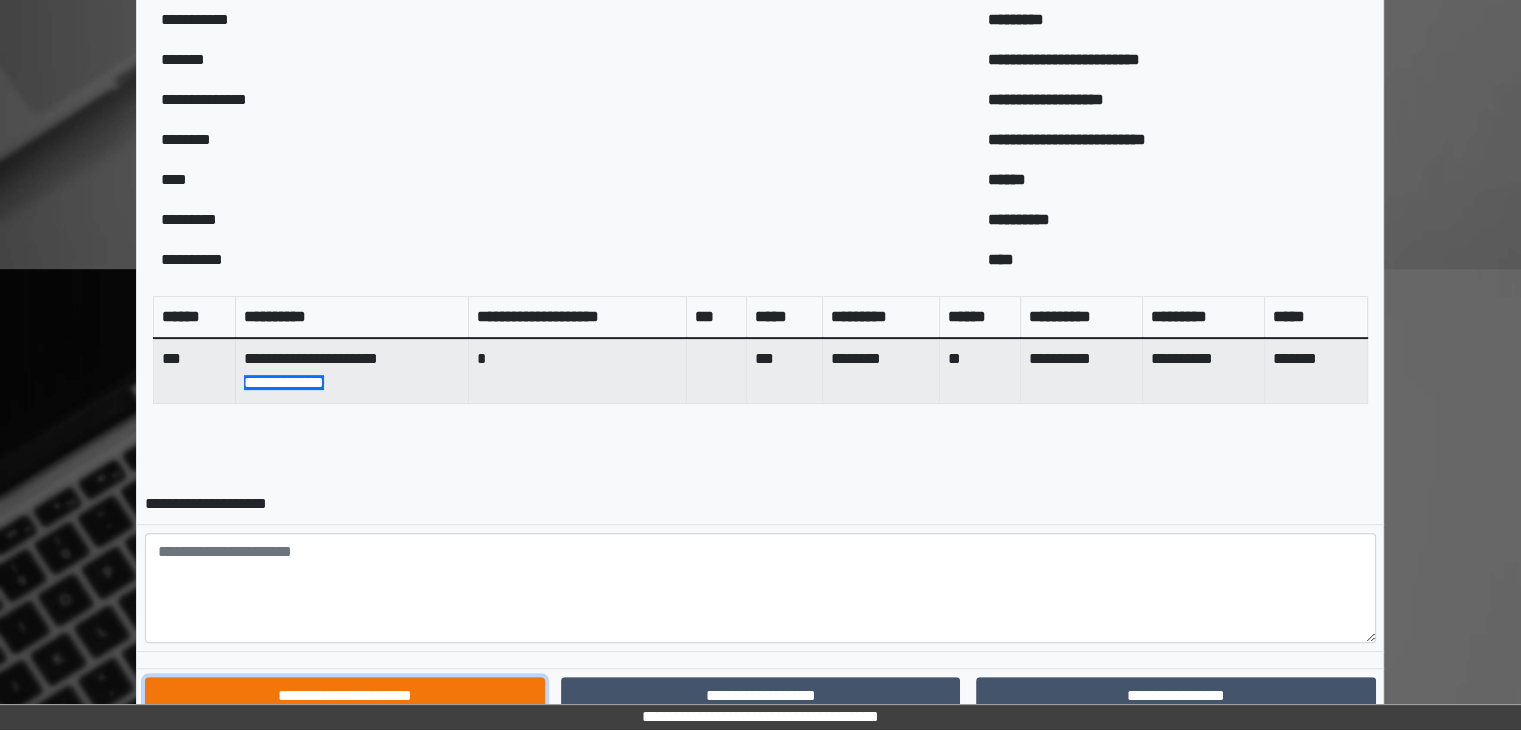 click on "**********" at bounding box center [344, 696] 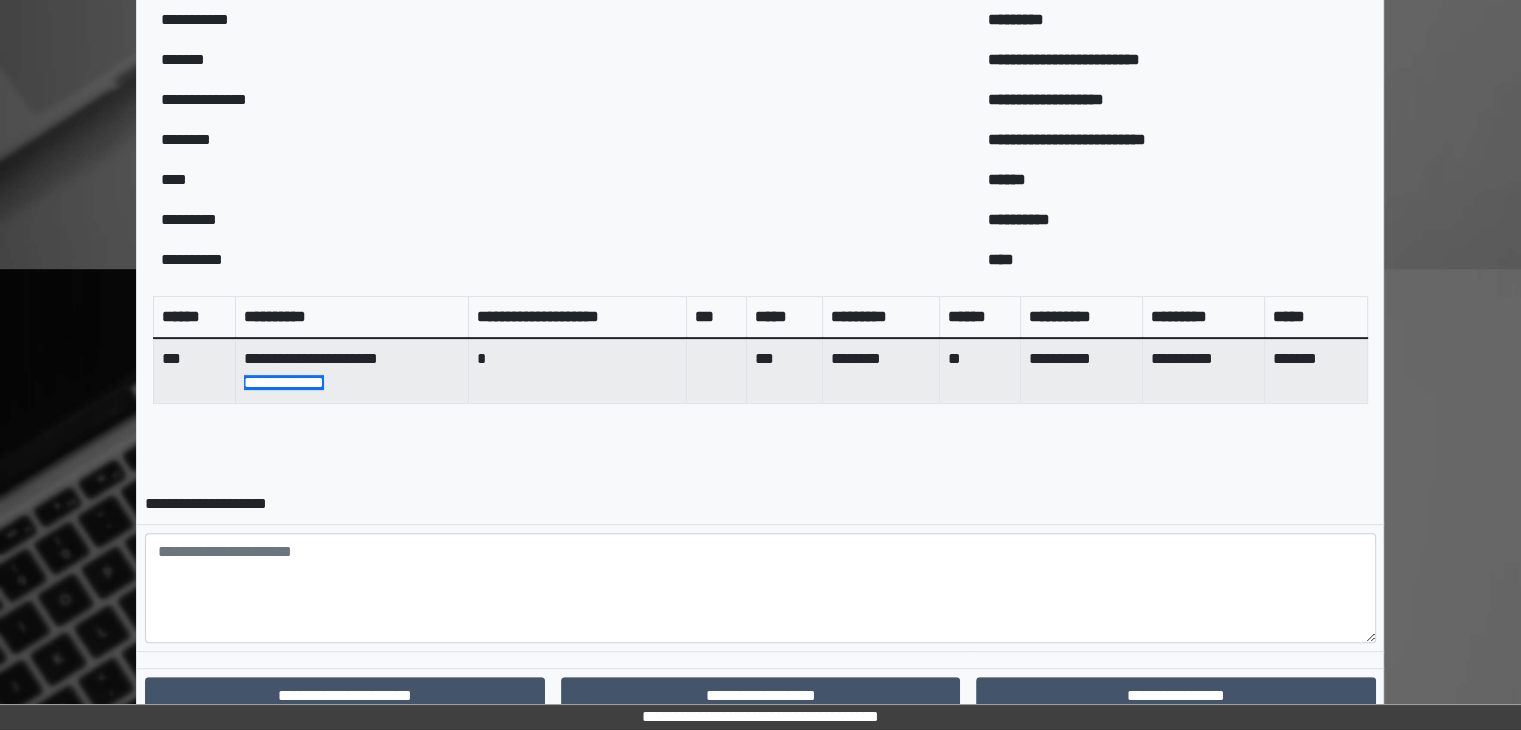 scroll, scrollTop: 0, scrollLeft: 0, axis: both 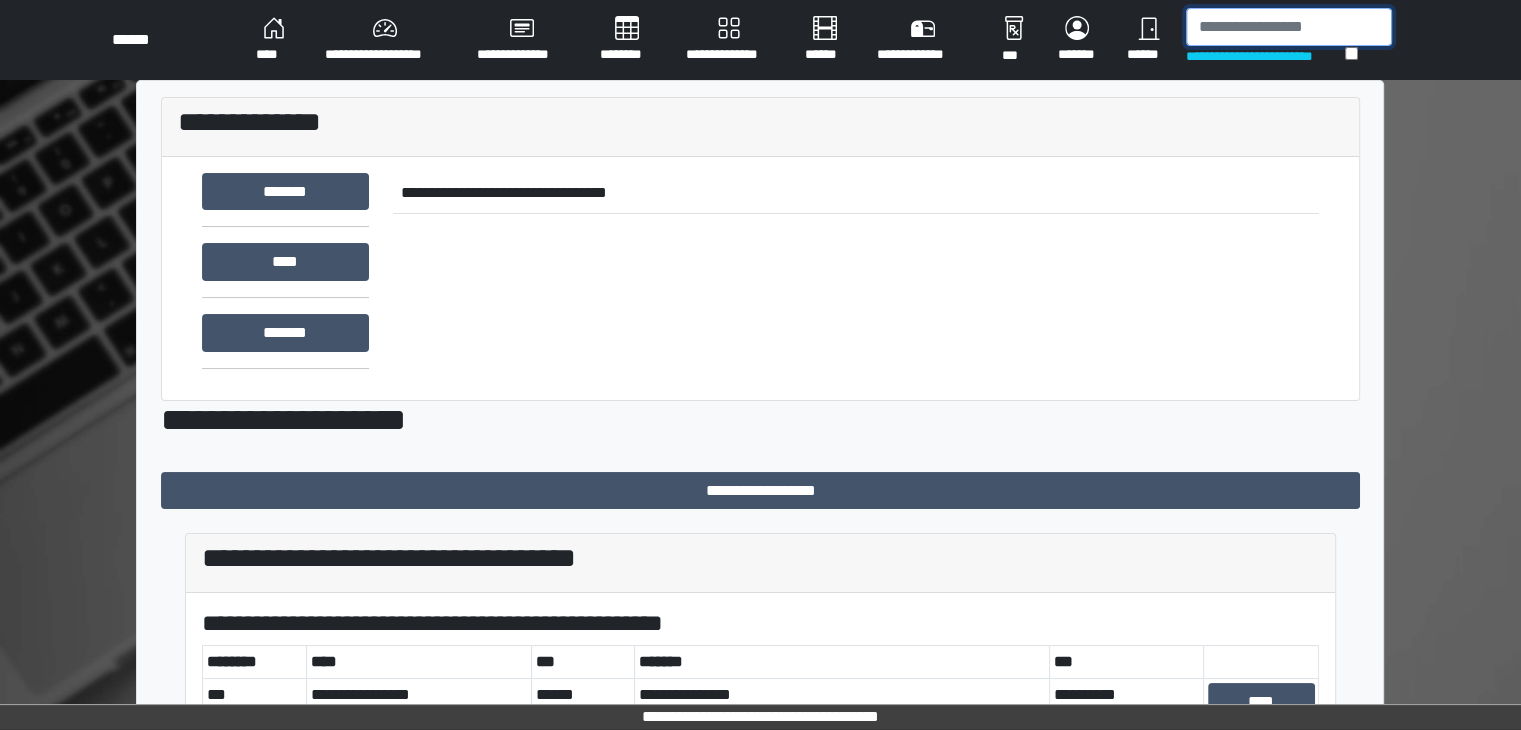 click at bounding box center (1289, 27) 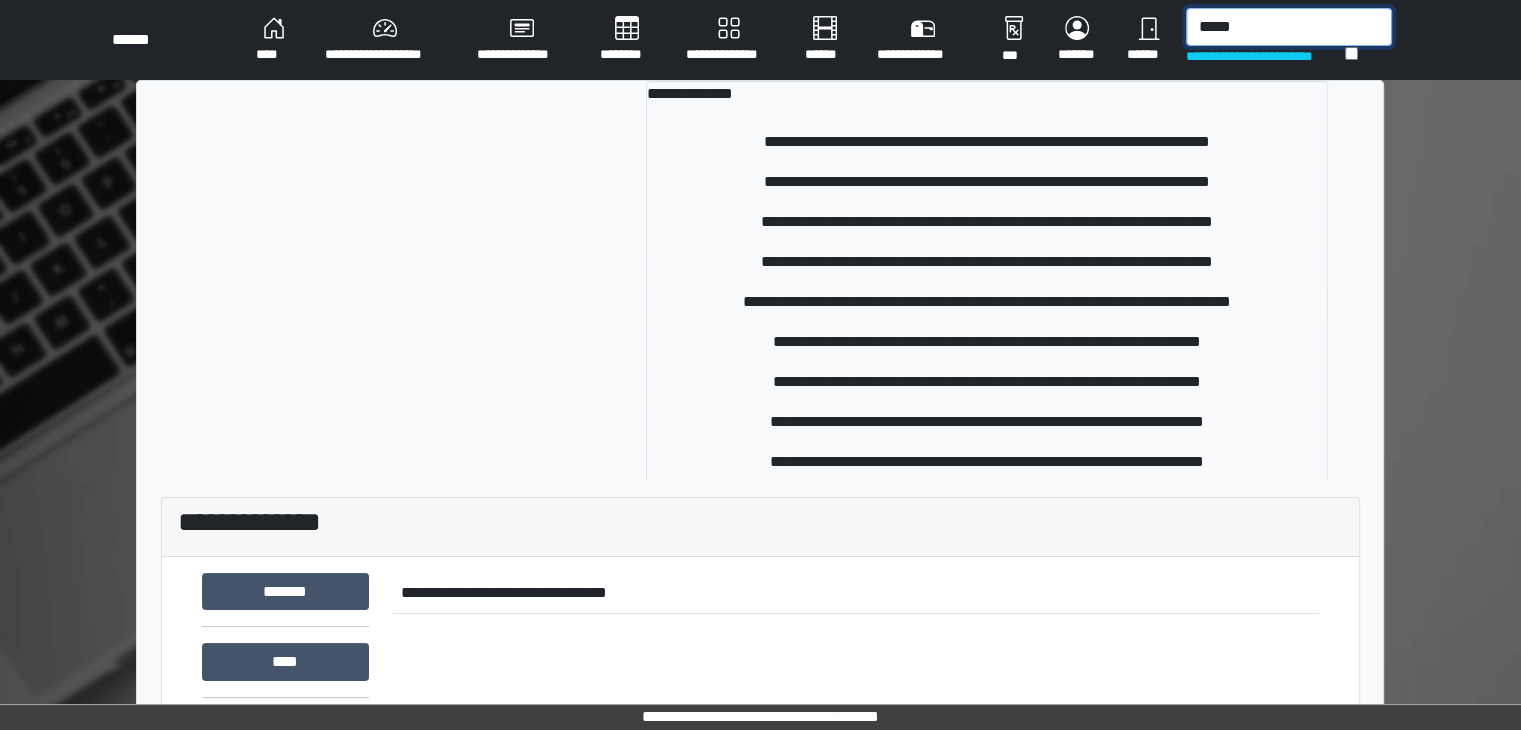 type on "*****" 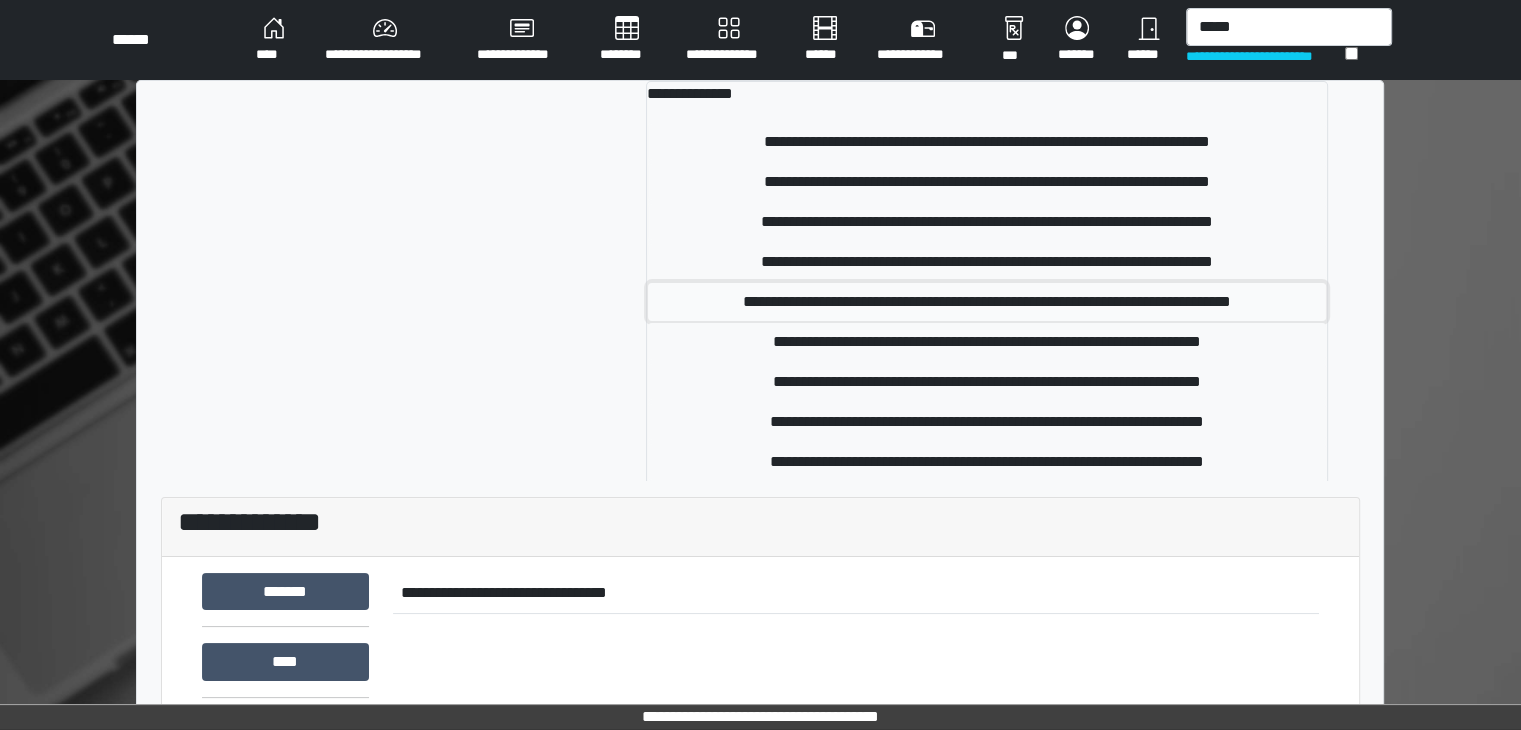 click on "**********" at bounding box center (987, 302) 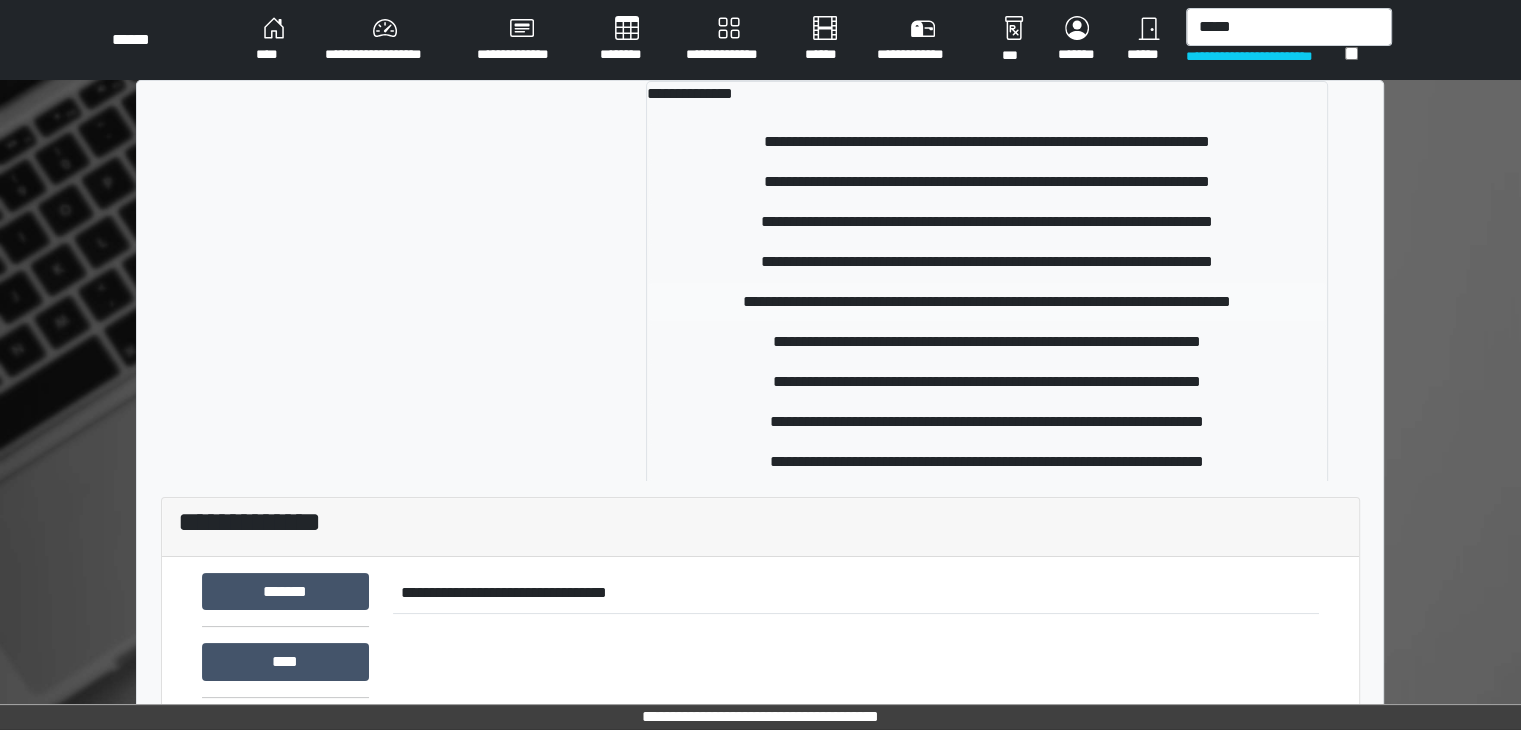 type 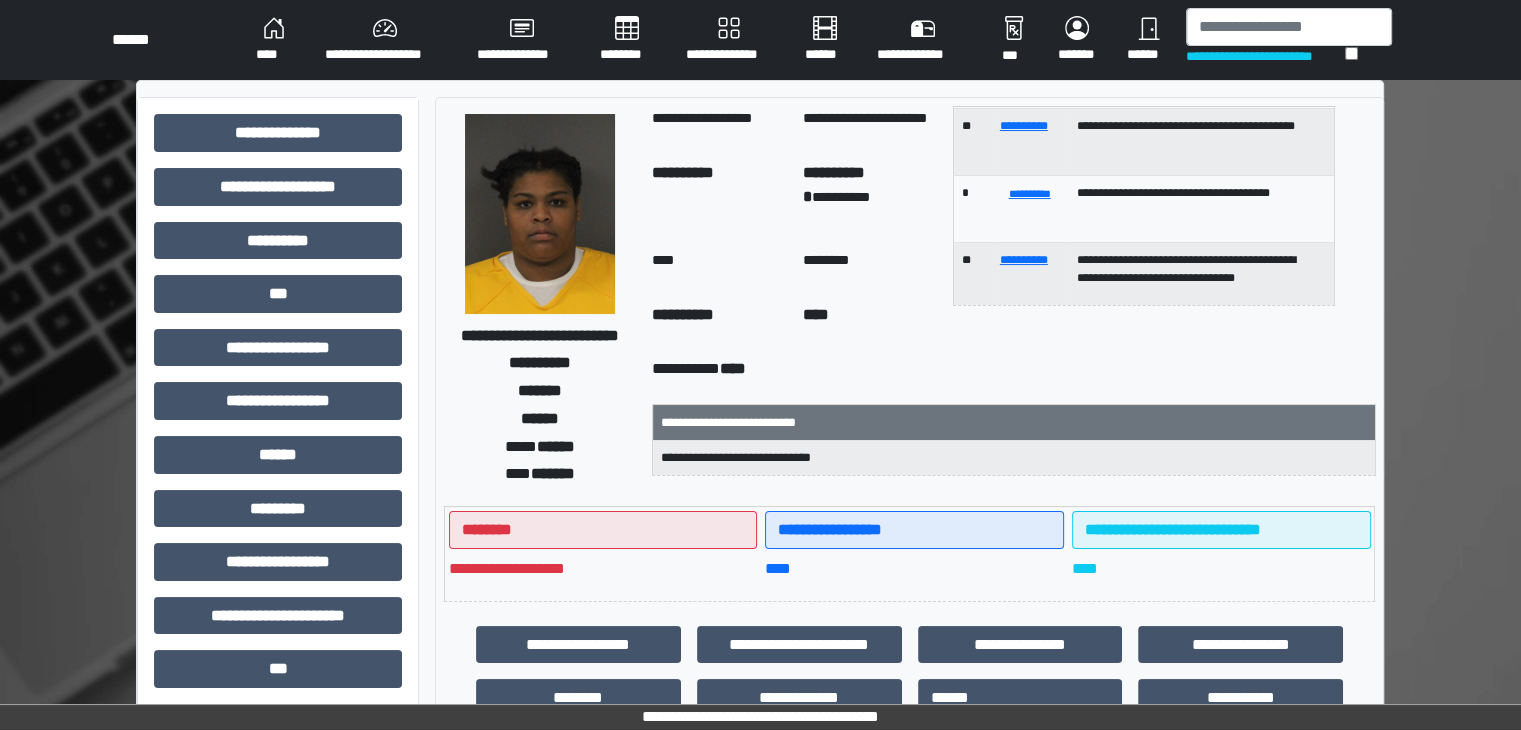 scroll, scrollTop: 119, scrollLeft: 0, axis: vertical 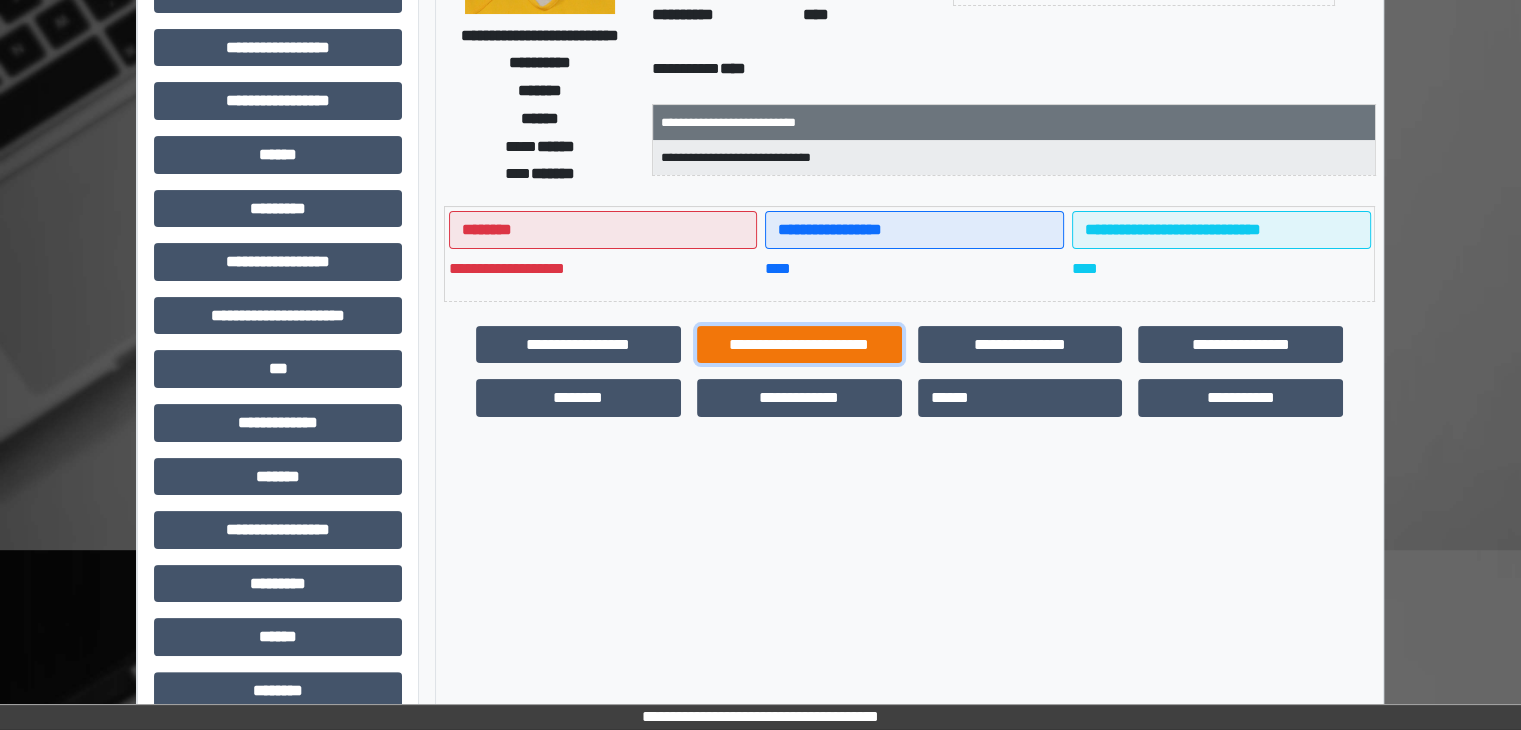 click on "**********" at bounding box center (799, 345) 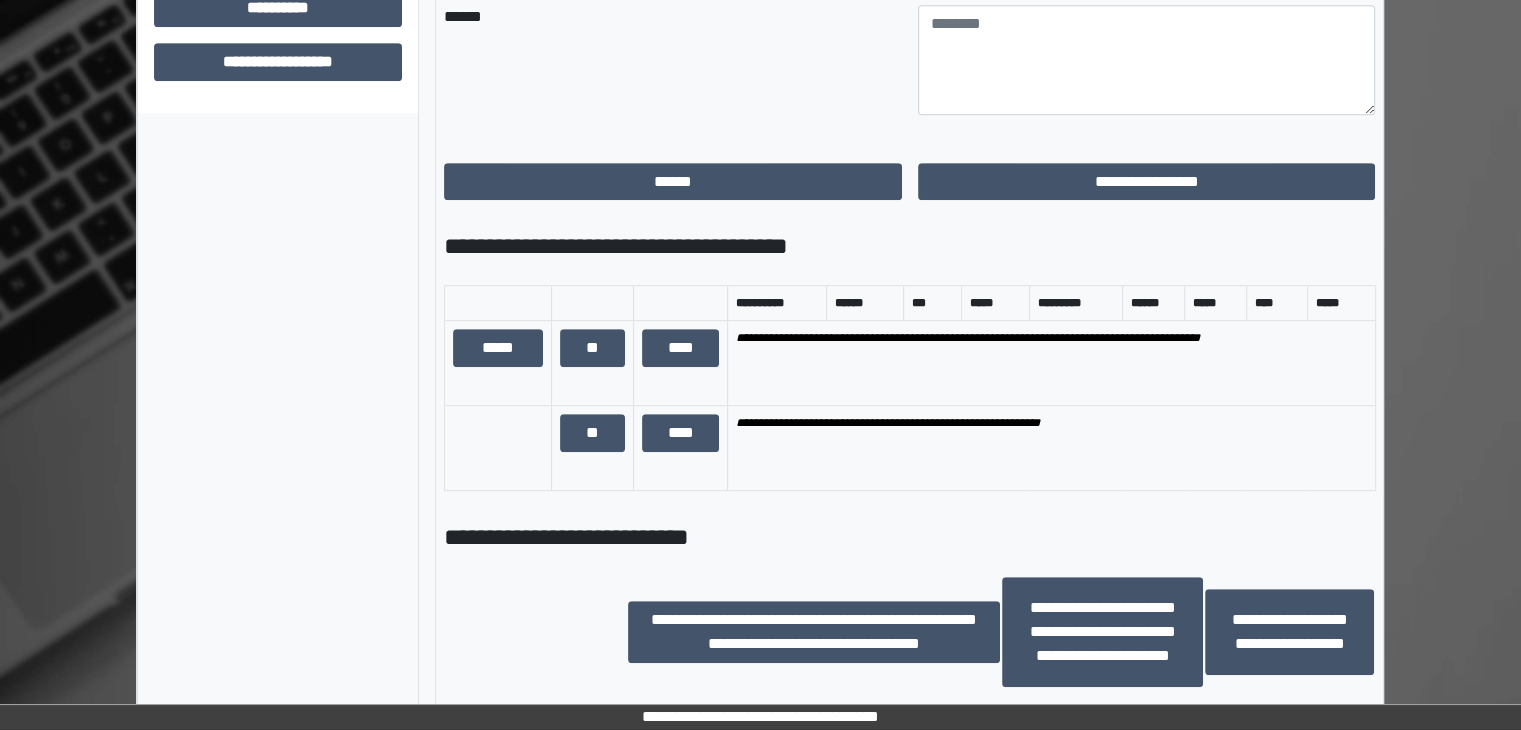 scroll, scrollTop: 1223, scrollLeft: 0, axis: vertical 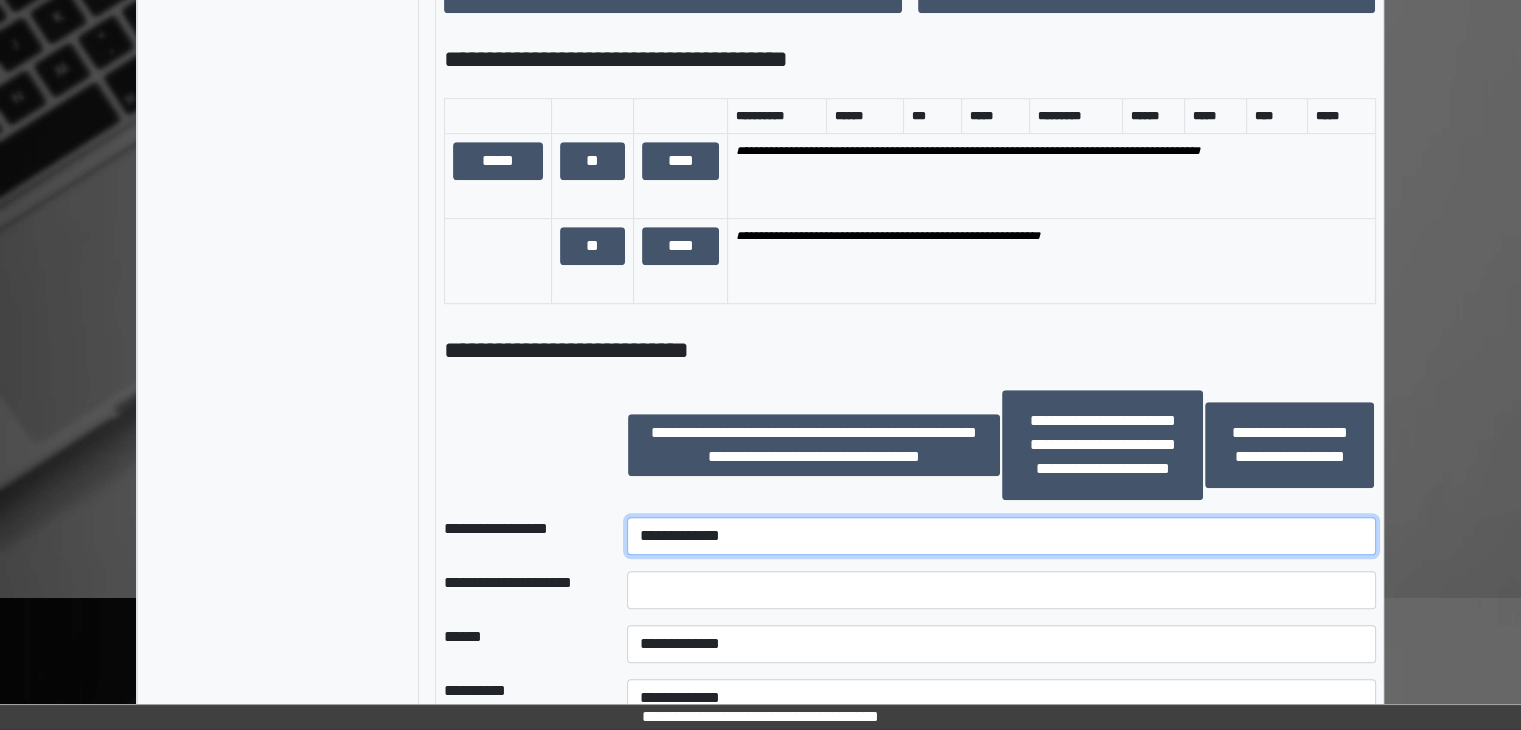 click on "**********" at bounding box center [1001, 536] 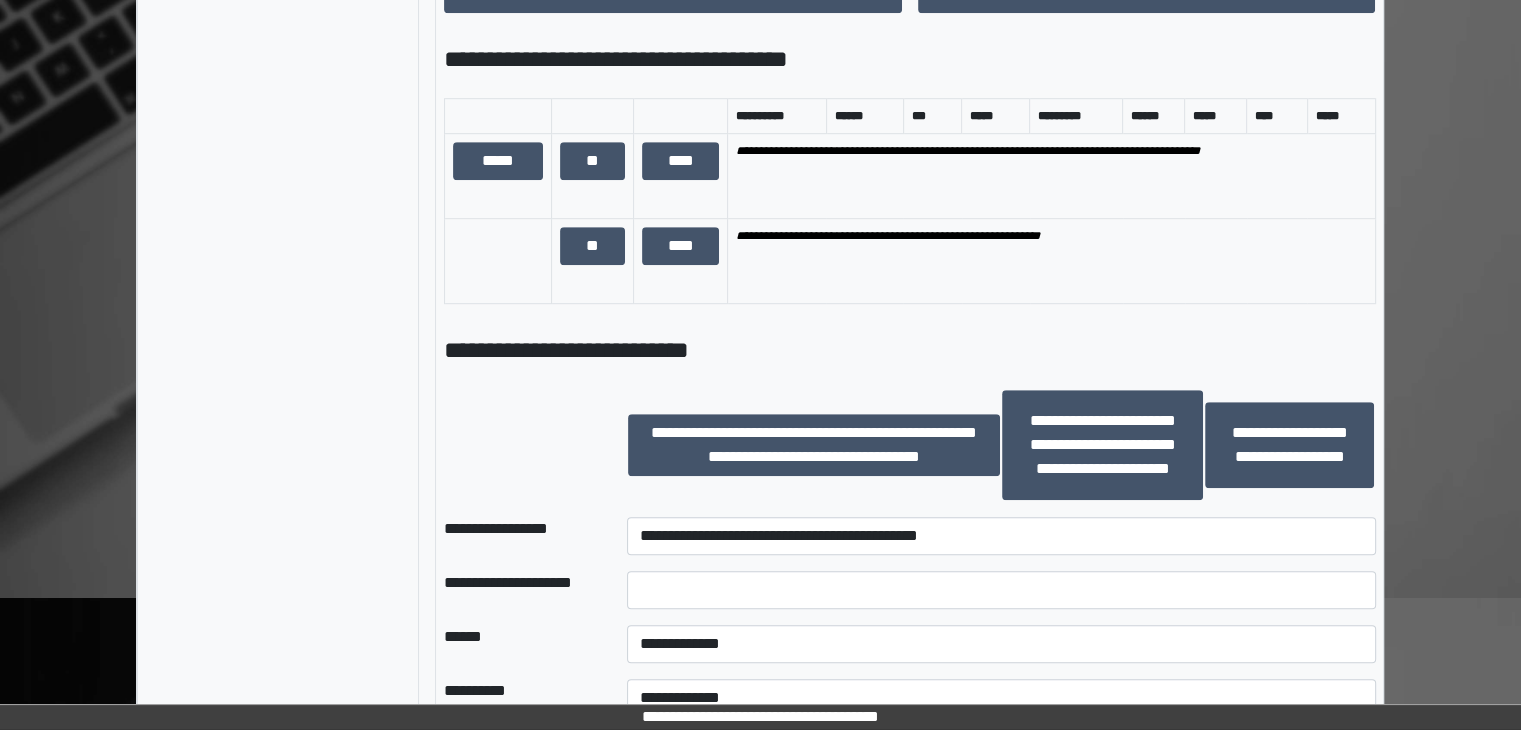 click at bounding box center [519, 445] 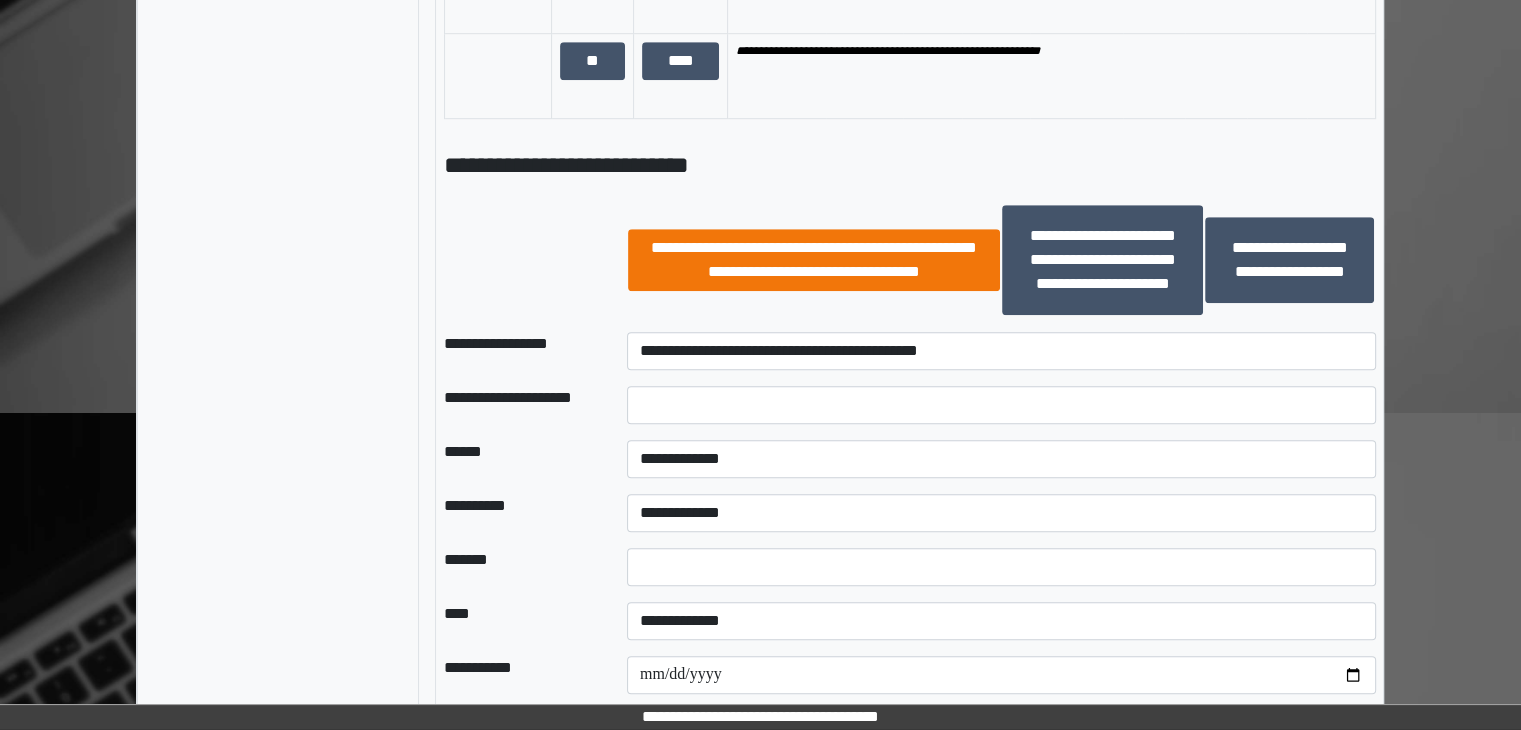 scroll, scrollTop: 1423, scrollLeft: 0, axis: vertical 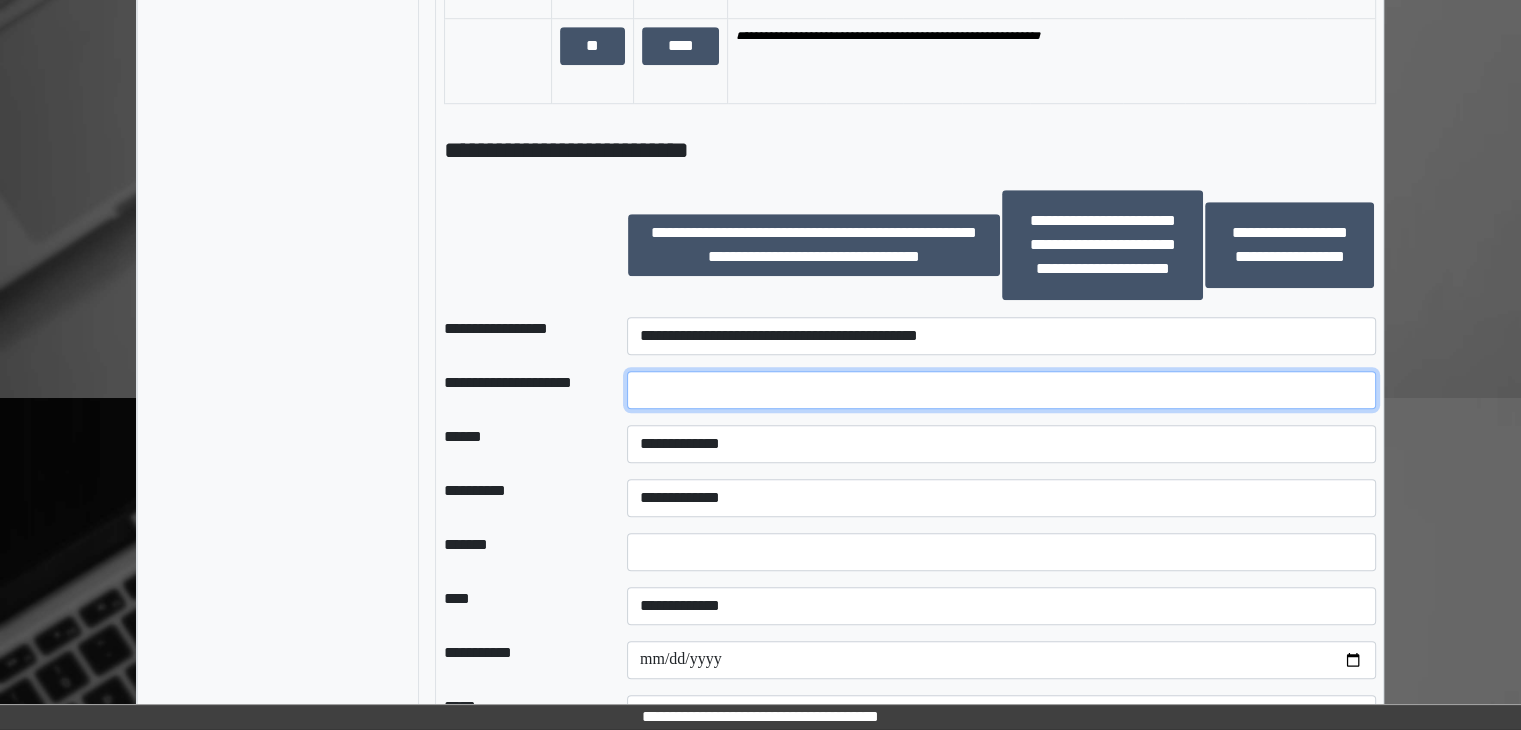 click at bounding box center (1001, 390) 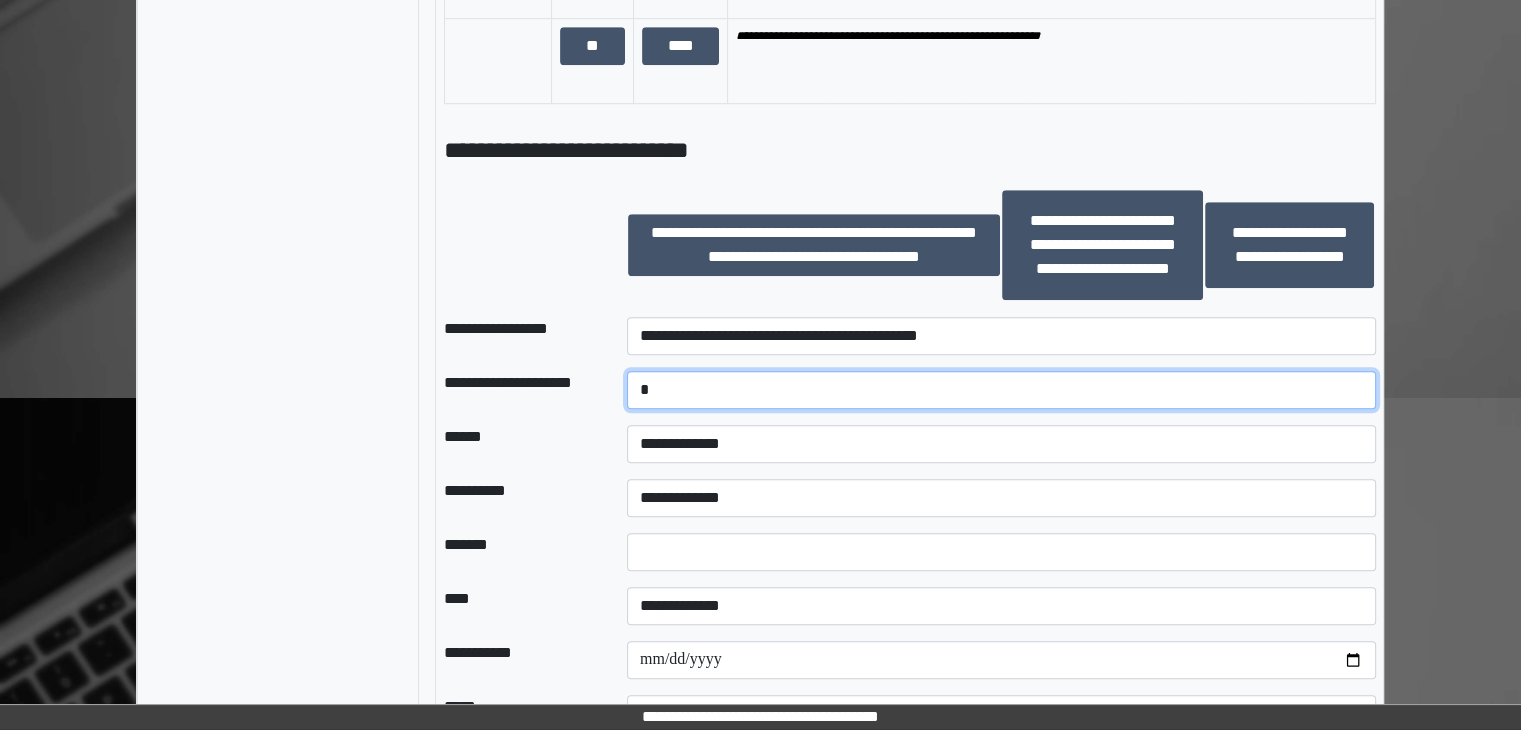 type on "*" 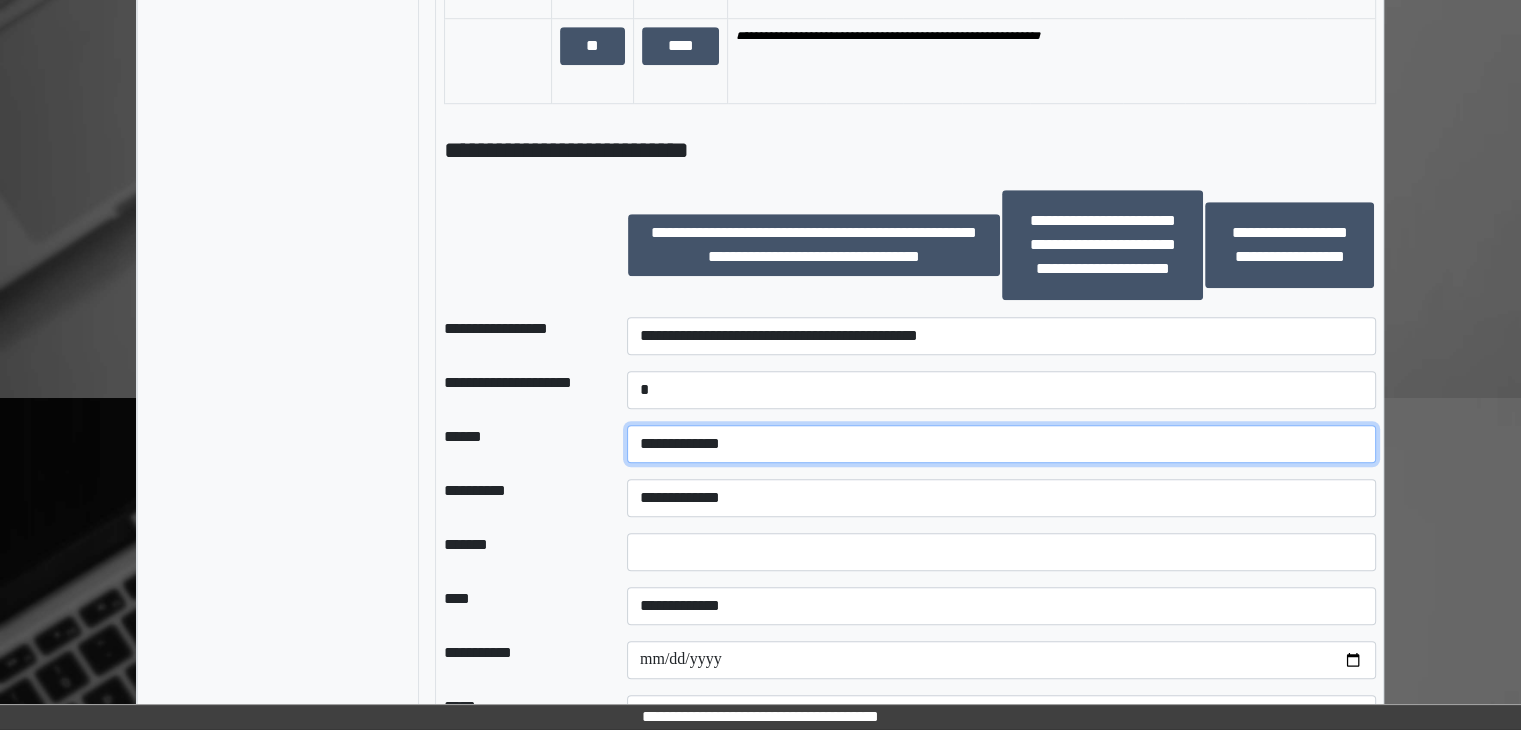 click on "**********" at bounding box center [1001, 444] 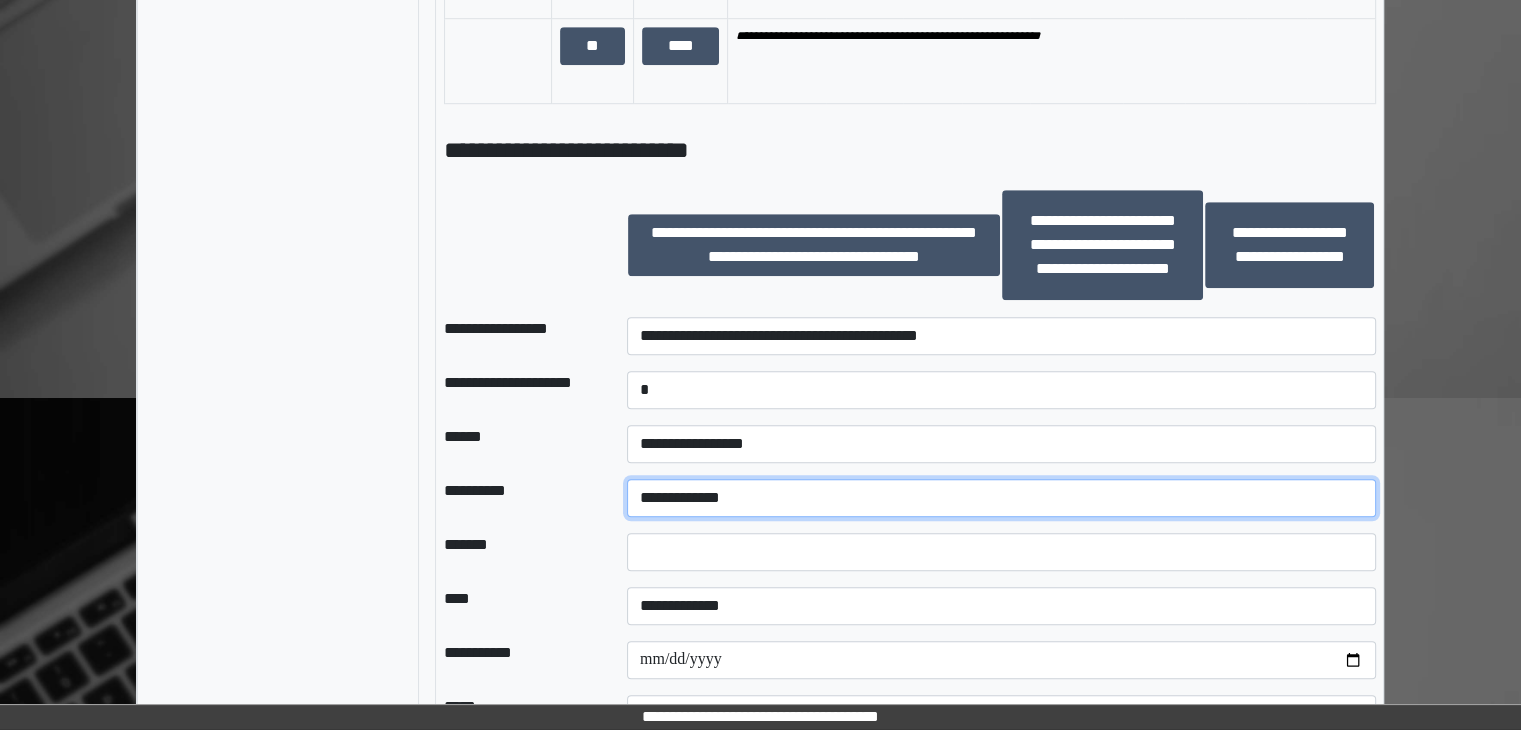 click on "**********" at bounding box center (1001, 498) 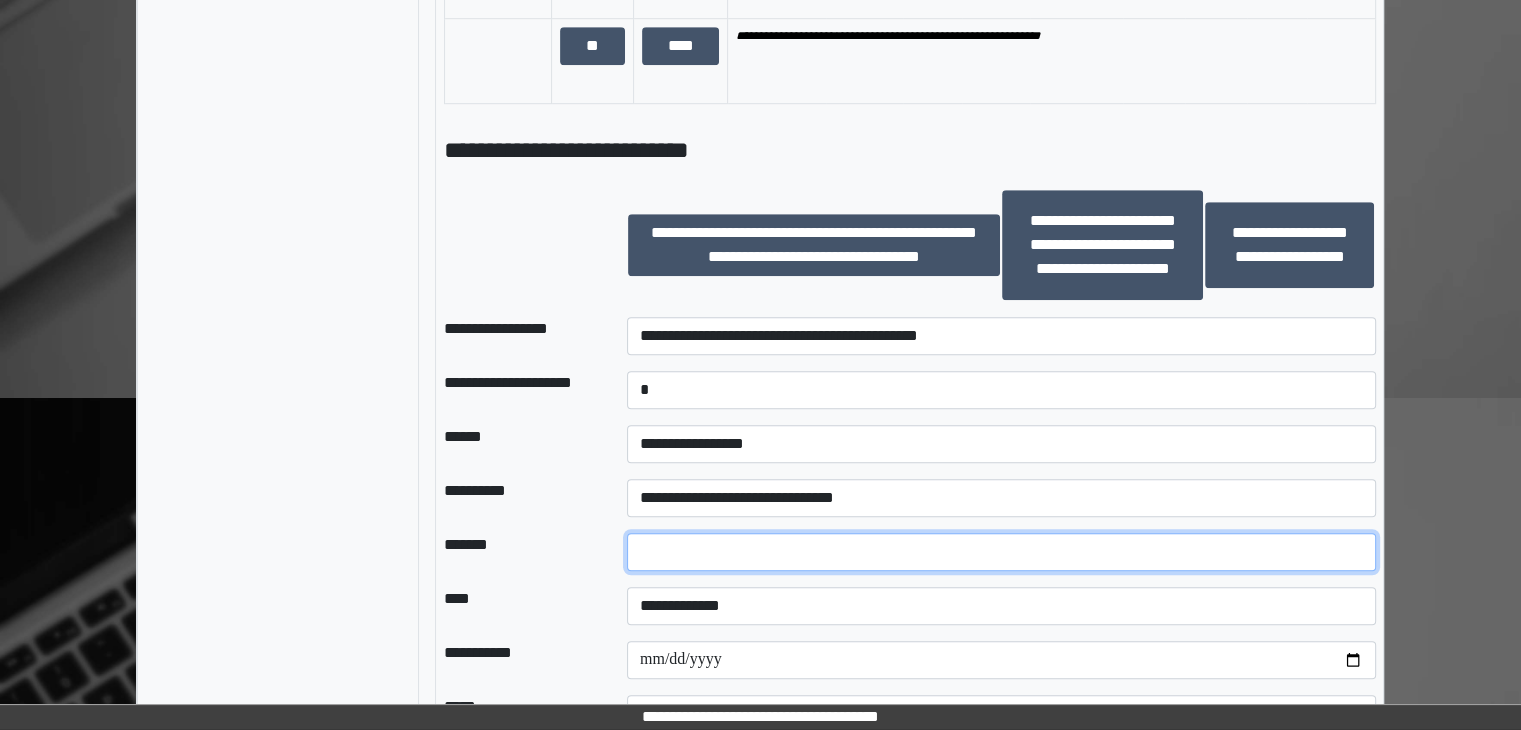 click at bounding box center (1001, 552) 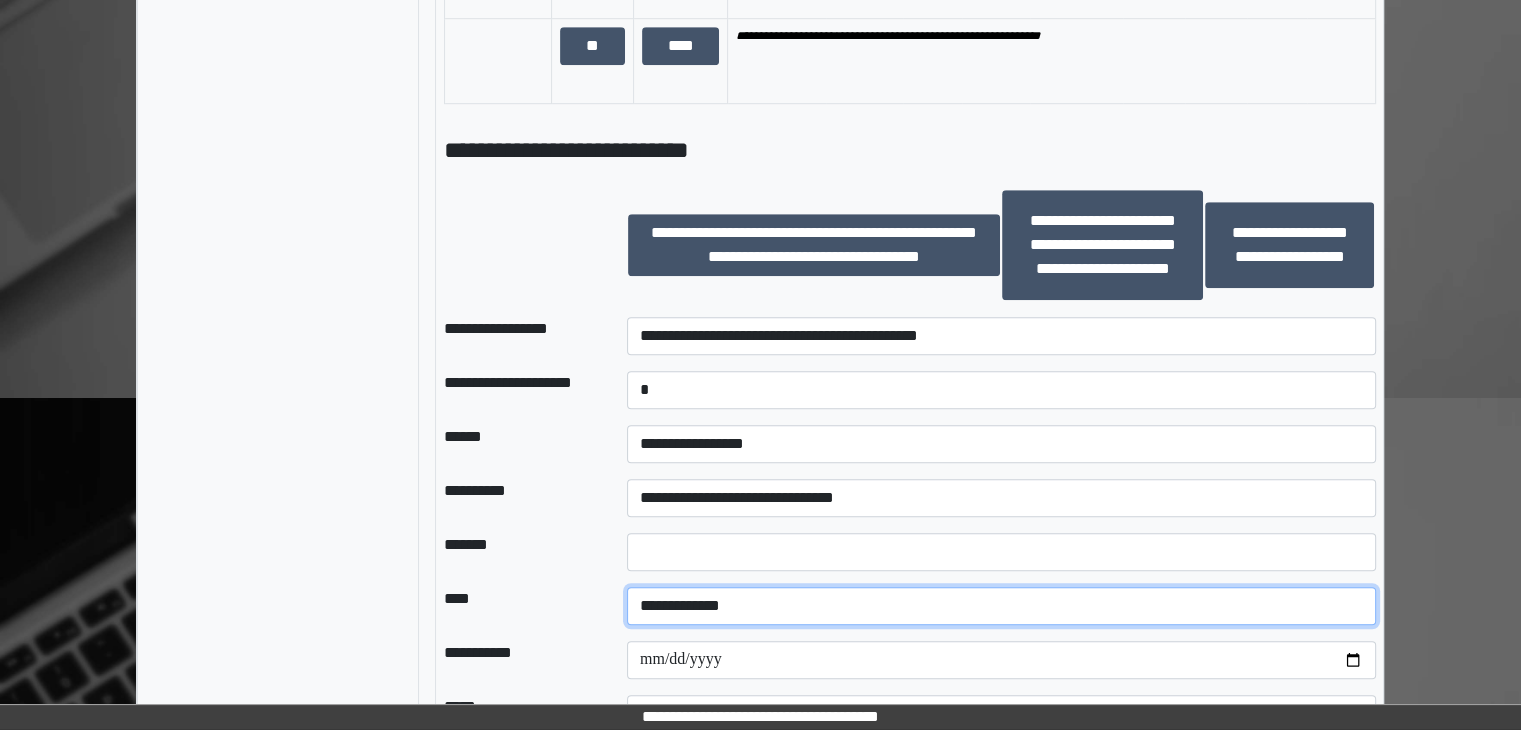 click on "**********" at bounding box center (1001, 606) 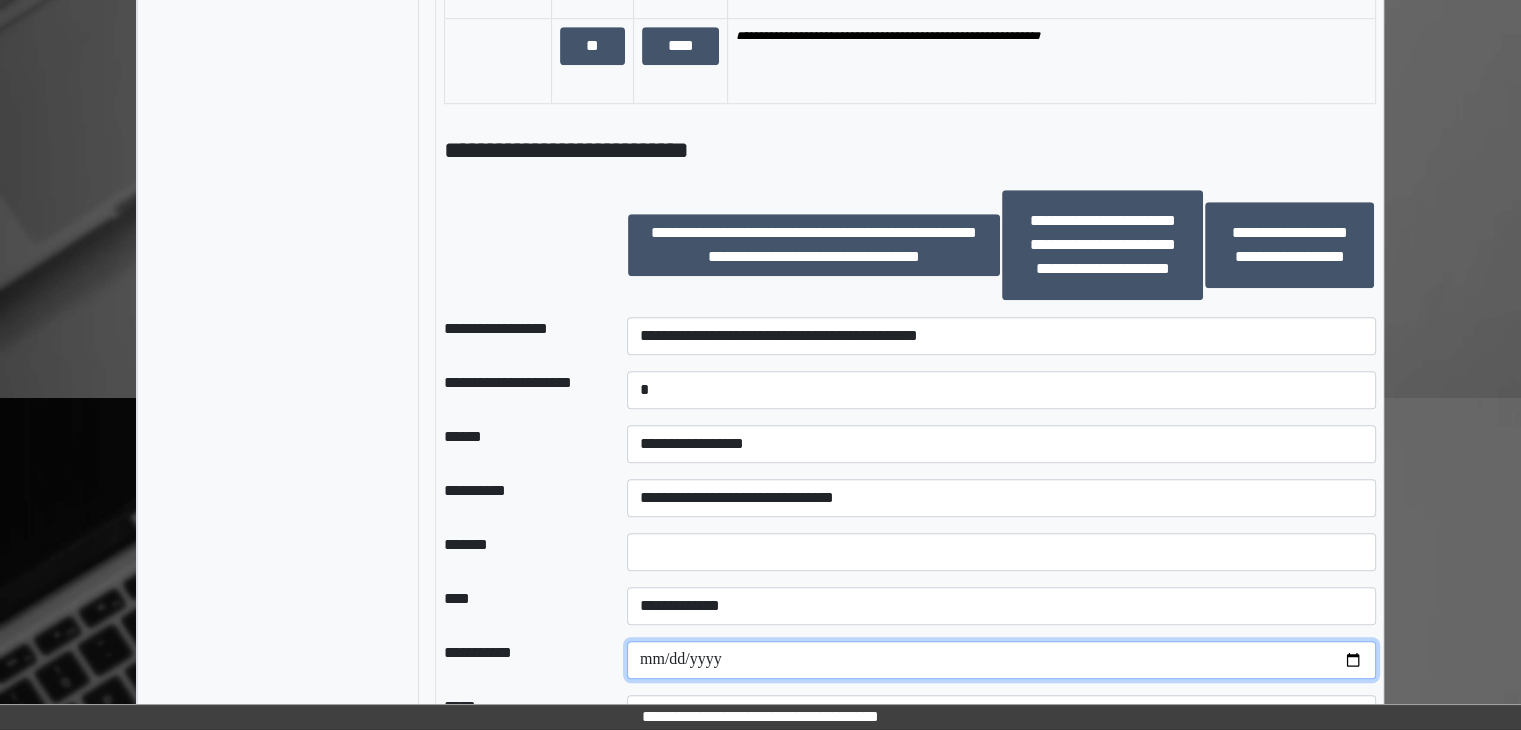 click at bounding box center [1001, 660] 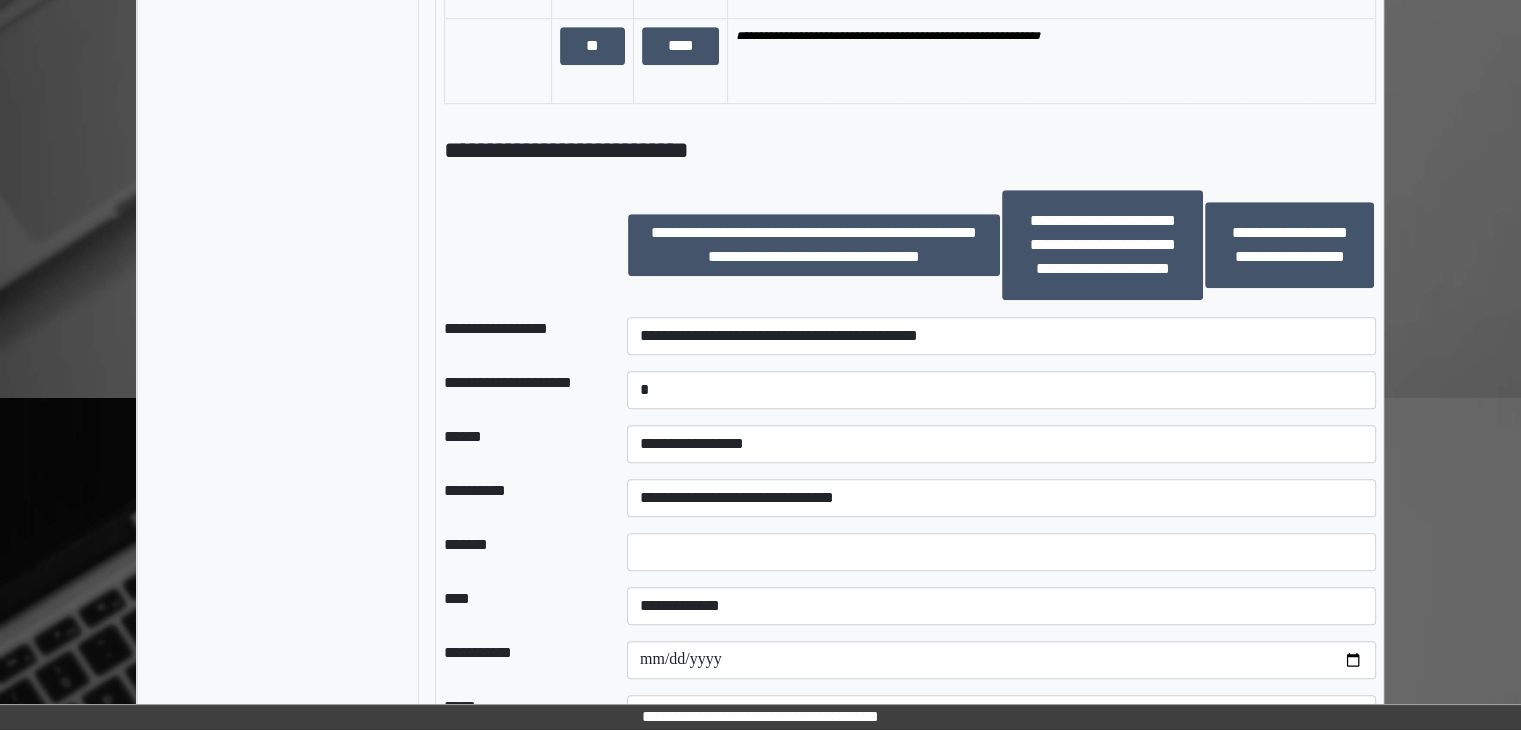 click on "**********" at bounding box center (760, -207) 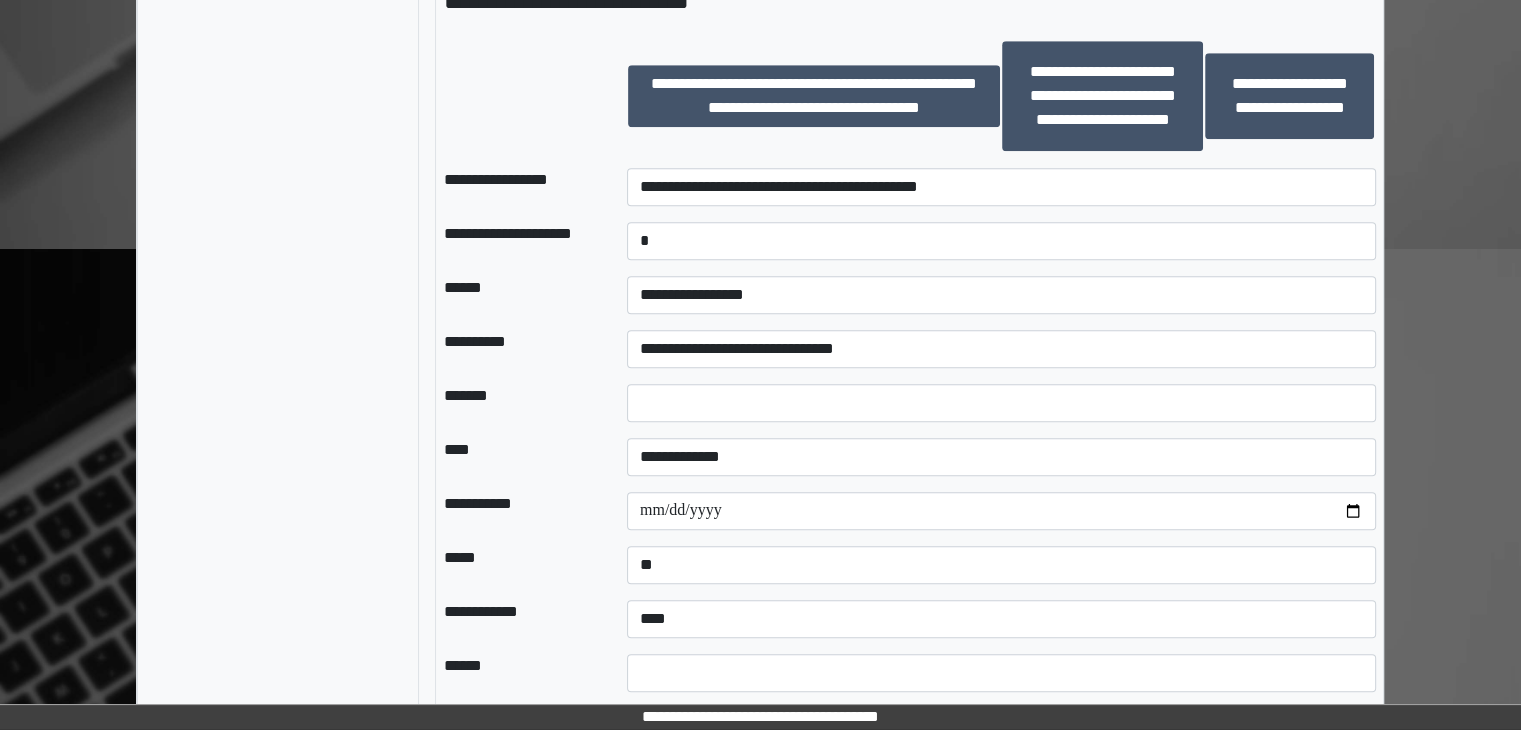 scroll, scrollTop: 1623, scrollLeft: 0, axis: vertical 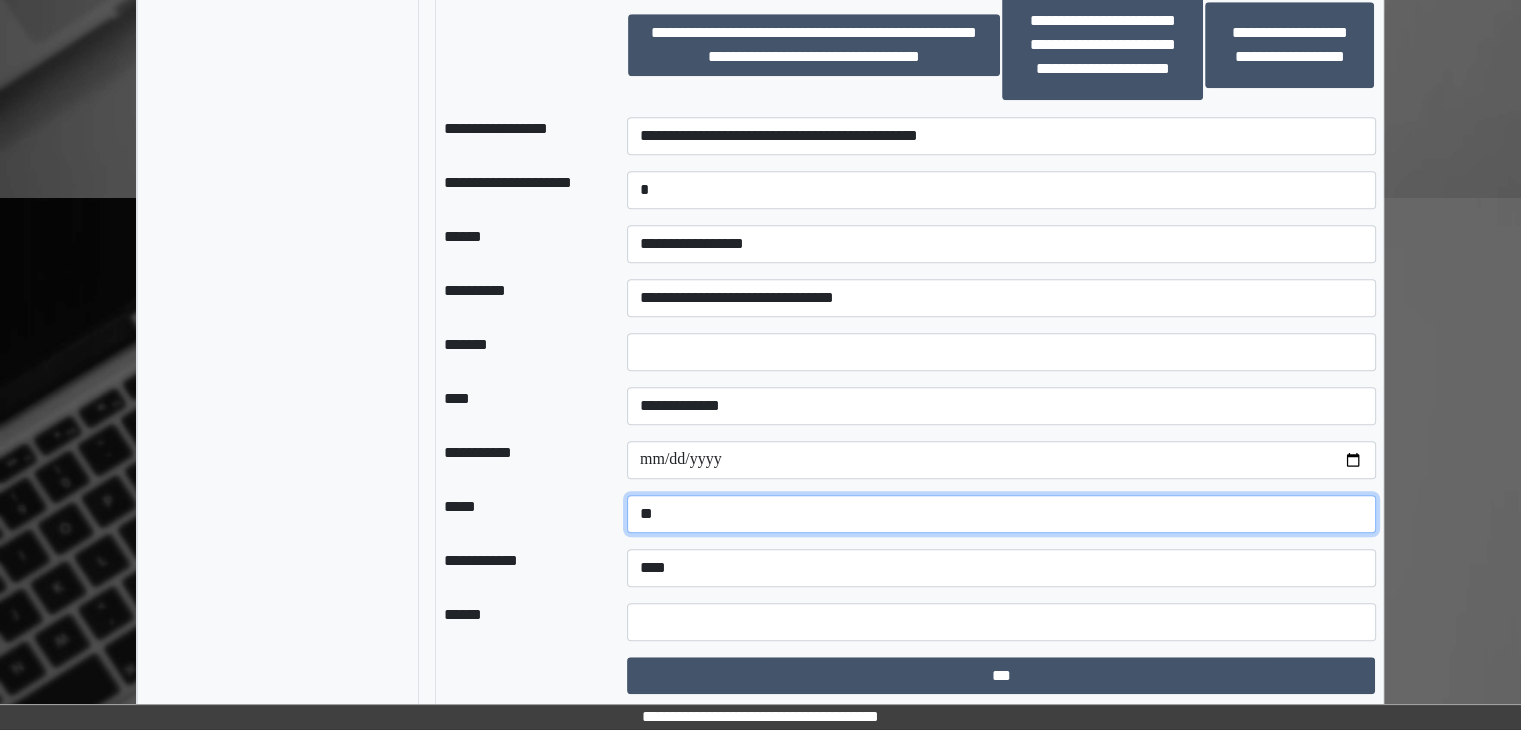 click on "**********" at bounding box center (1001, 514) 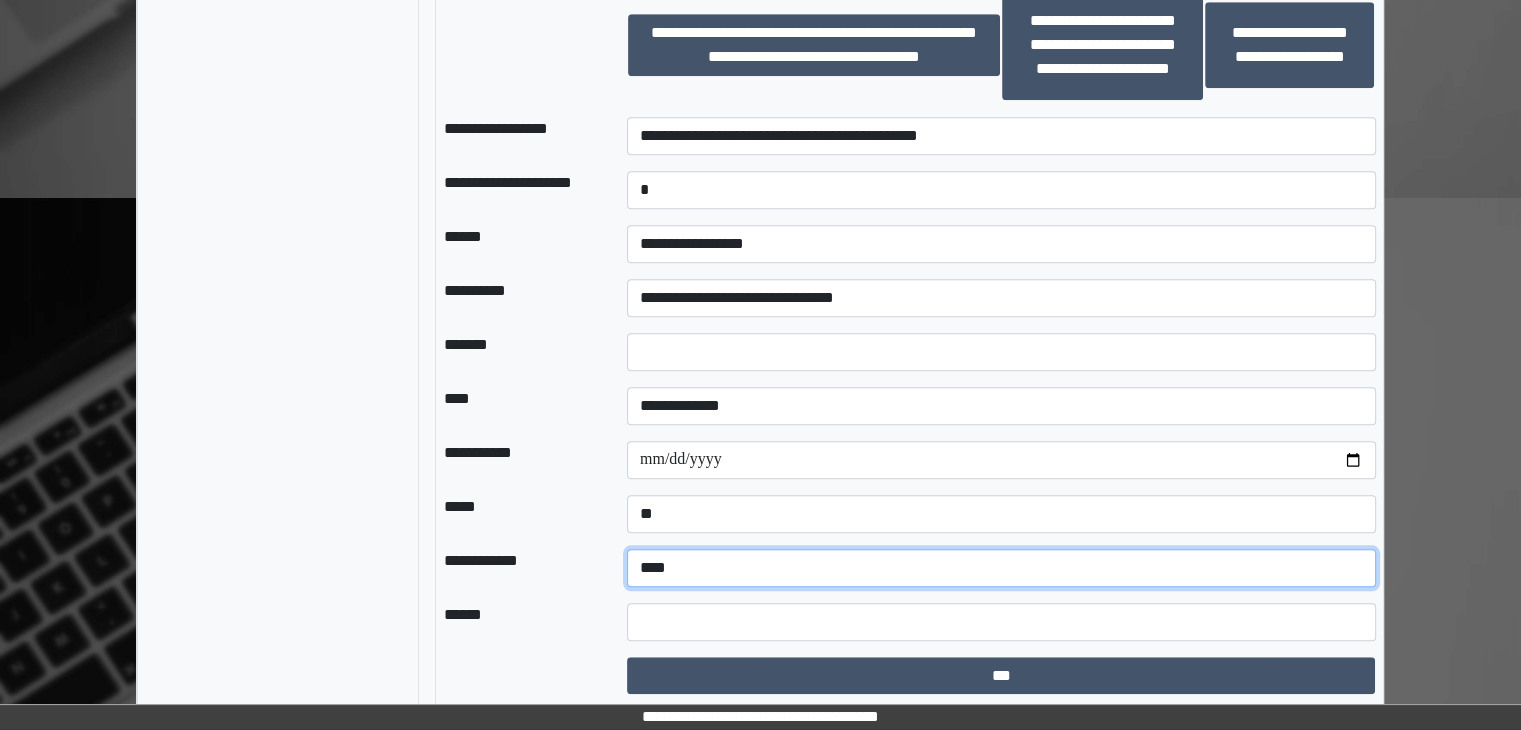 click on "**********" at bounding box center [1001, 568] 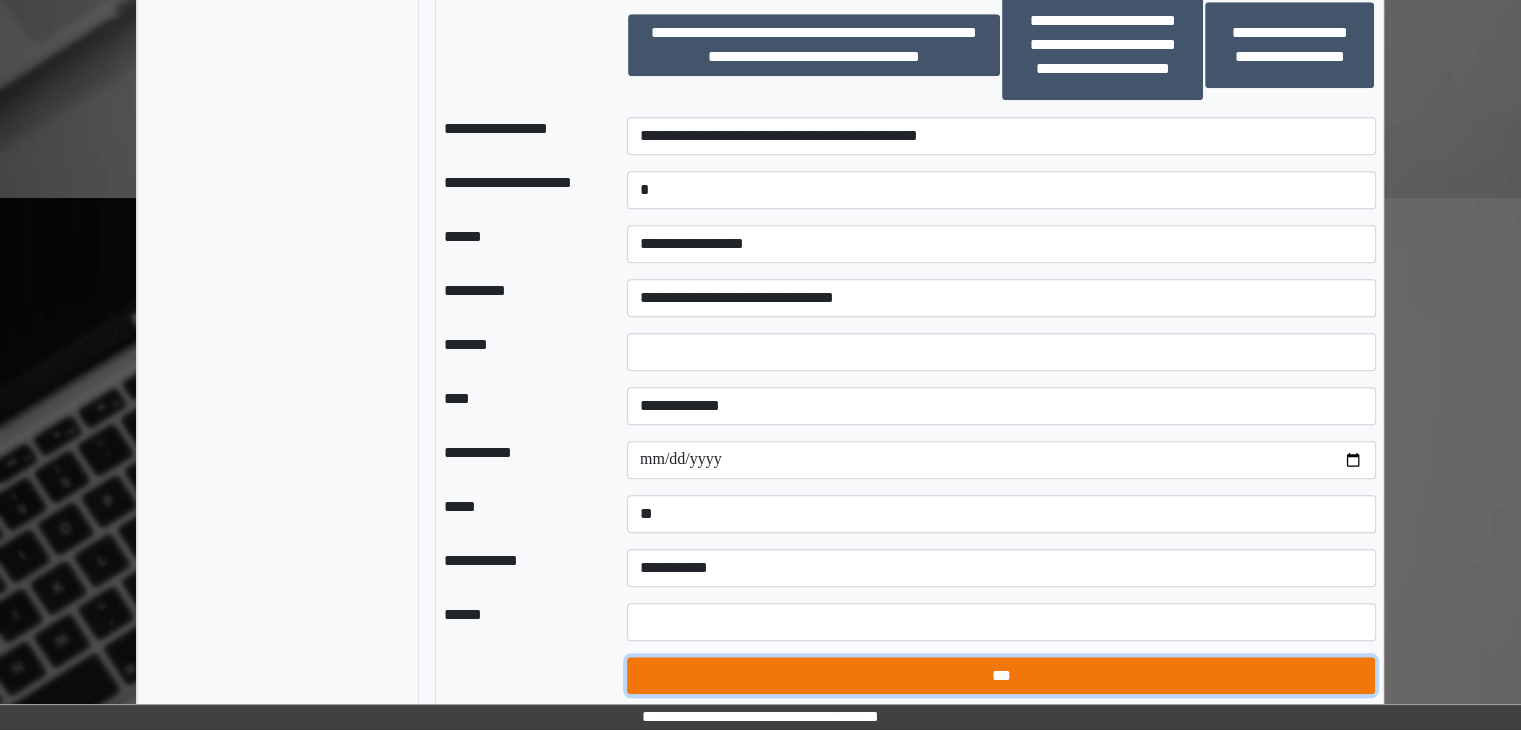 click on "***" at bounding box center [1001, 676] 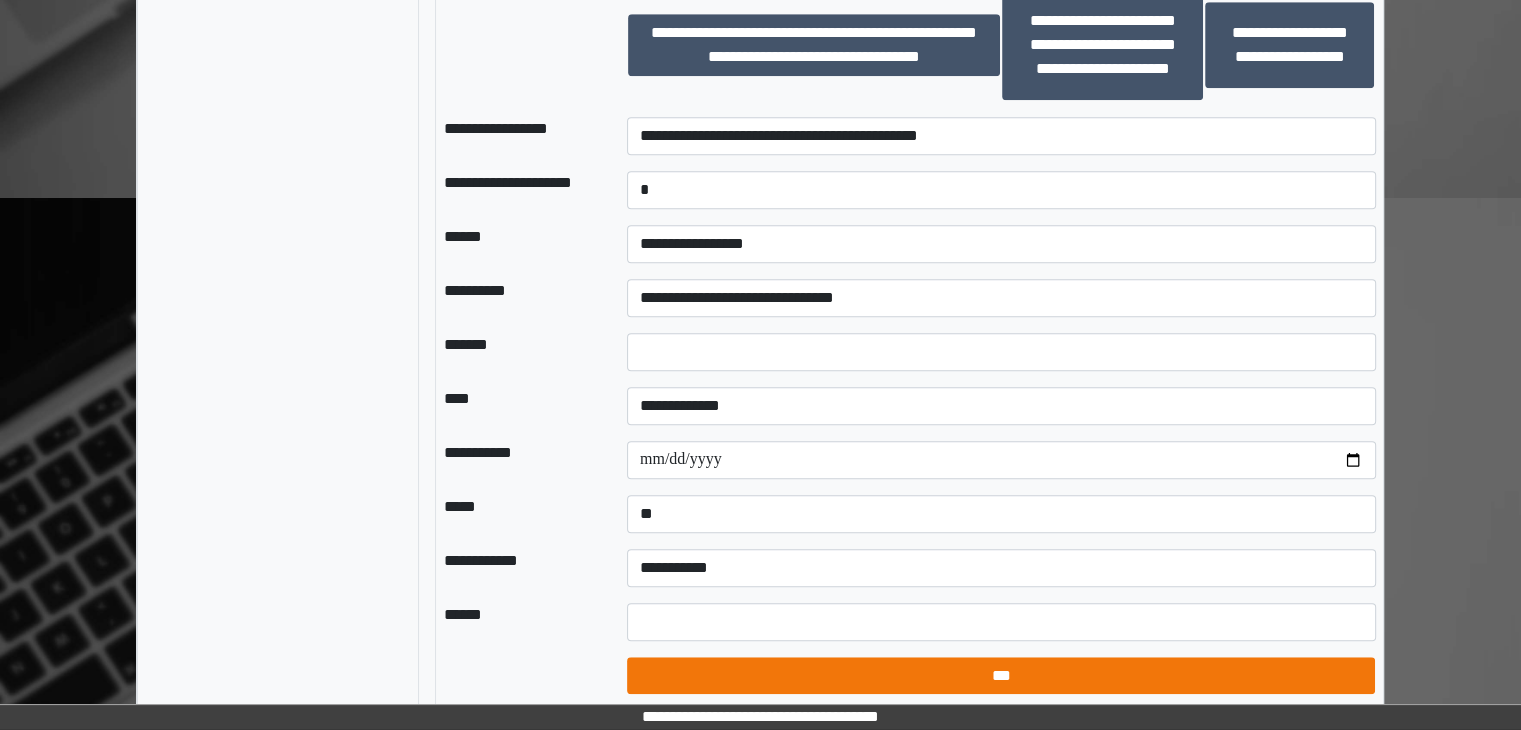 select on "*" 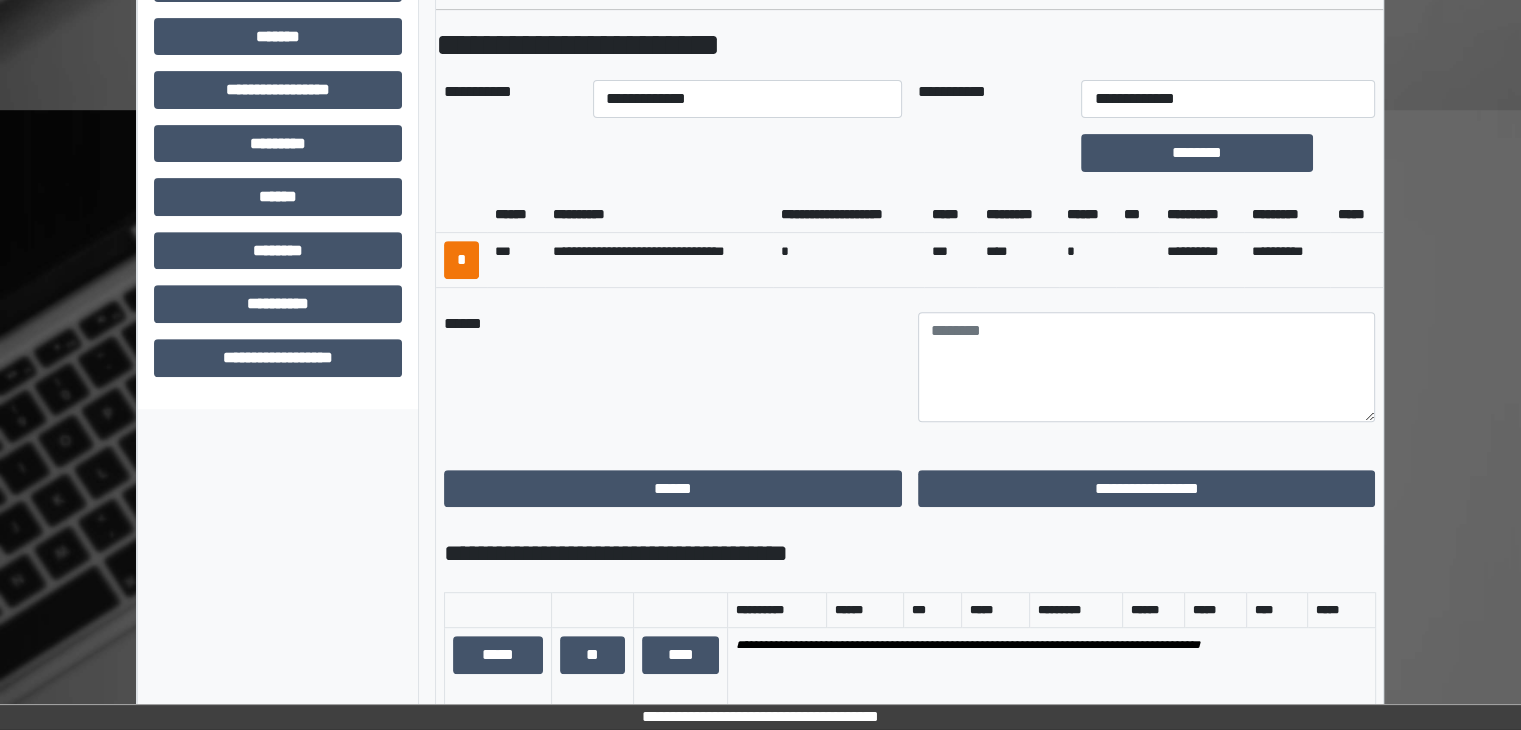 scroll, scrollTop: 723, scrollLeft: 0, axis: vertical 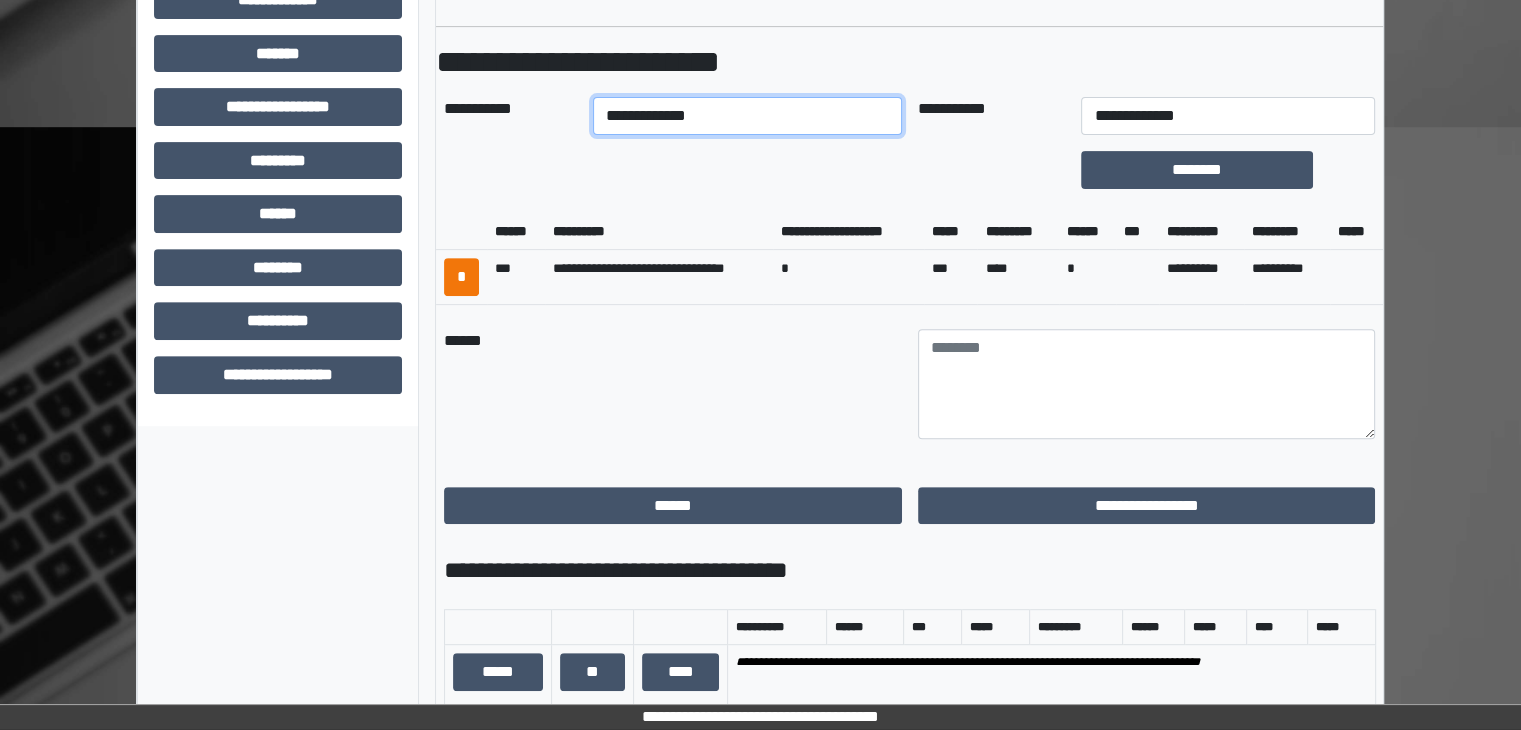 click on "**********" at bounding box center (747, 116) 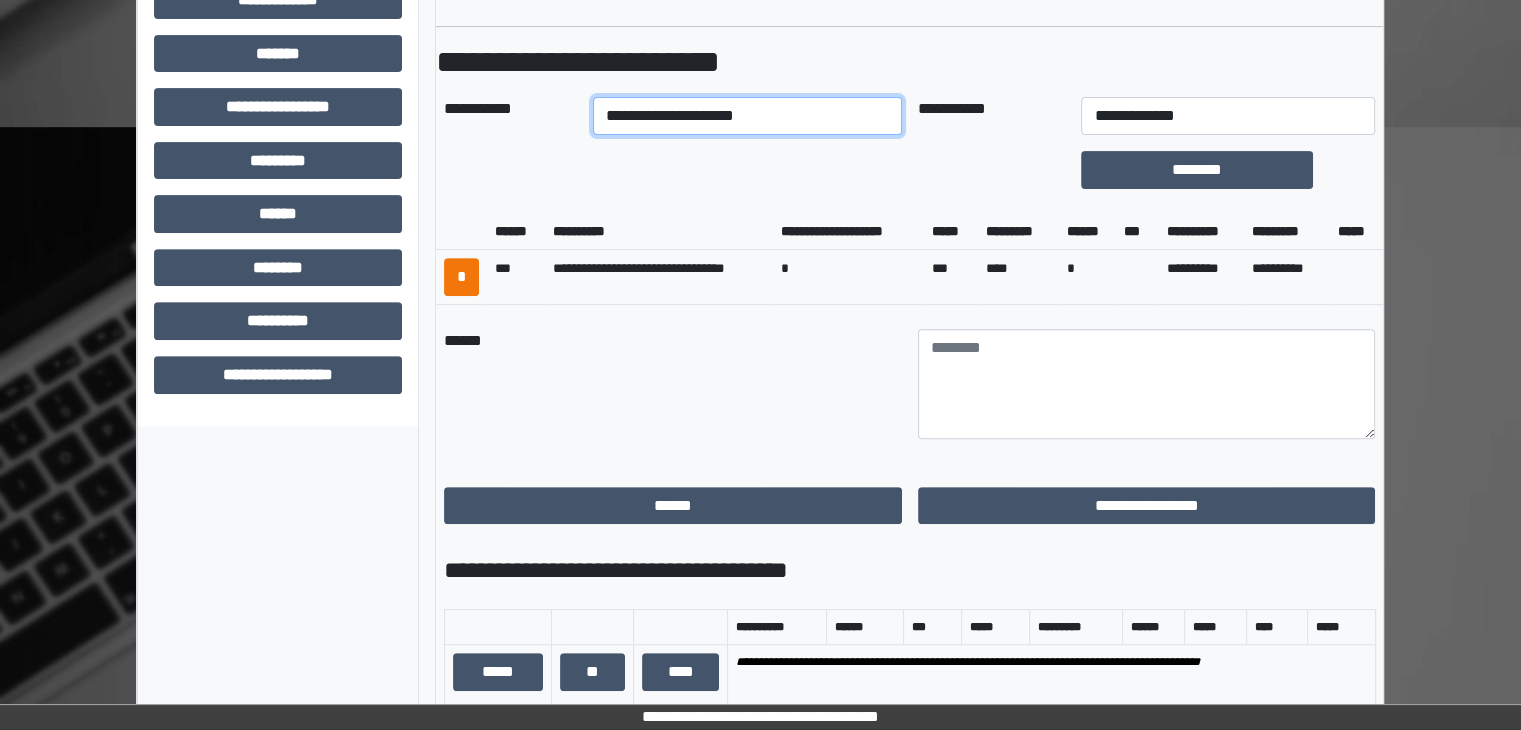 click on "**********" at bounding box center [747, 116] 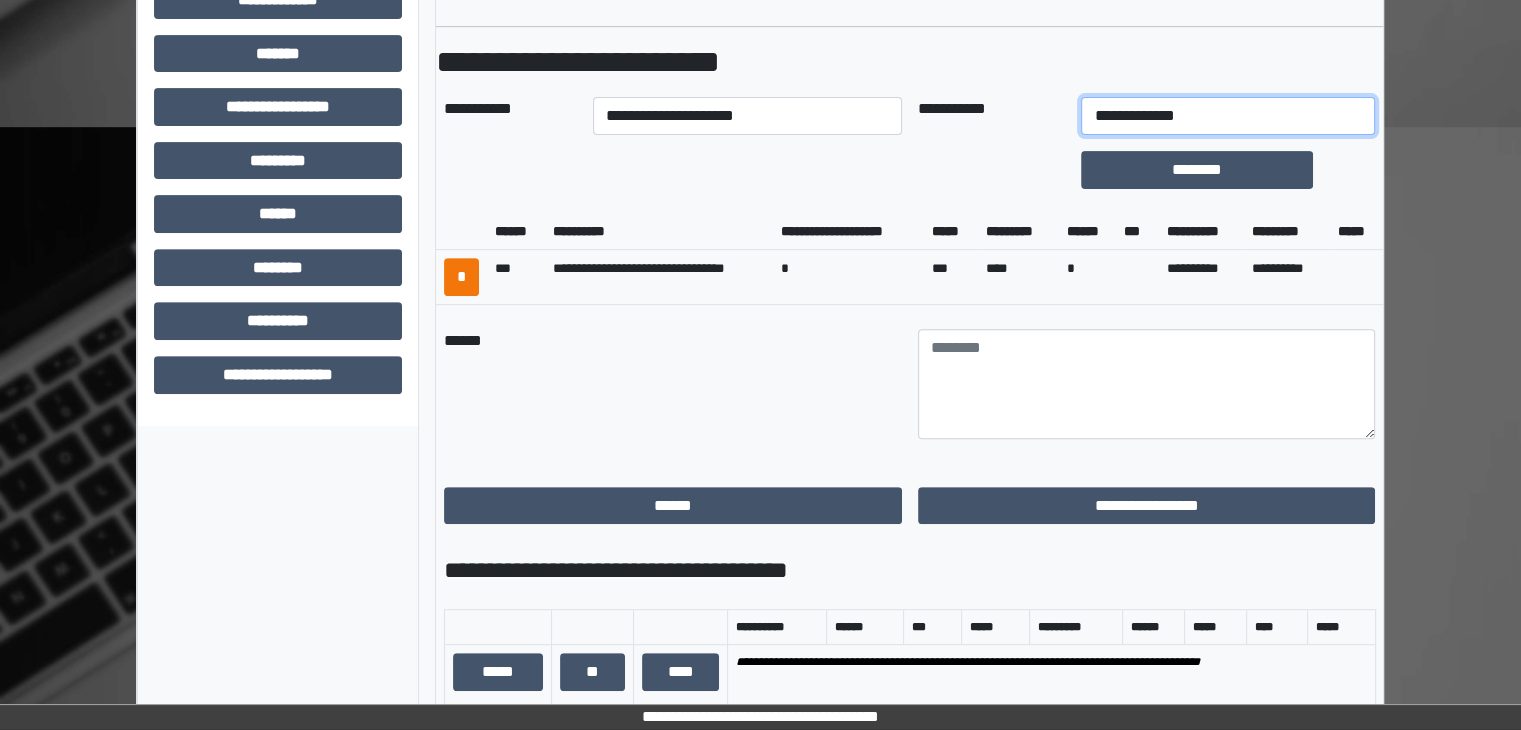 click on "**********" at bounding box center (1227, 116) 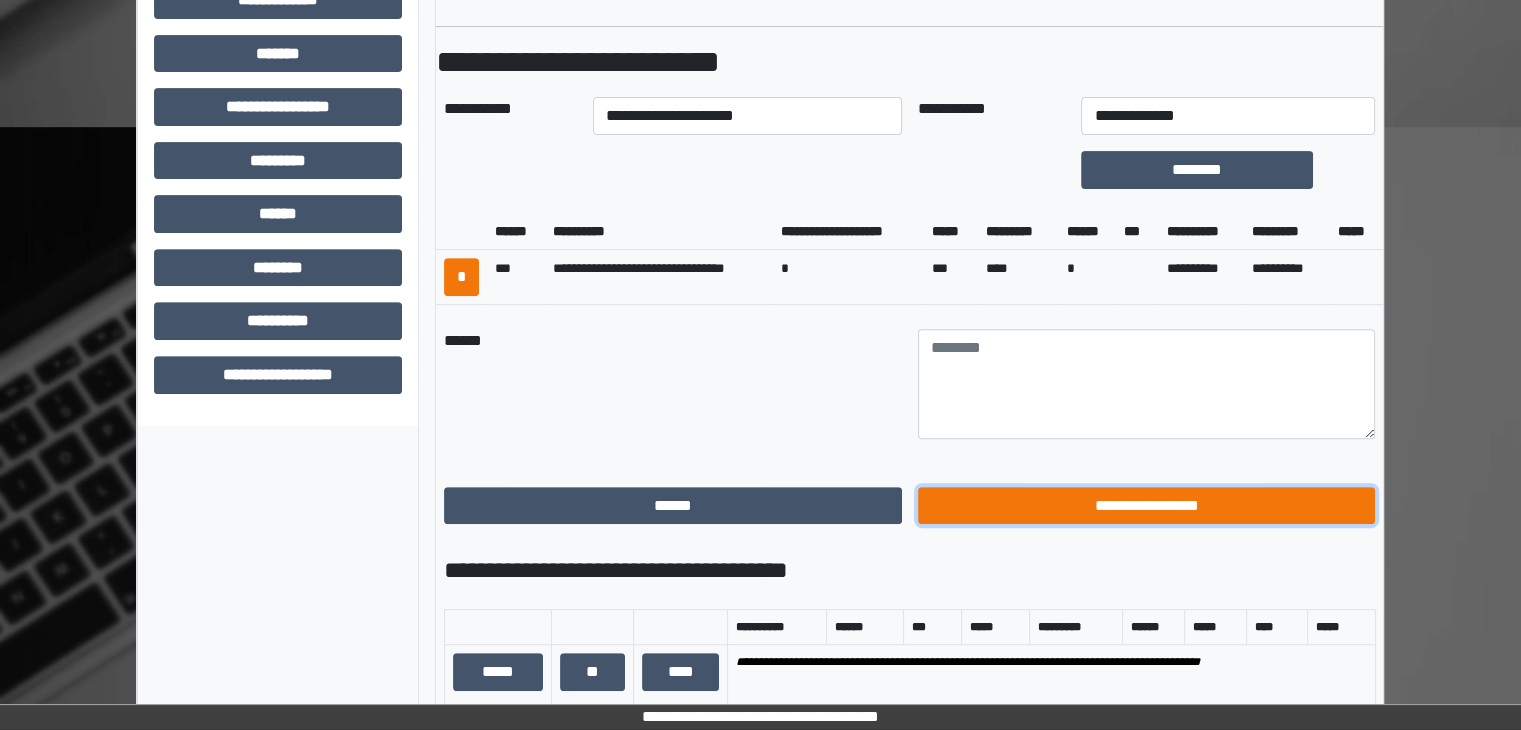 click on "**********" at bounding box center (1147, 506) 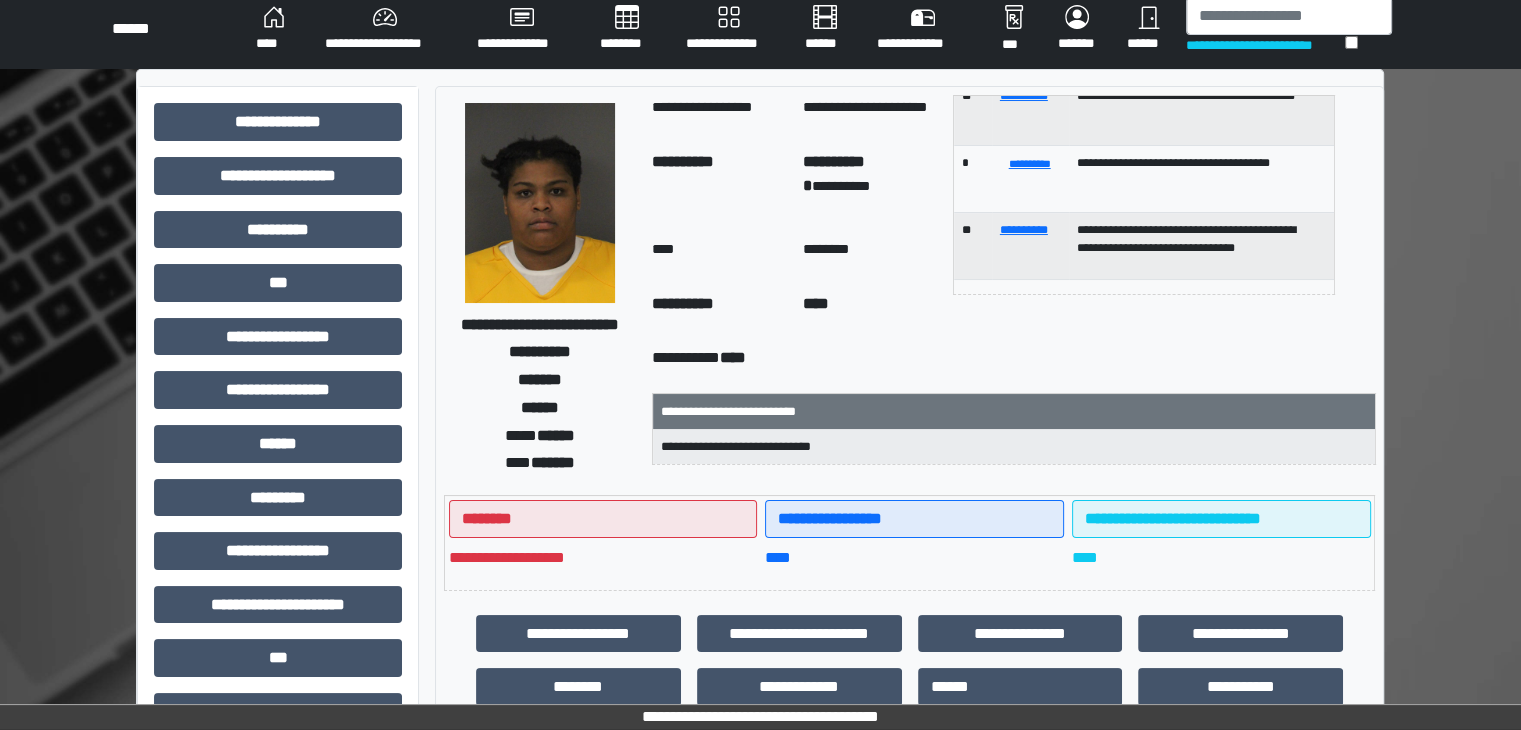 scroll, scrollTop: 0, scrollLeft: 0, axis: both 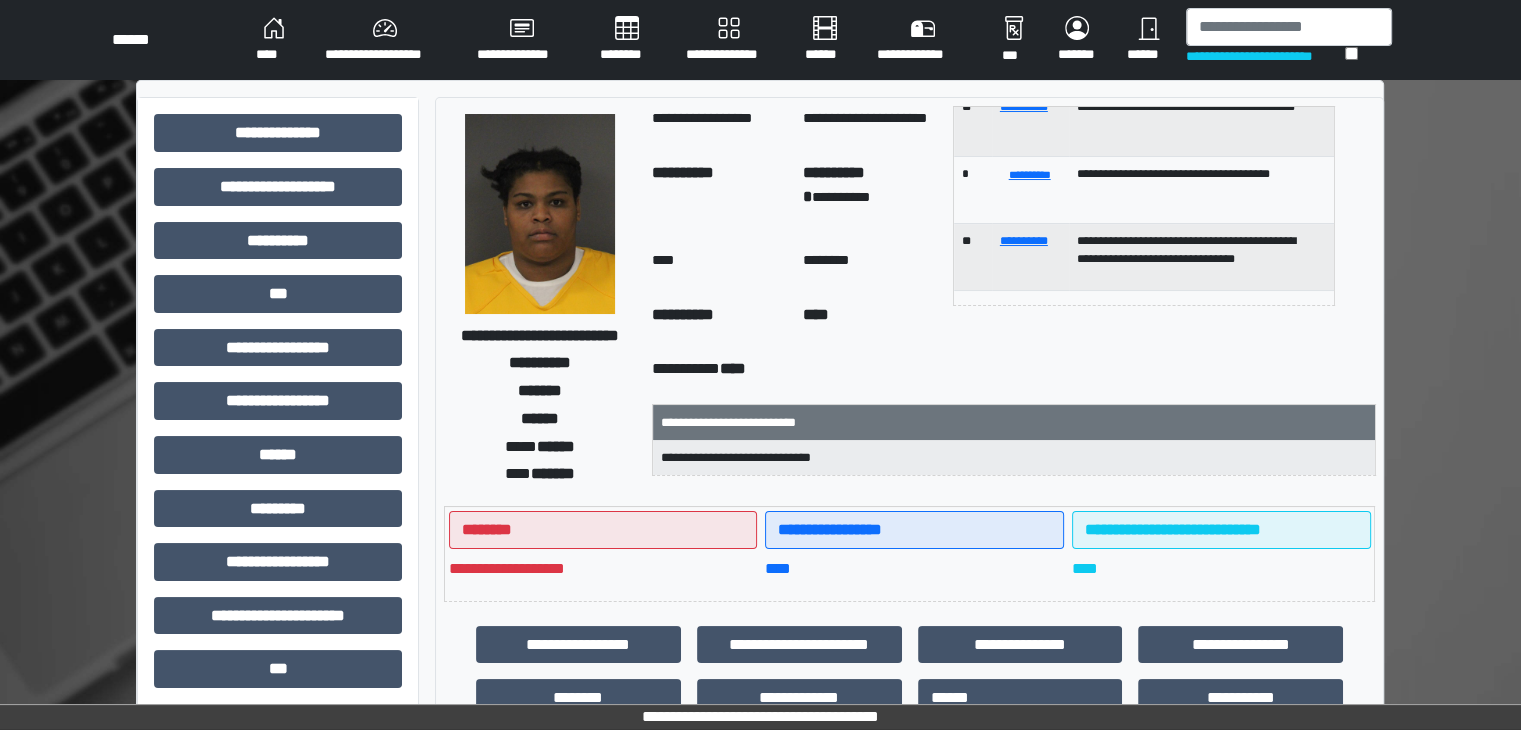 click on "****" at bounding box center [274, 40] 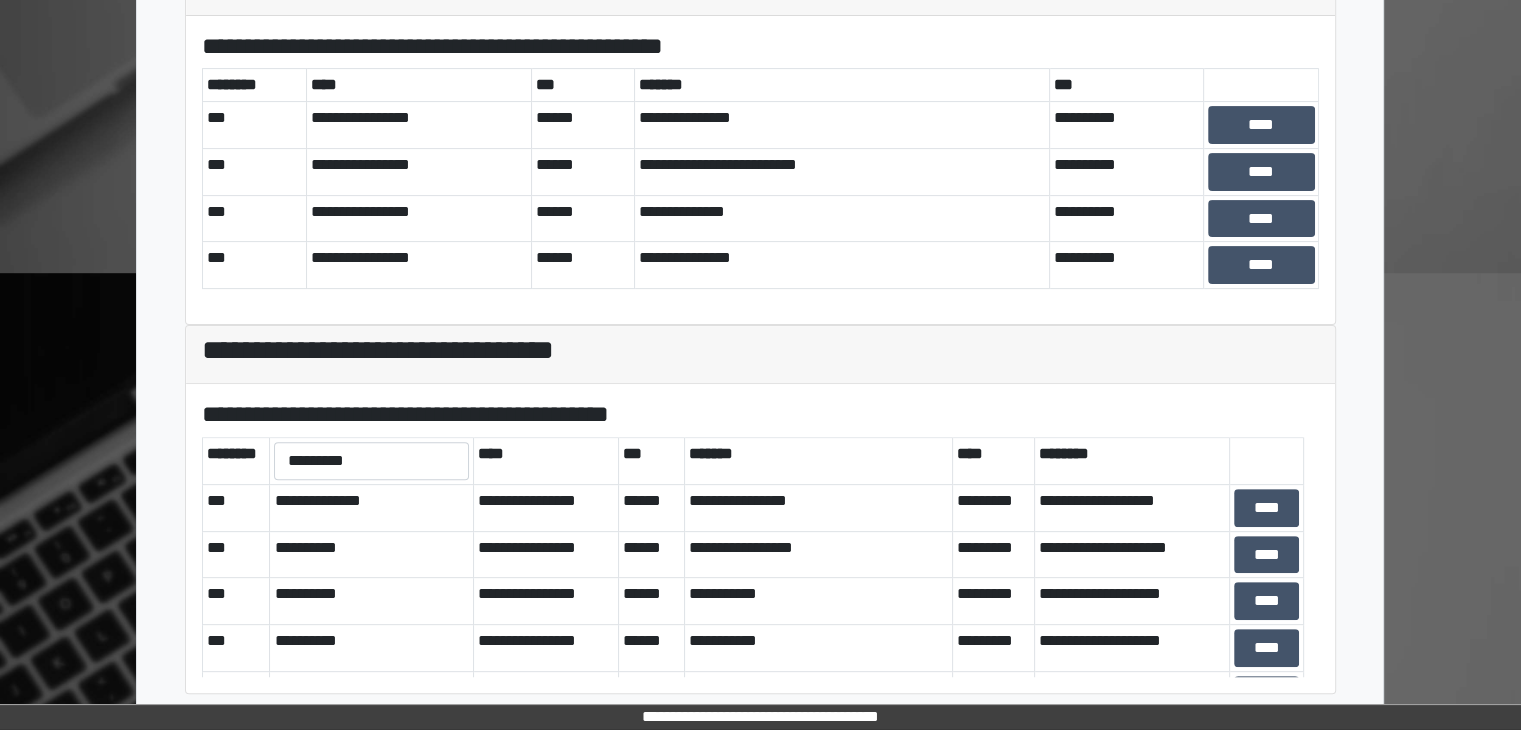 scroll, scrollTop: 581, scrollLeft: 0, axis: vertical 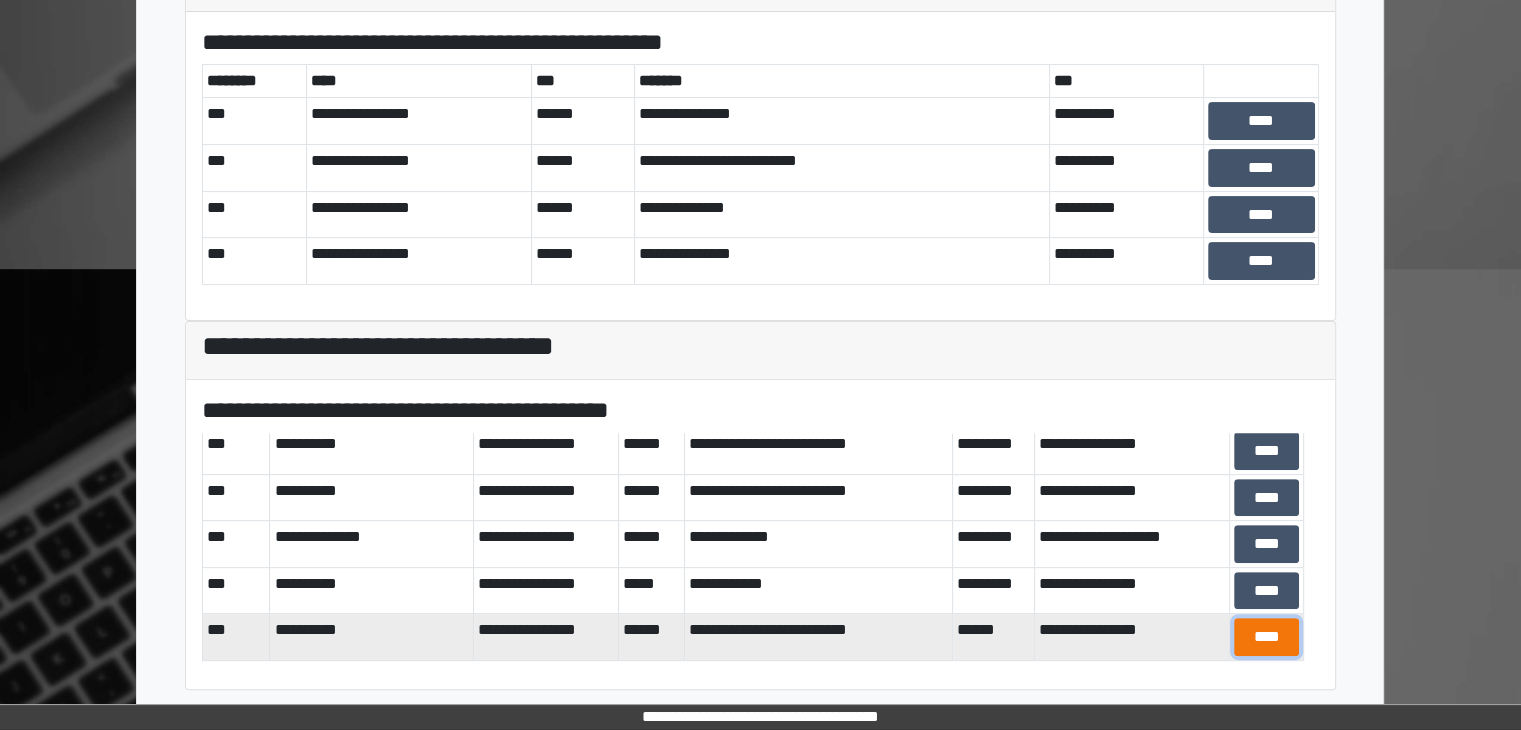 click on "****" at bounding box center [1267, 637] 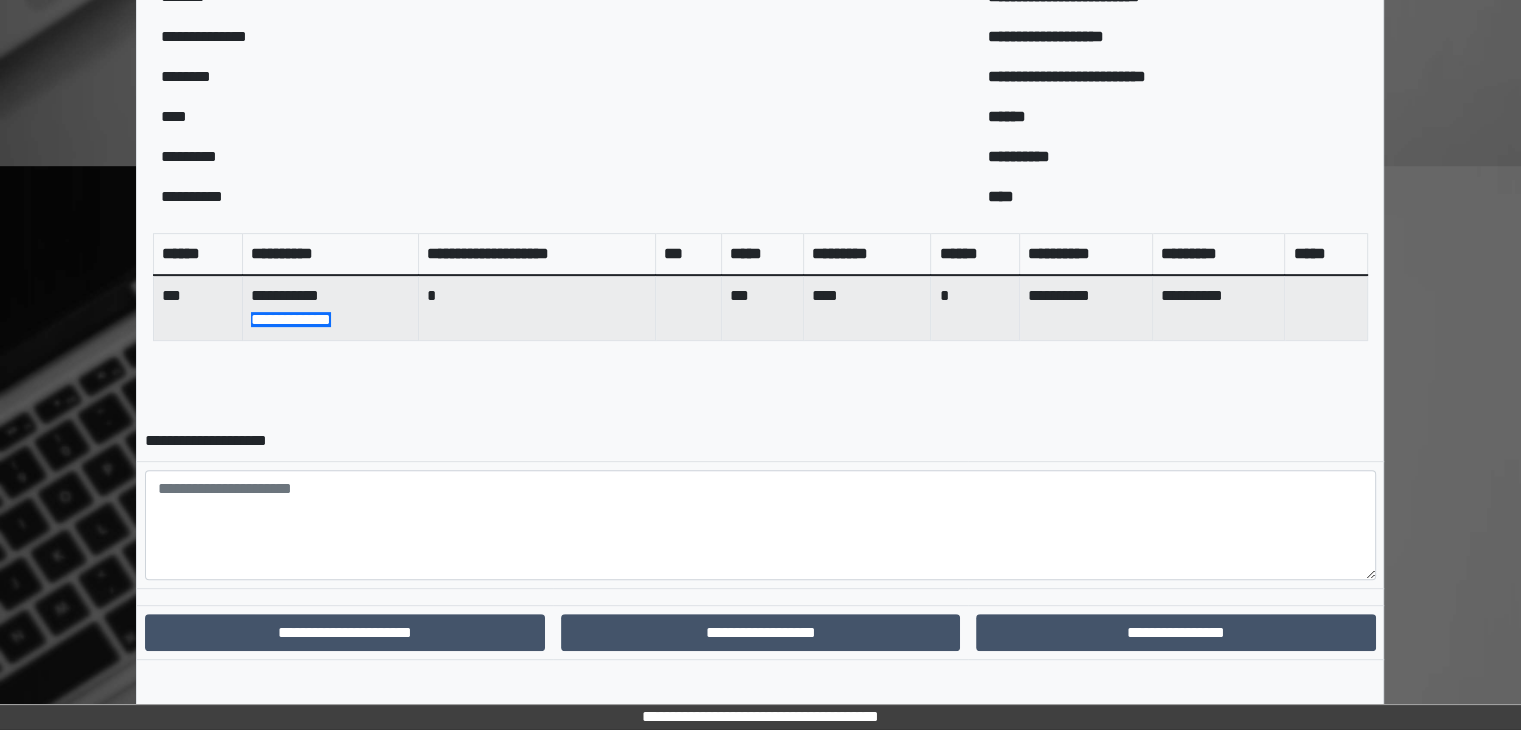 scroll, scrollTop: 694, scrollLeft: 0, axis: vertical 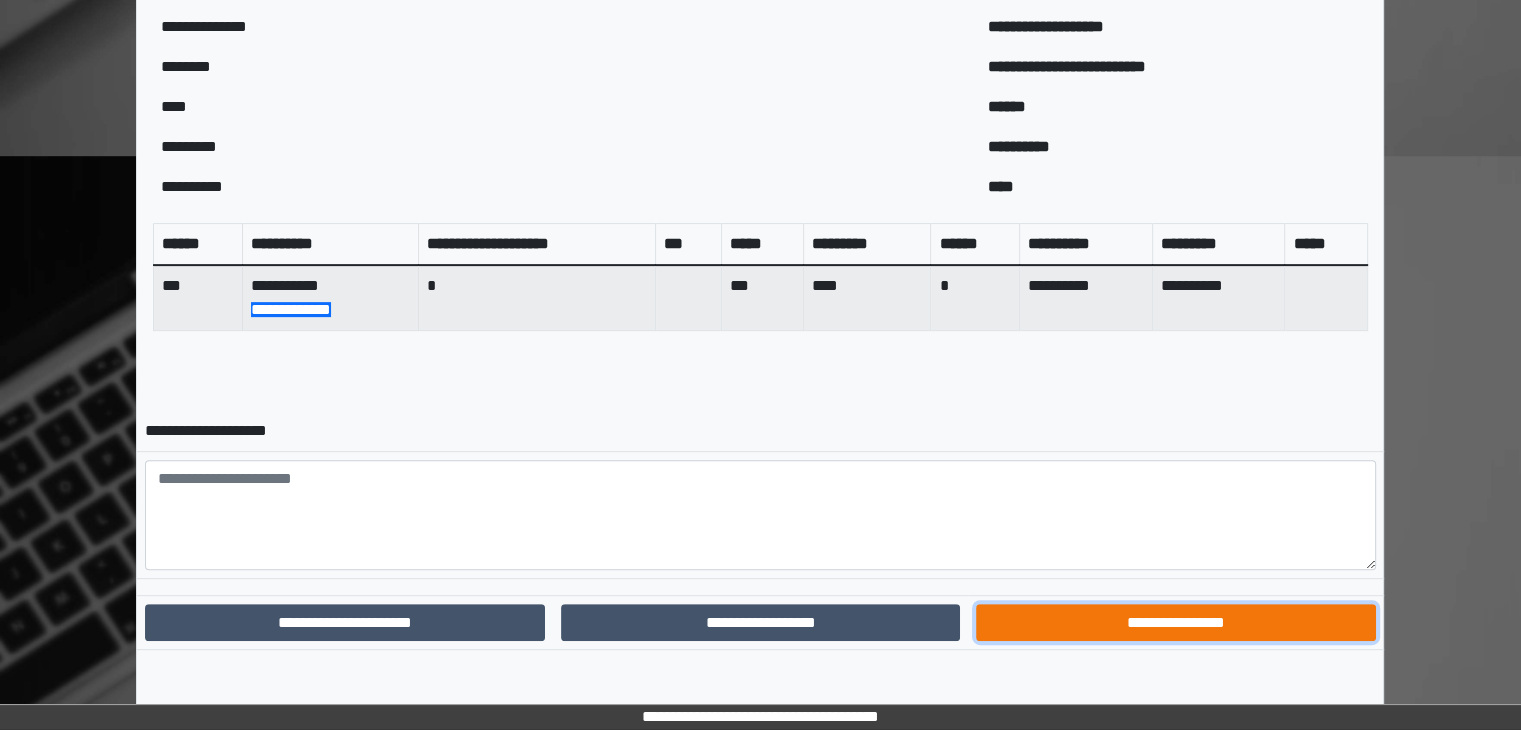 click on "**********" at bounding box center [1175, 623] 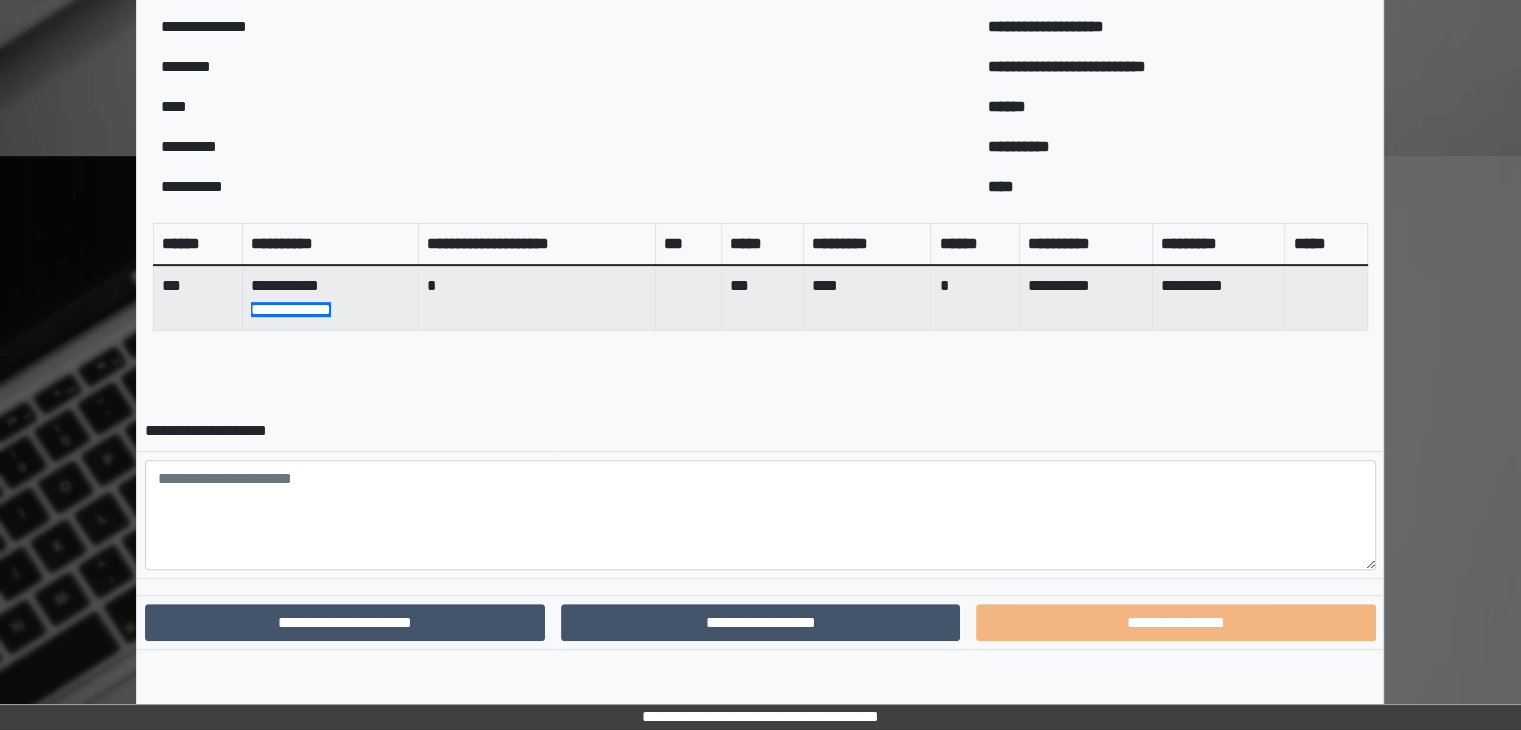 scroll, scrollTop: 592, scrollLeft: 0, axis: vertical 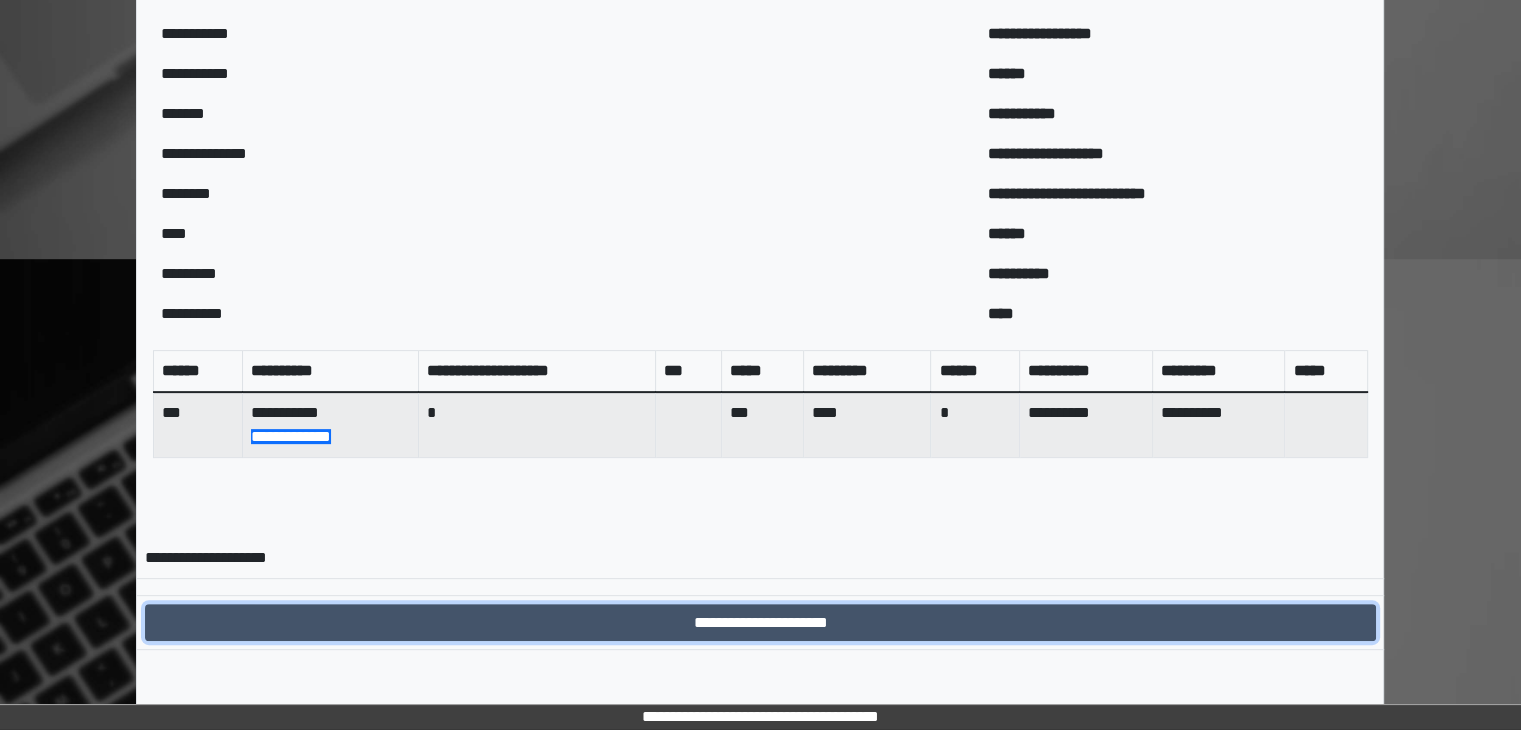 click on "**********" at bounding box center [760, 623] 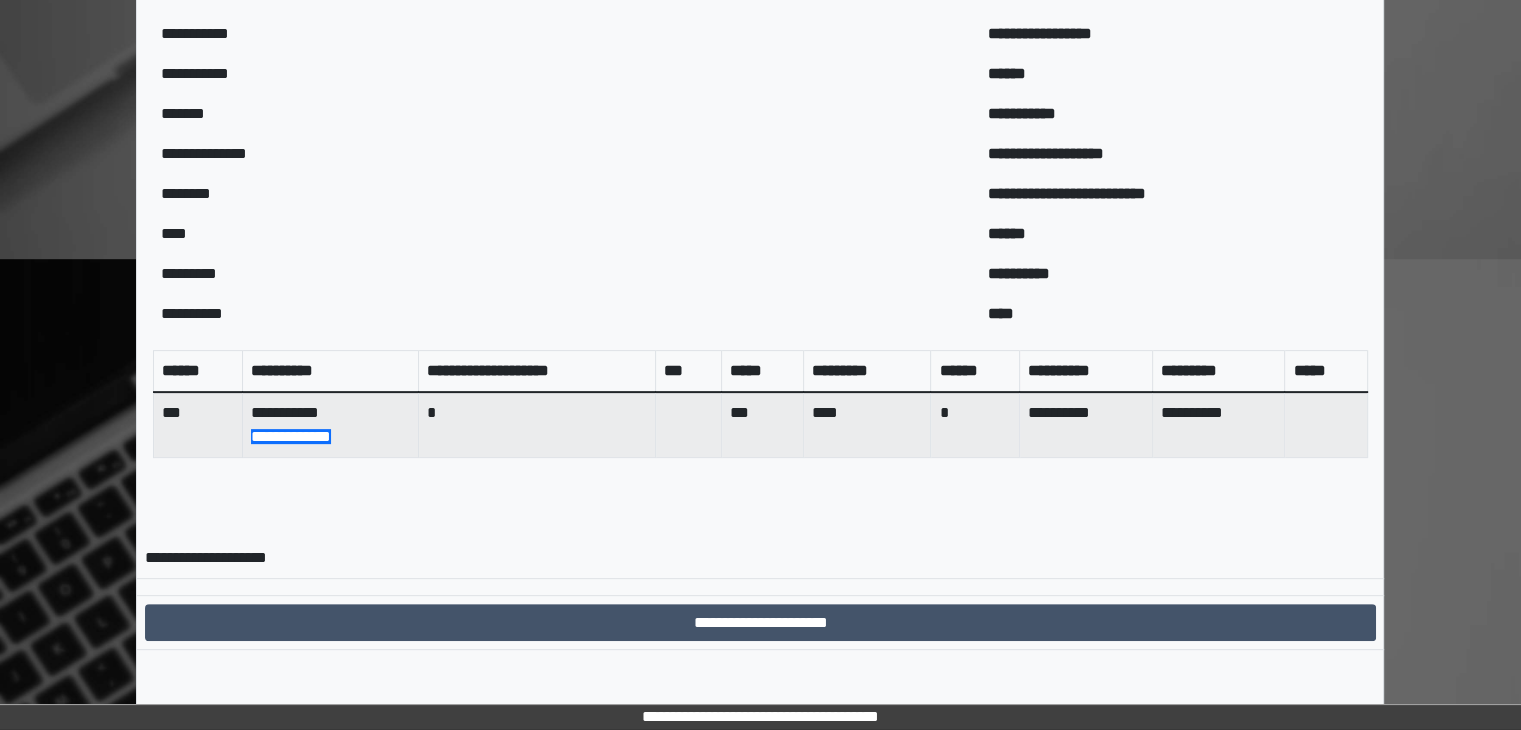 scroll, scrollTop: 0, scrollLeft: 0, axis: both 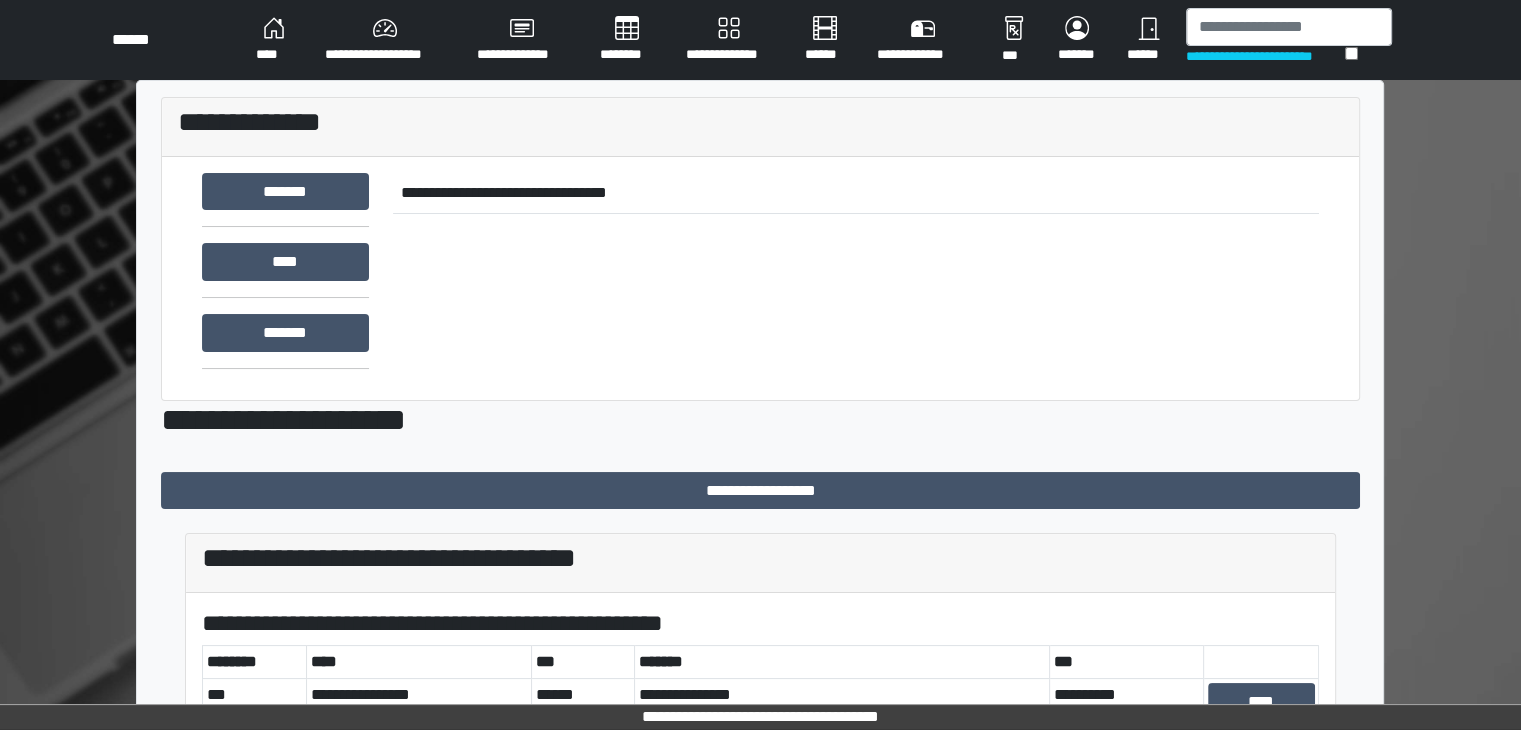 click on "**********" at bounding box center [385, 40] 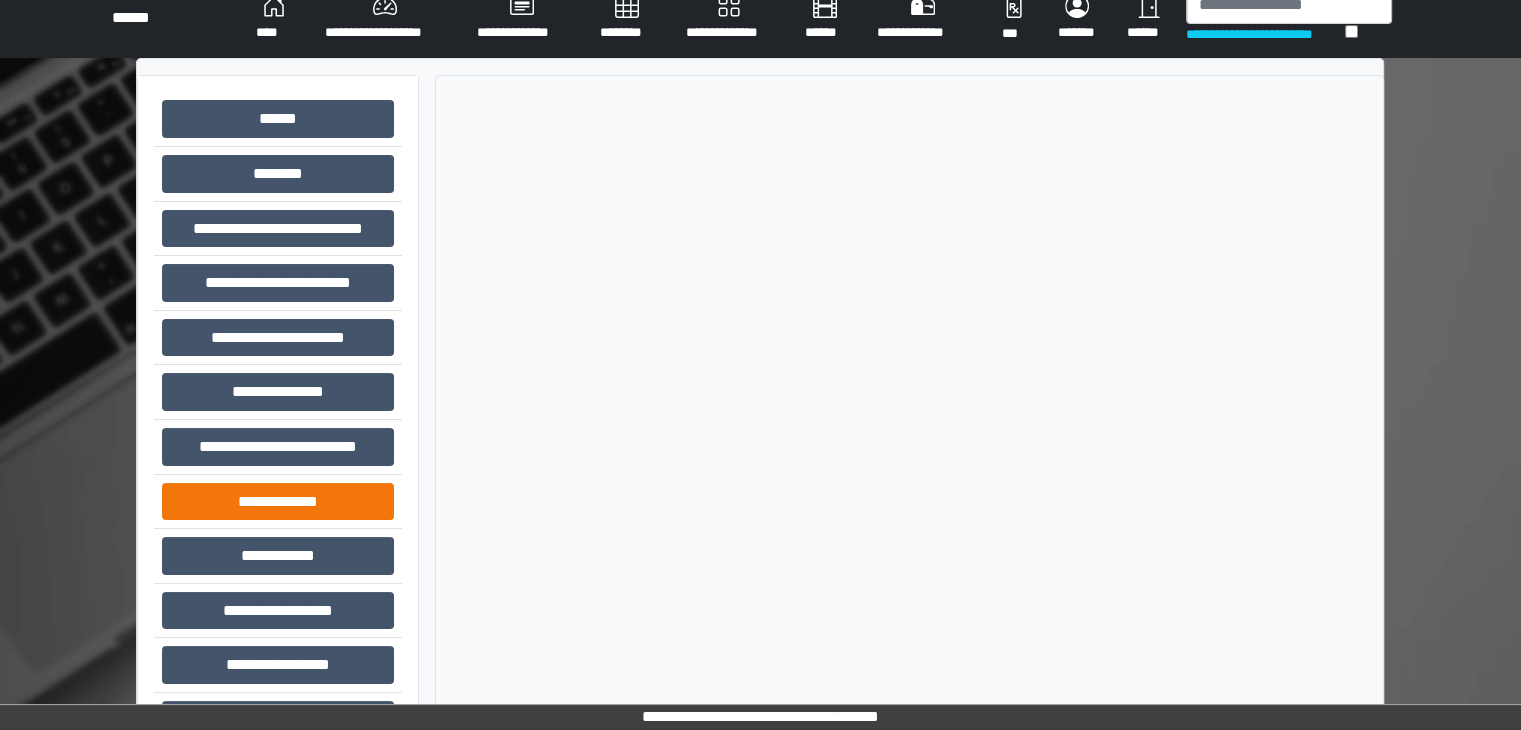 scroll, scrollTop: 87, scrollLeft: 0, axis: vertical 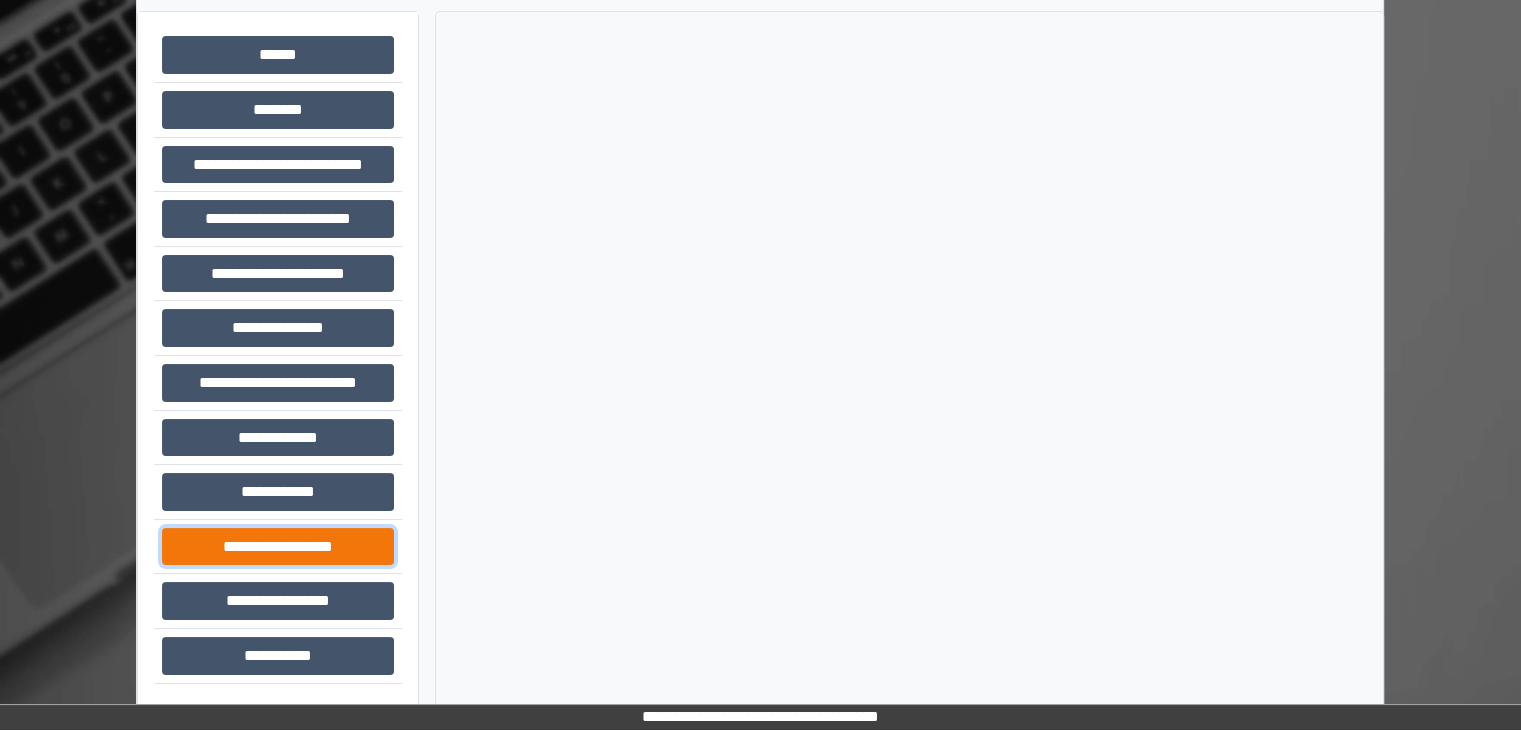click on "**********" at bounding box center [278, 547] 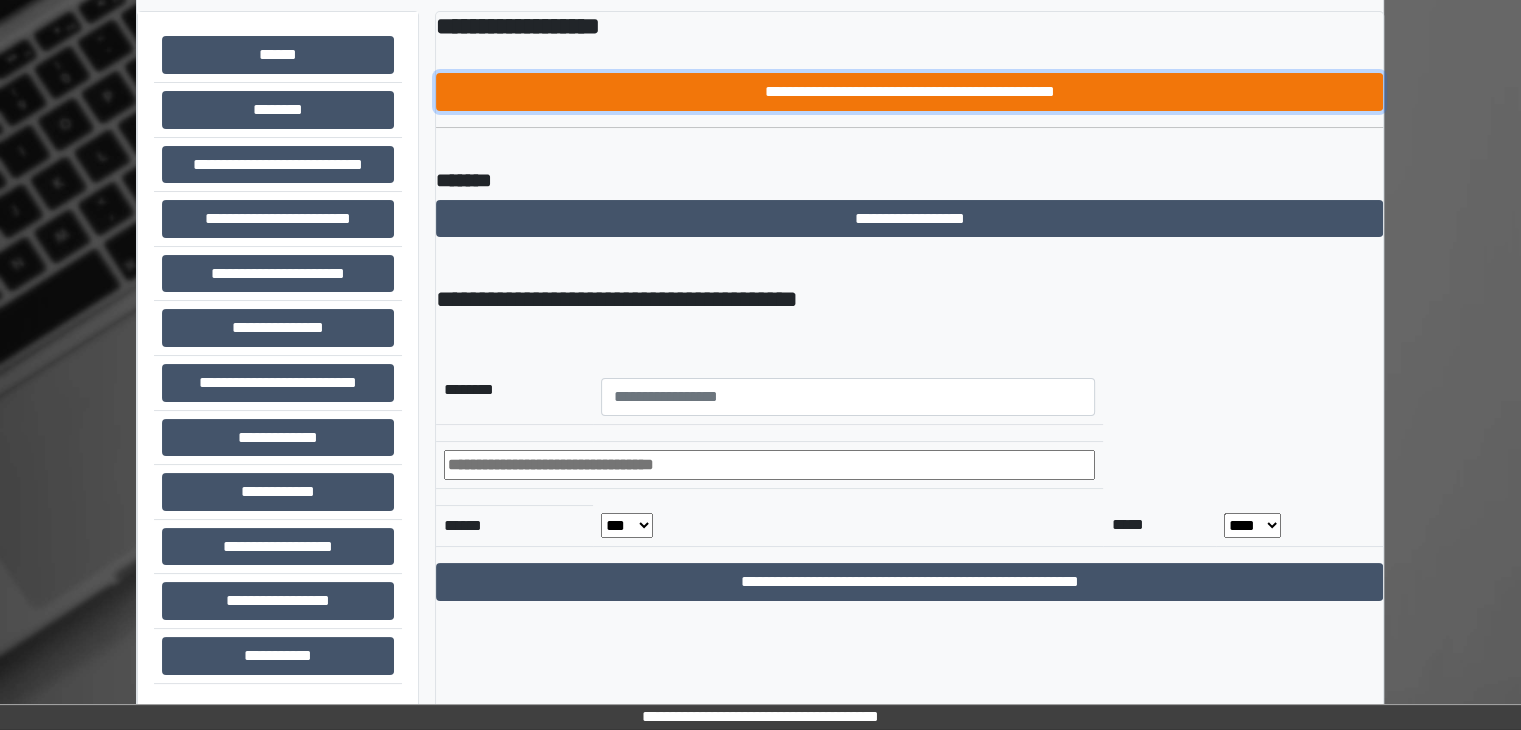 click on "**********" at bounding box center (909, 92) 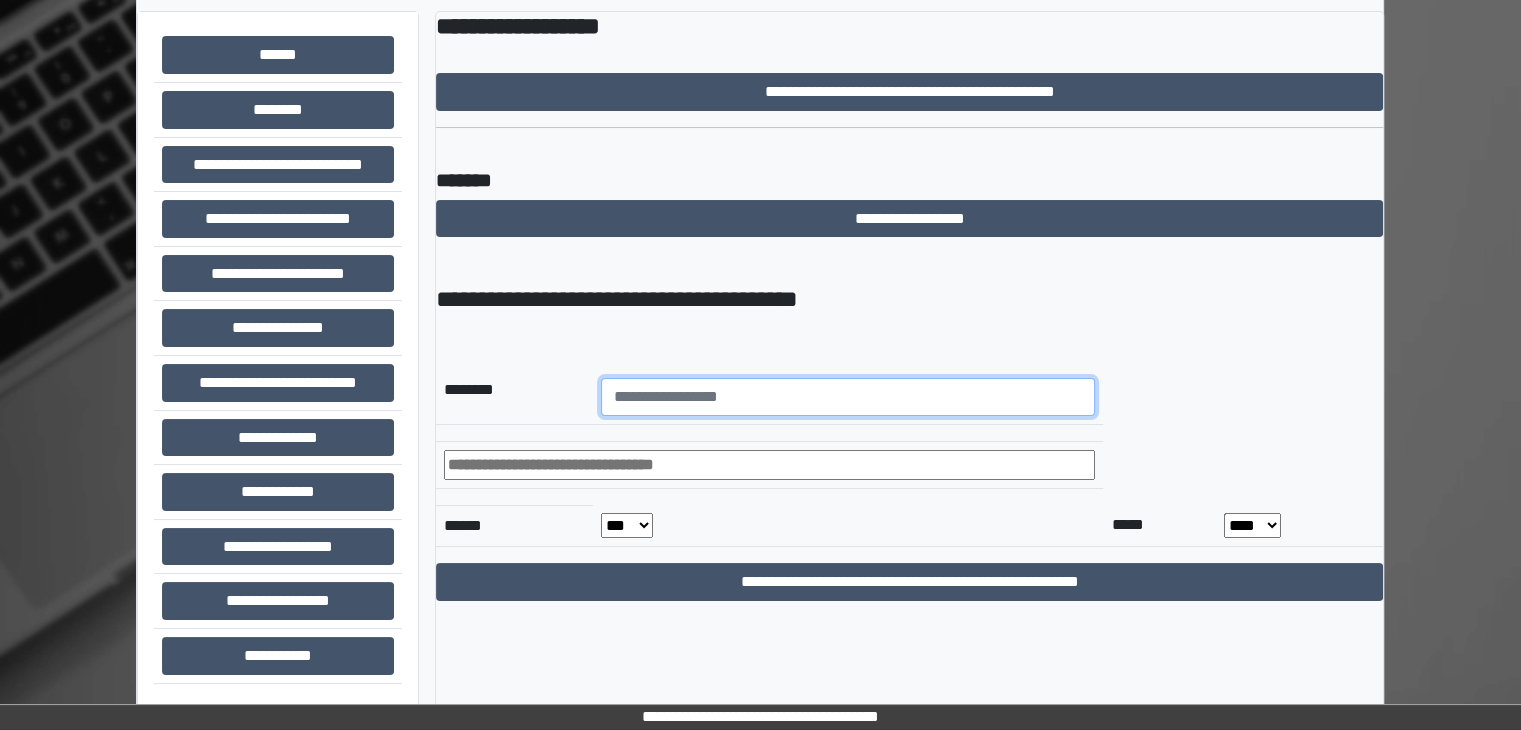 click at bounding box center (848, 397) 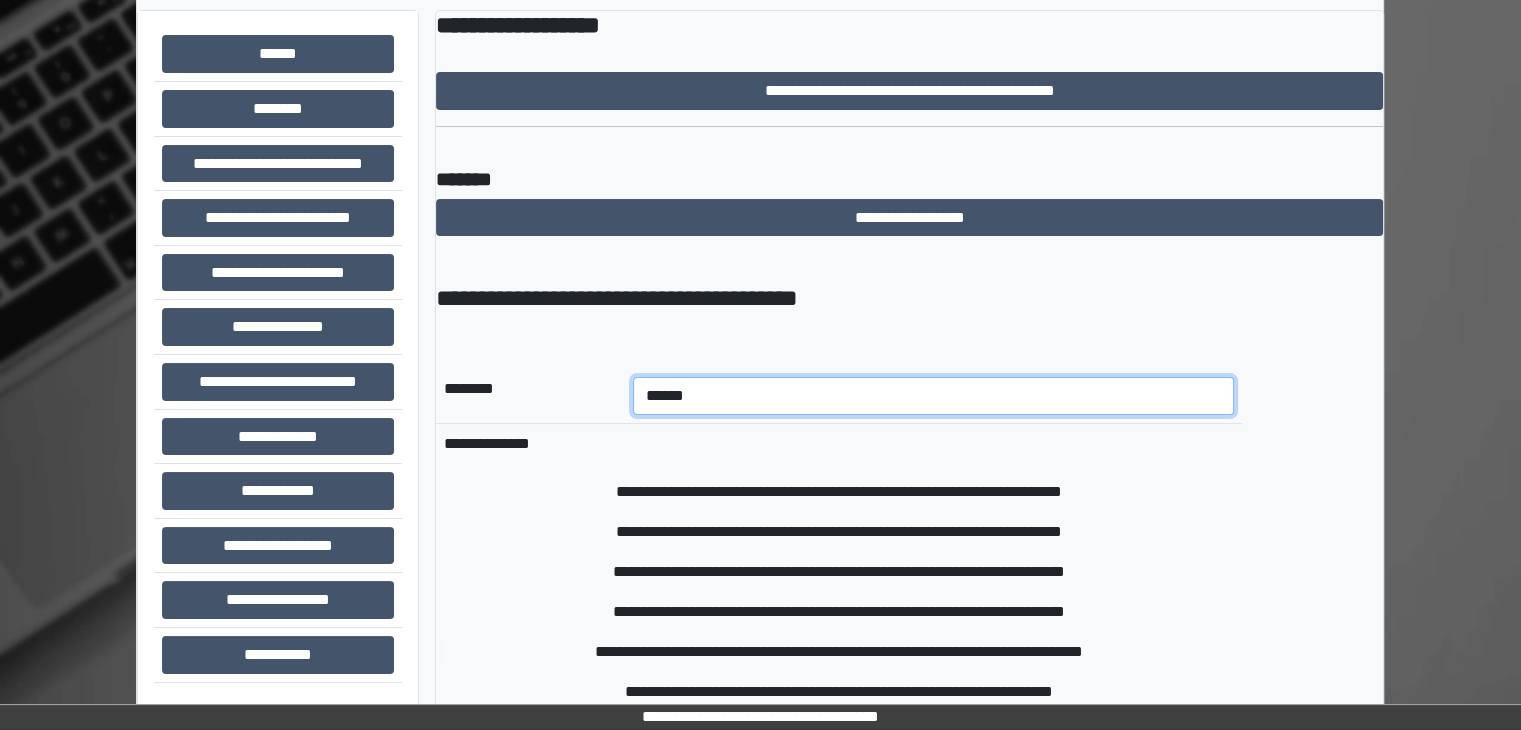 type on "******" 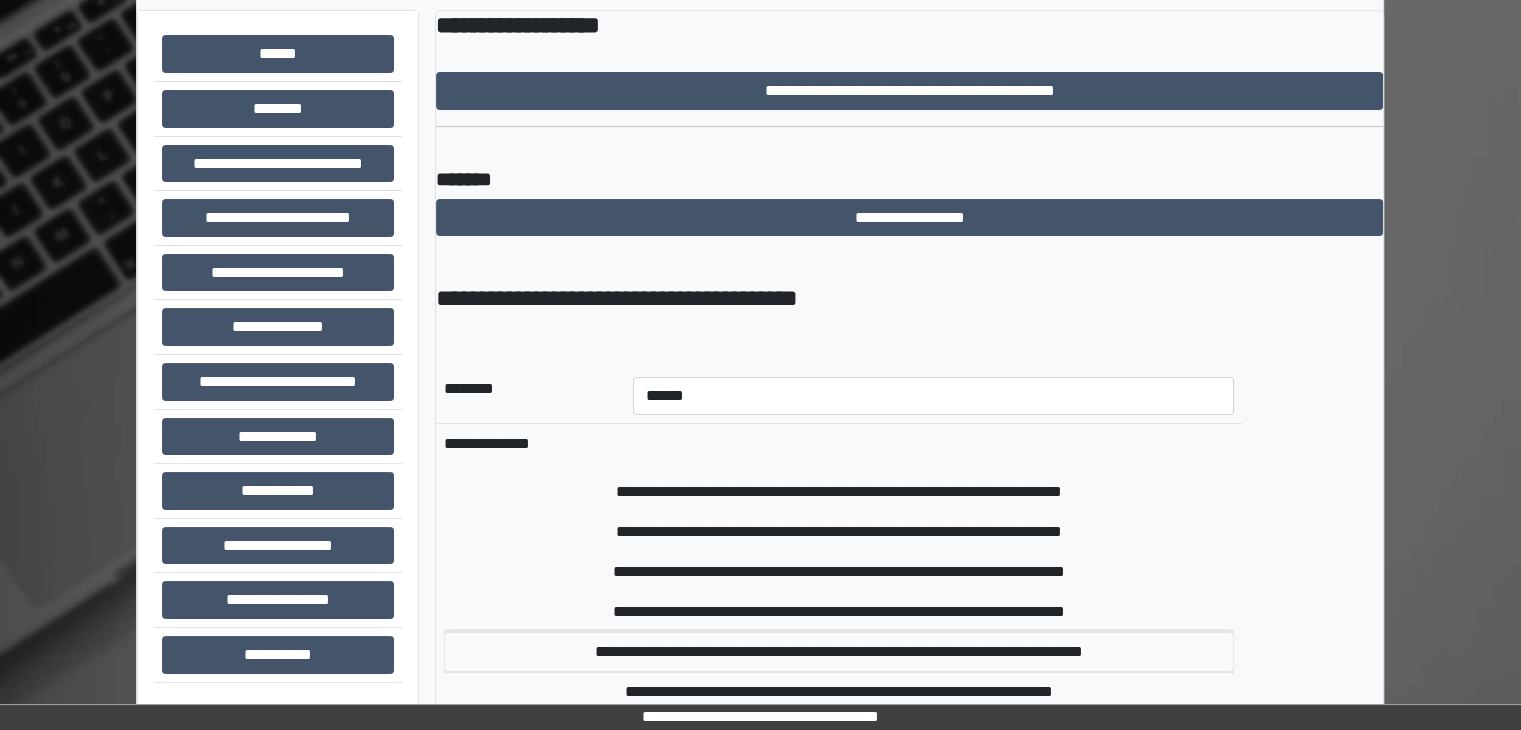 click on "**********" at bounding box center [839, 652] 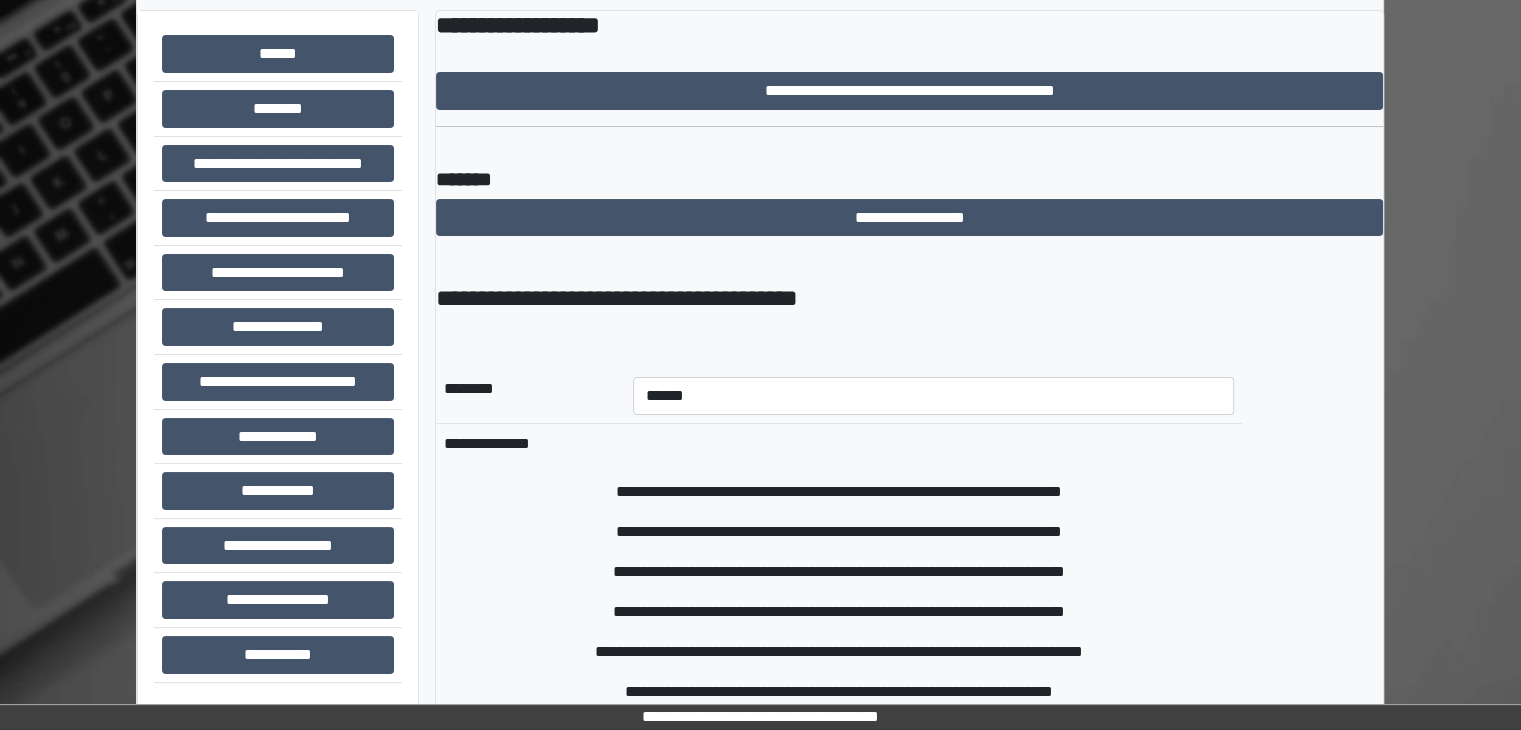 type 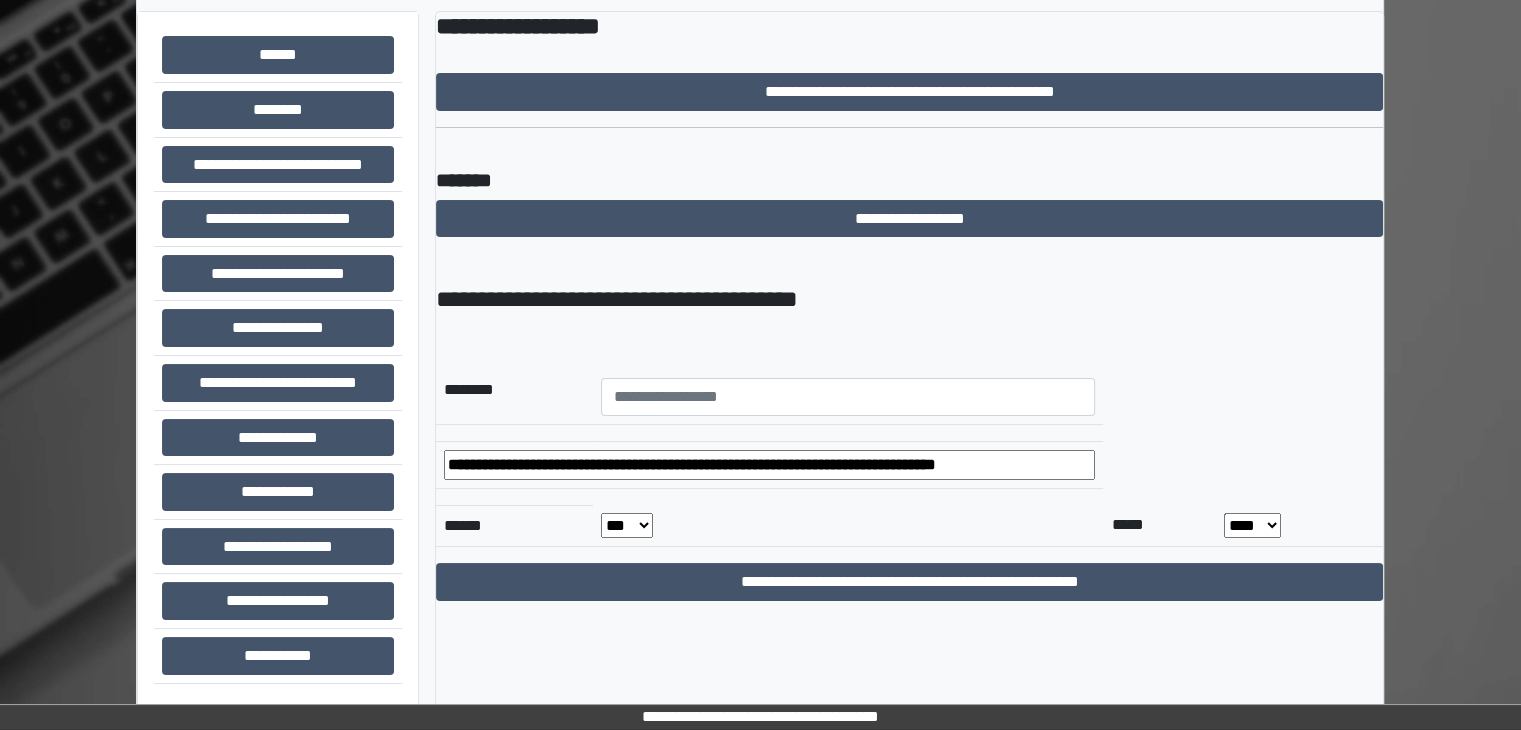 click on "***
***
***
***
***
***
***
***
***
***
***
***" at bounding box center (627, 525) 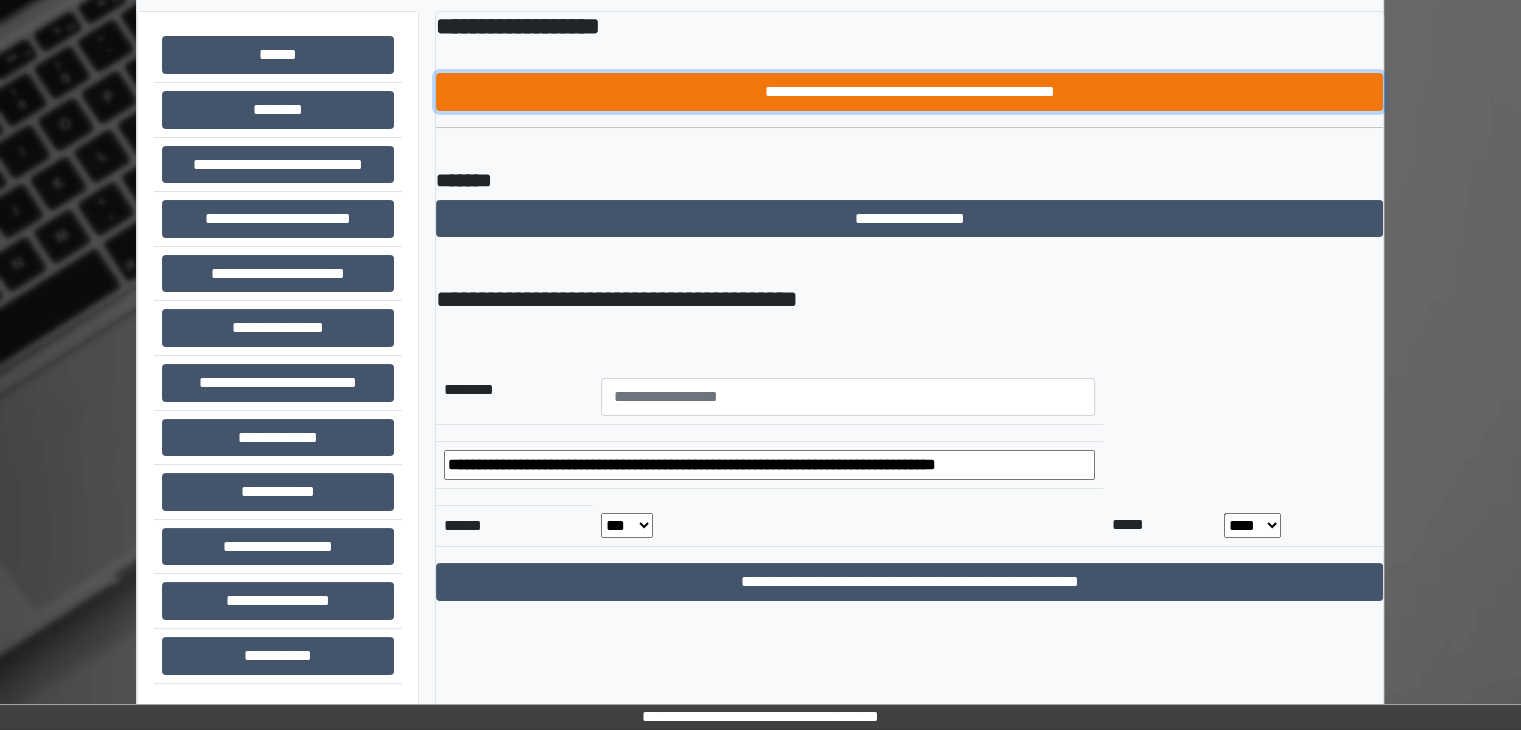 click on "**********" at bounding box center [909, 92] 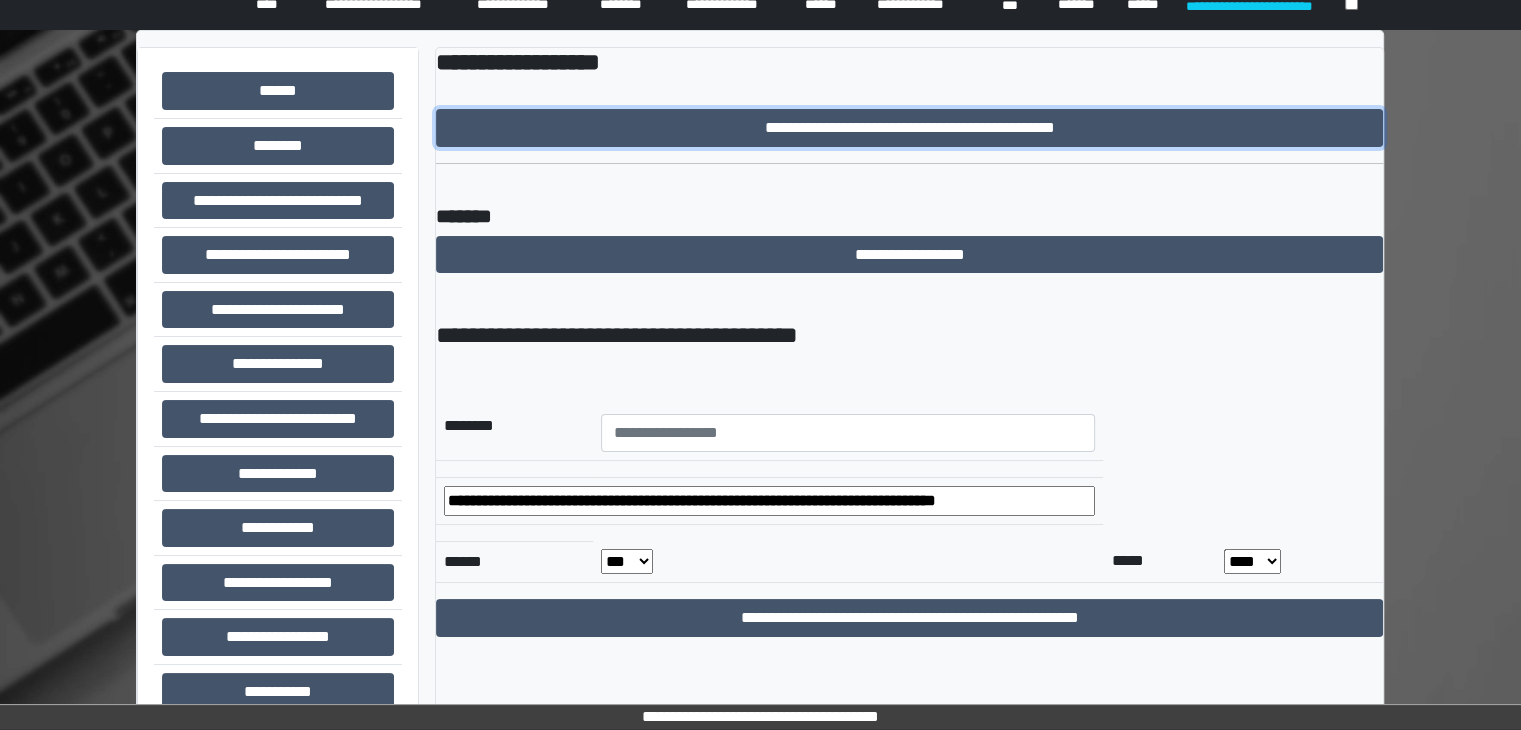 scroll, scrollTop: 0, scrollLeft: 0, axis: both 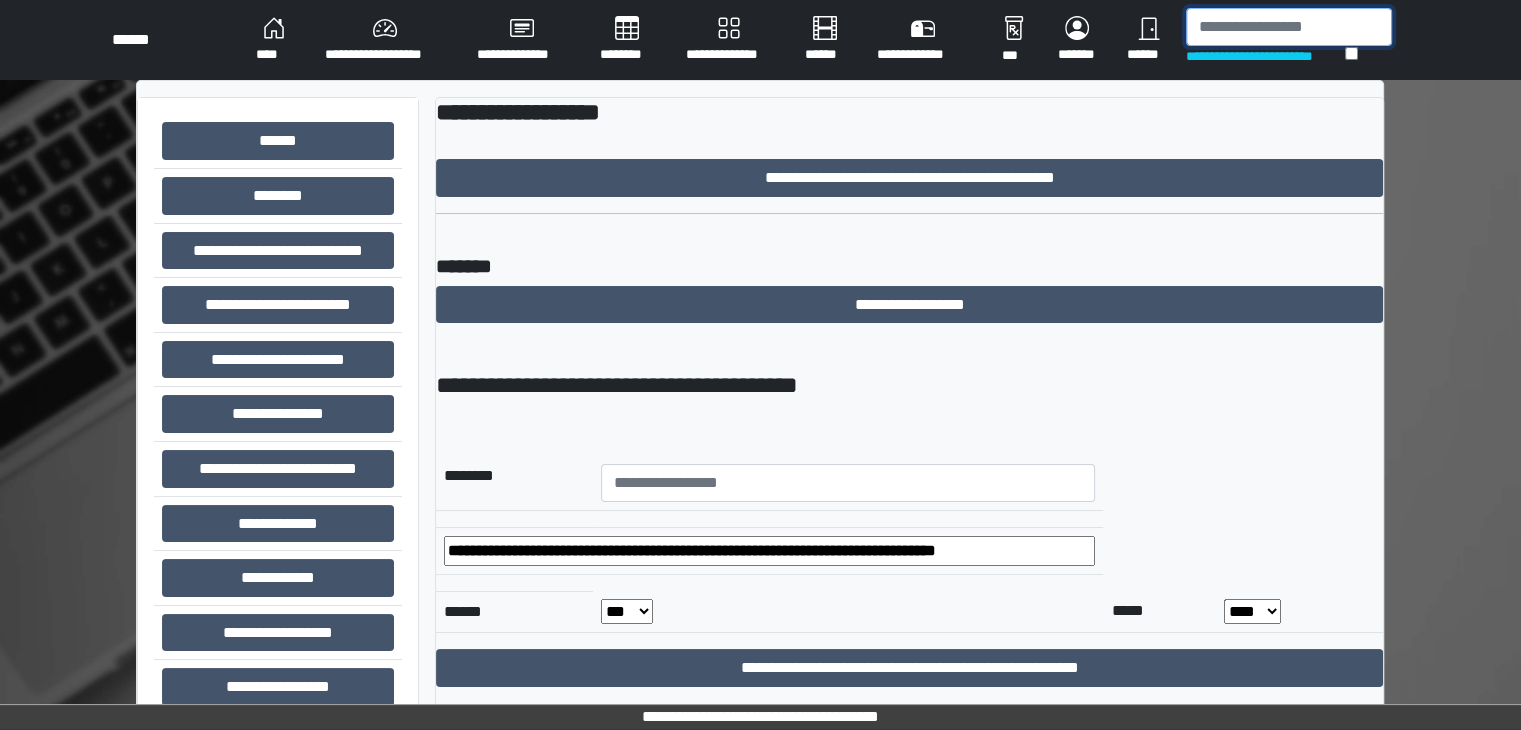 click at bounding box center [1289, 27] 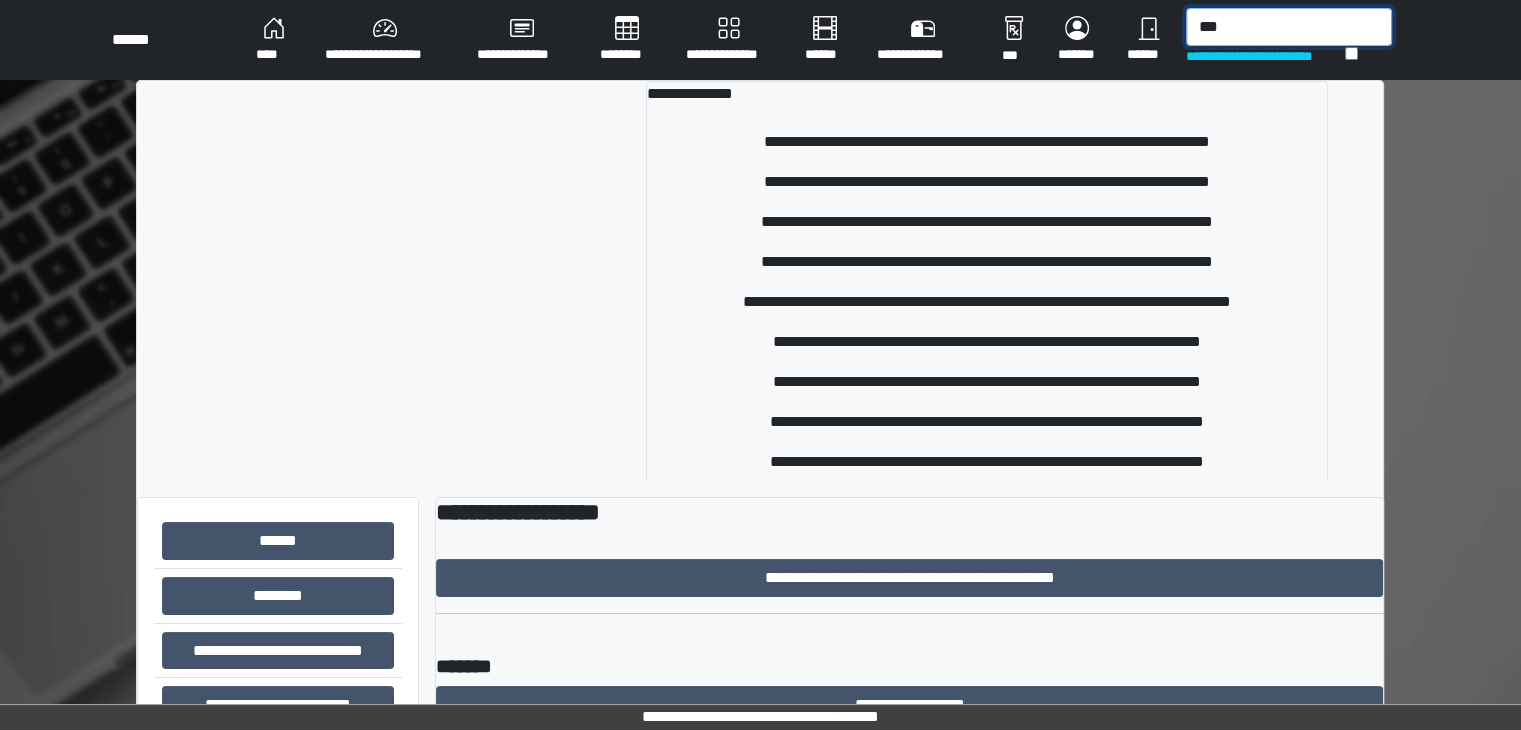 type on "***" 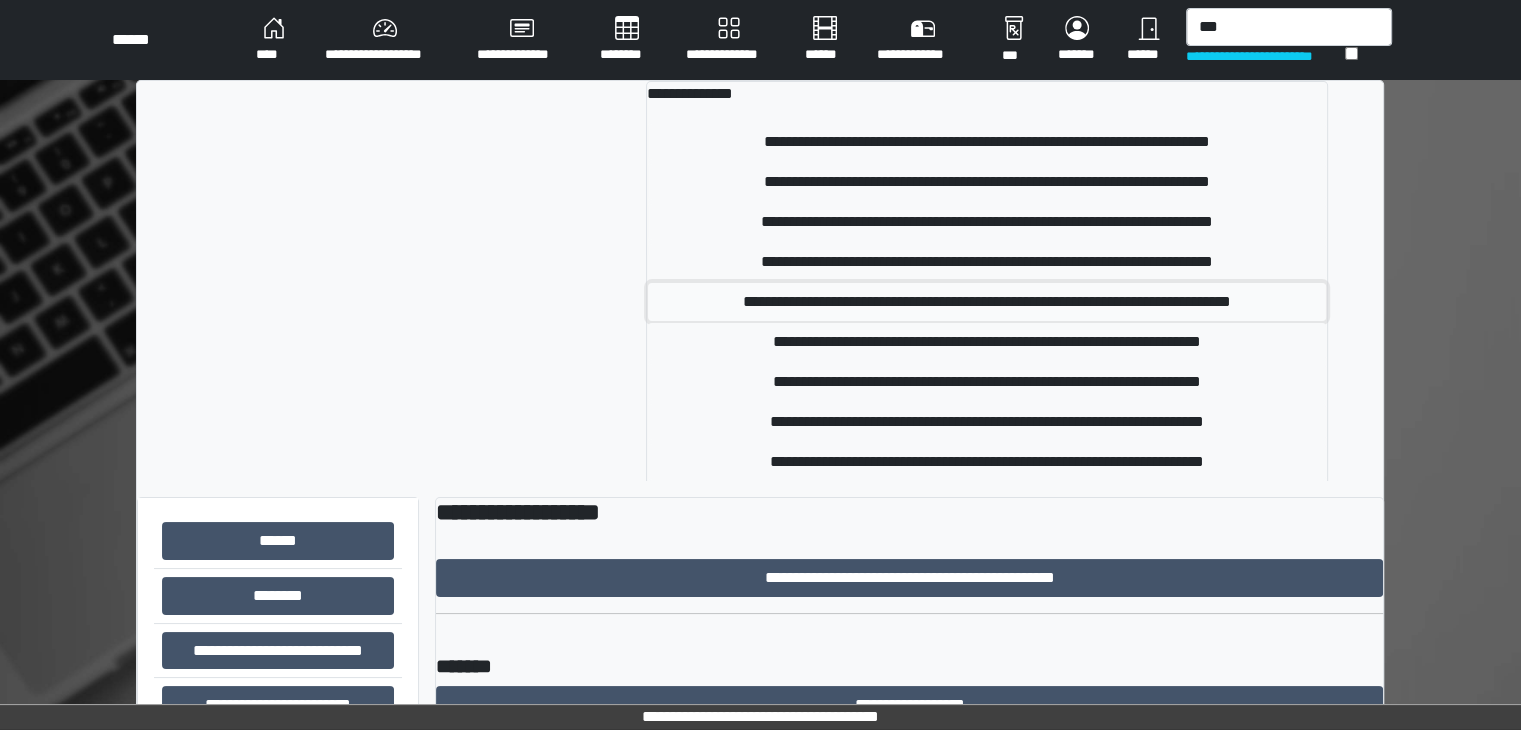 click on "**********" at bounding box center (987, 302) 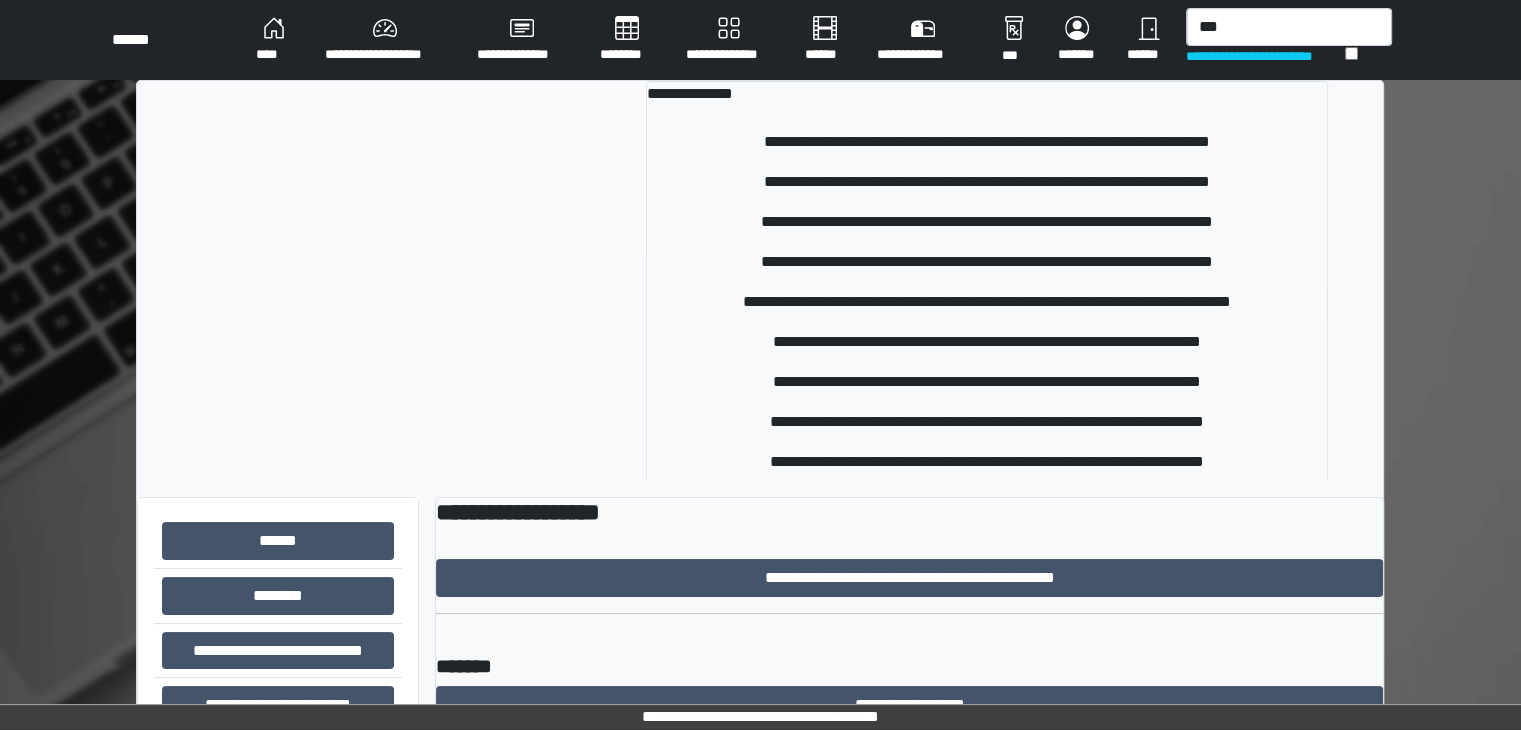 type 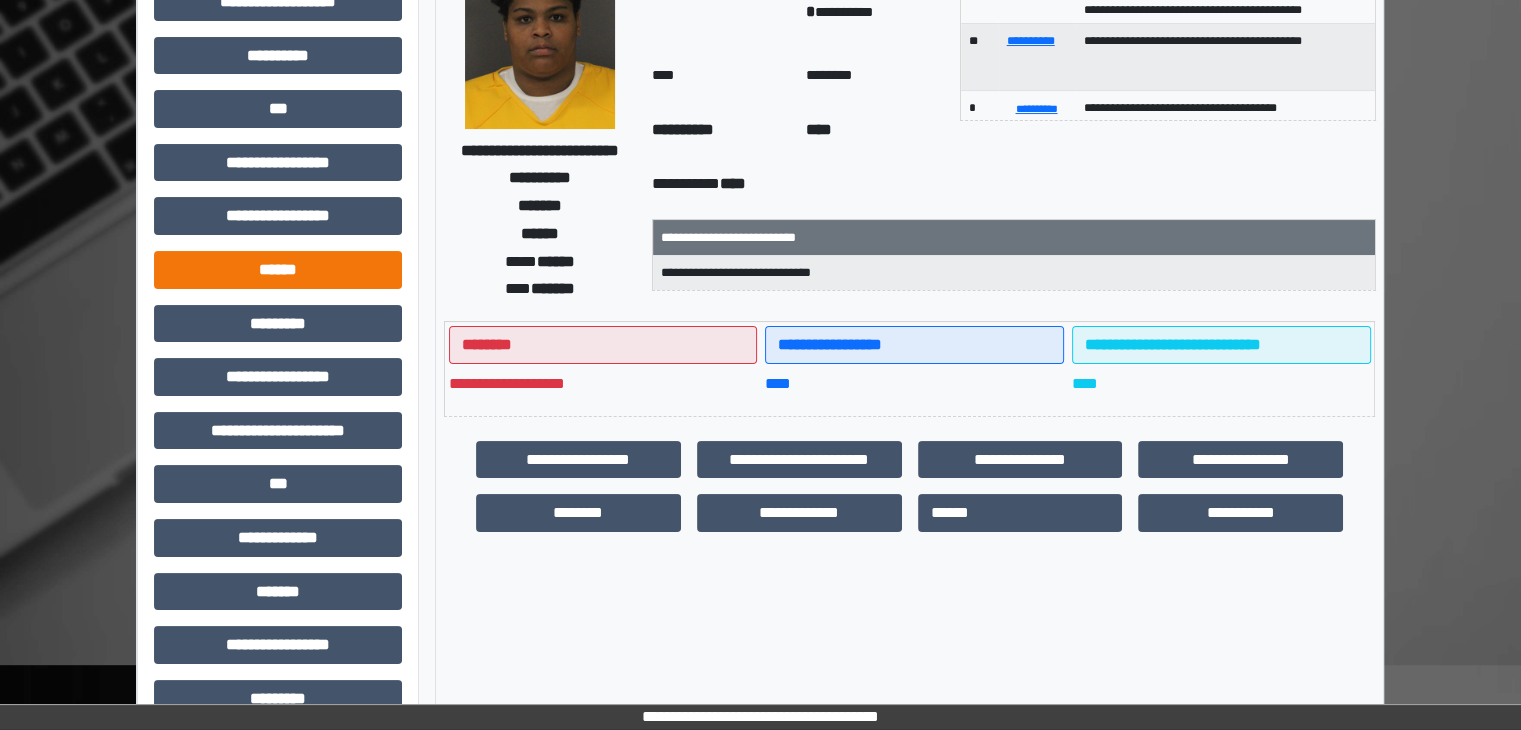 scroll, scrollTop: 200, scrollLeft: 0, axis: vertical 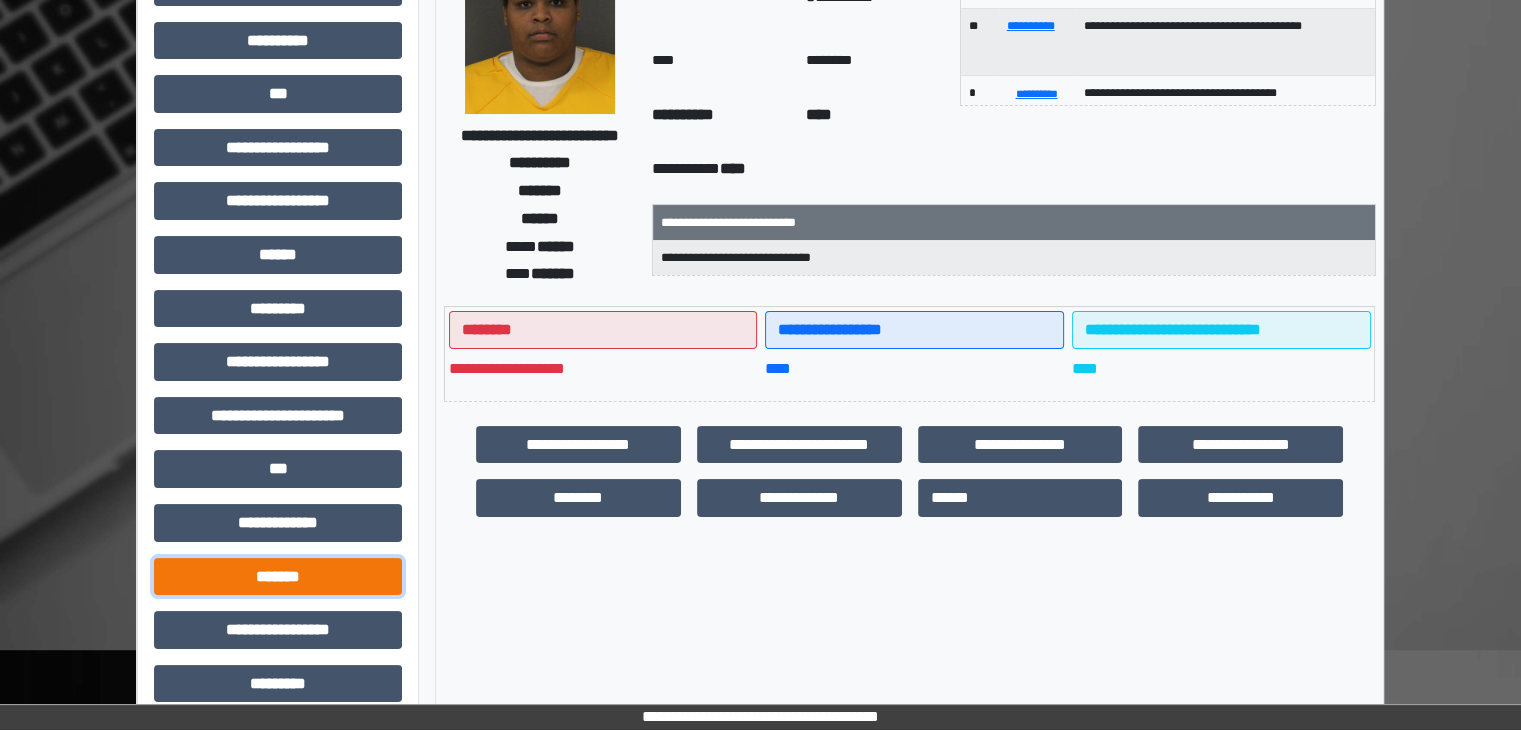 click on "*******" at bounding box center (278, 577) 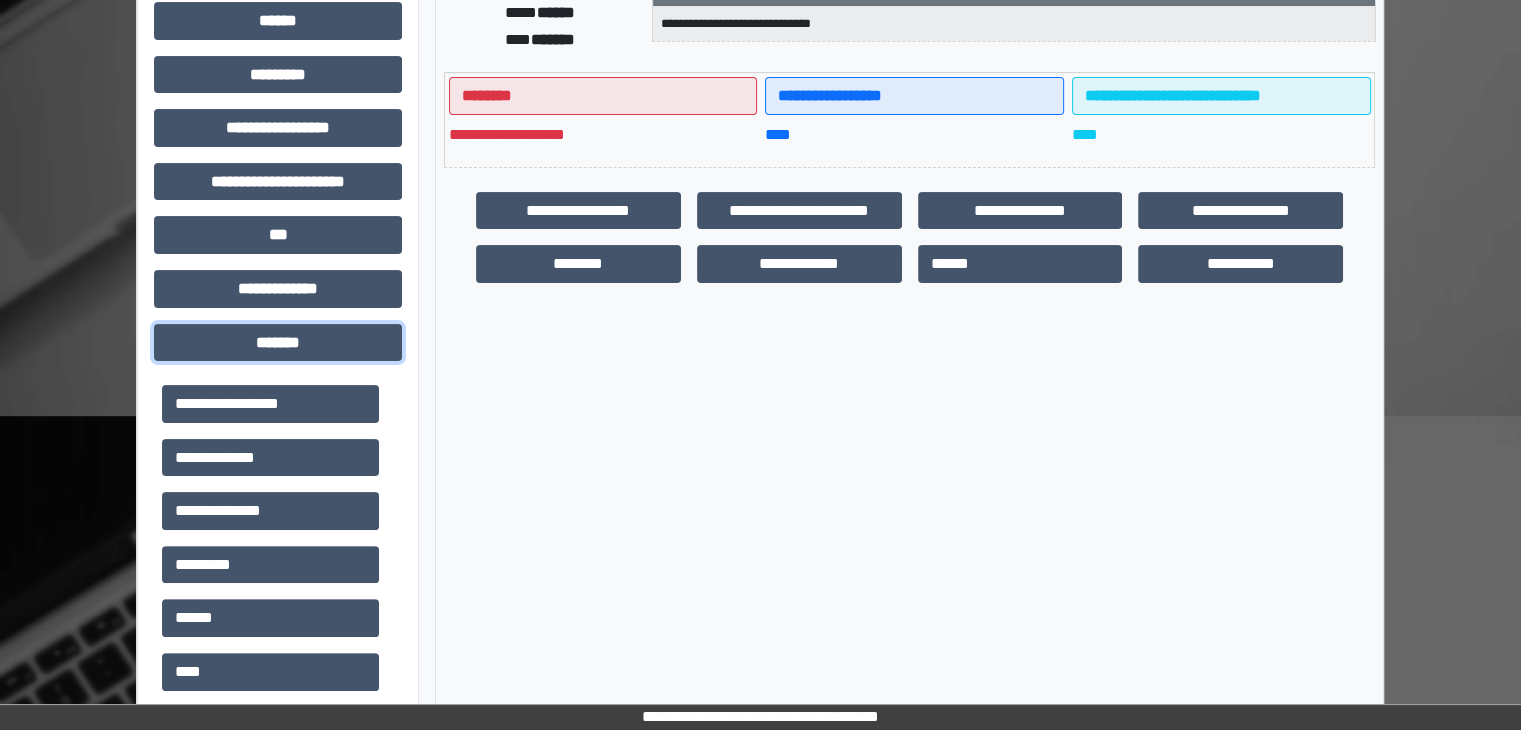 scroll, scrollTop: 500, scrollLeft: 0, axis: vertical 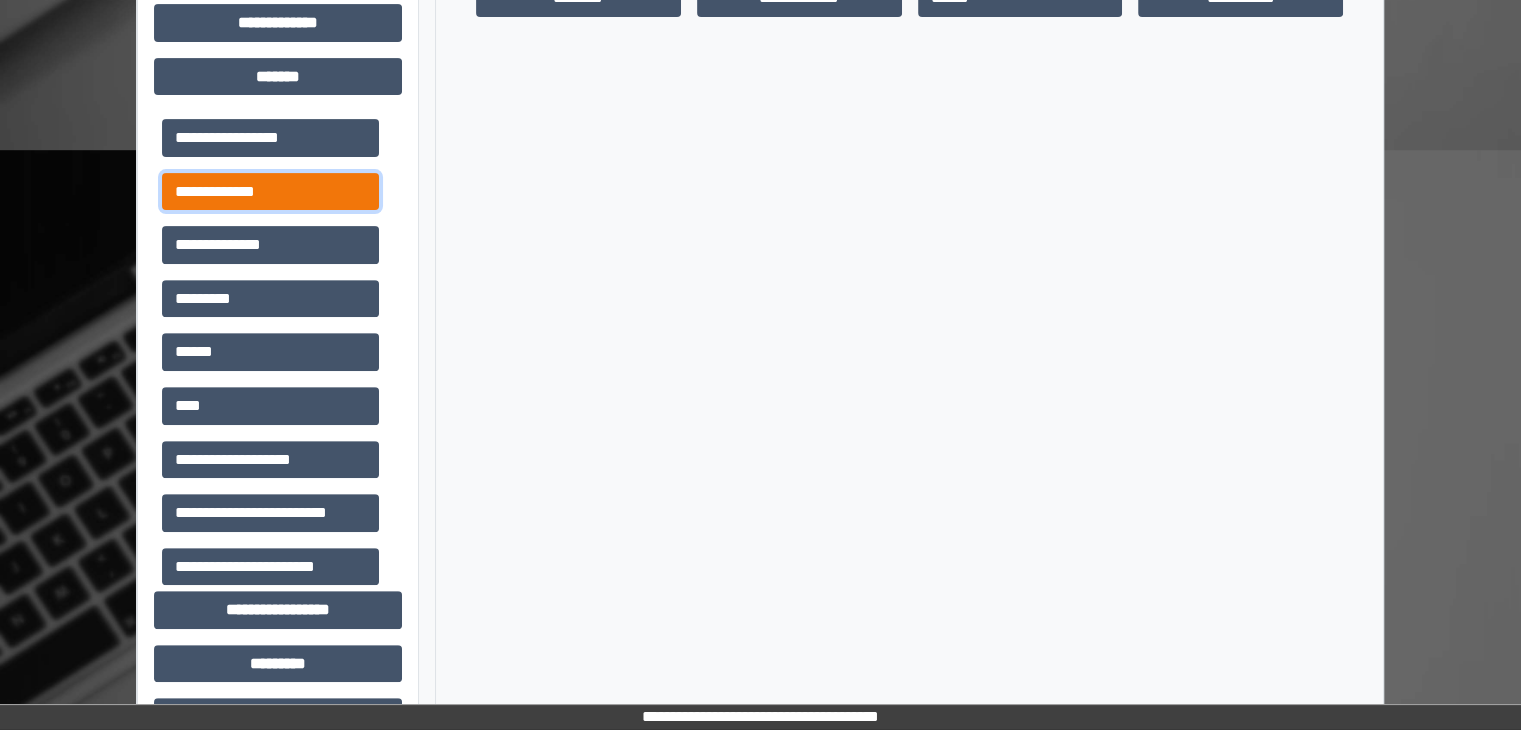 click on "**********" at bounding box center [270, 192] 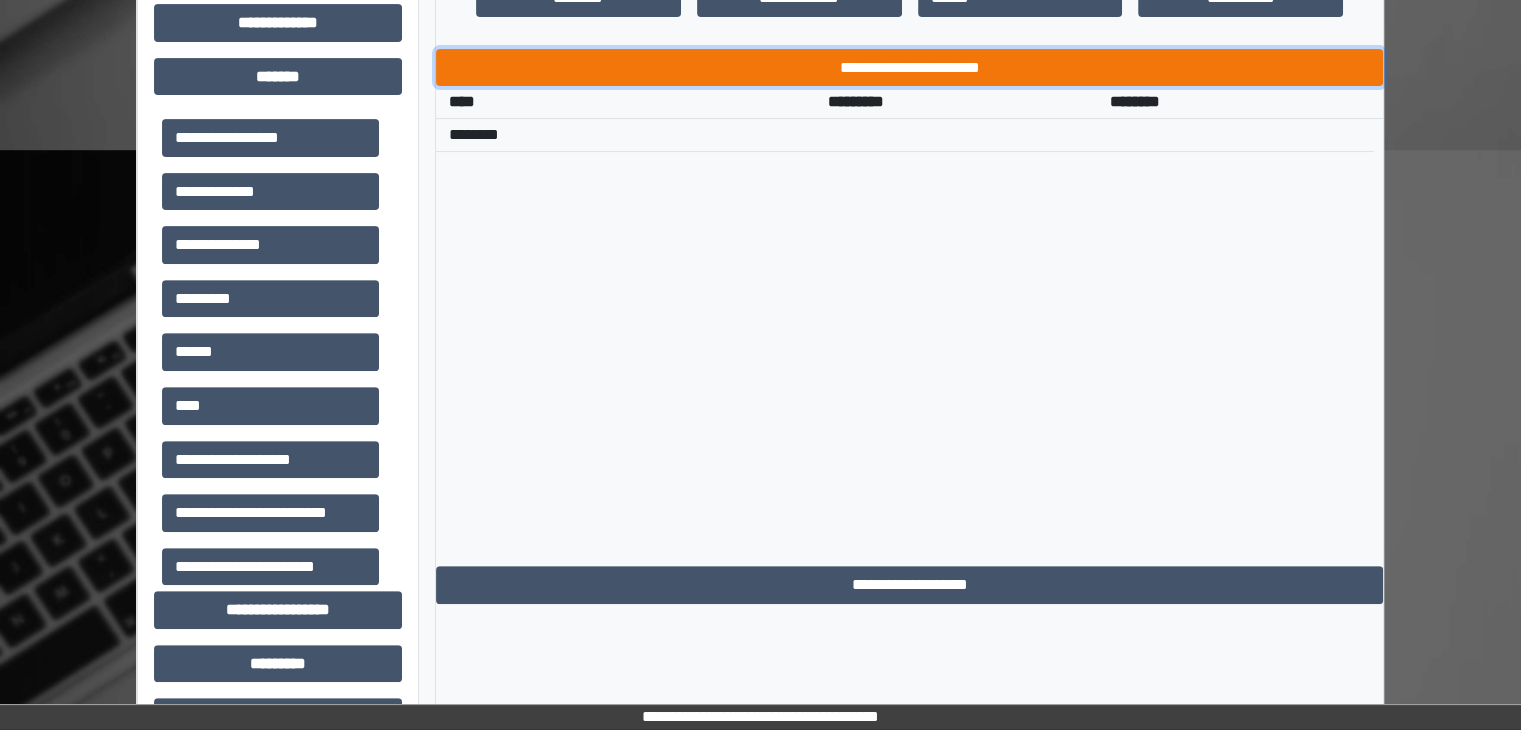 click on "**********" at bounding box center (909, 68) 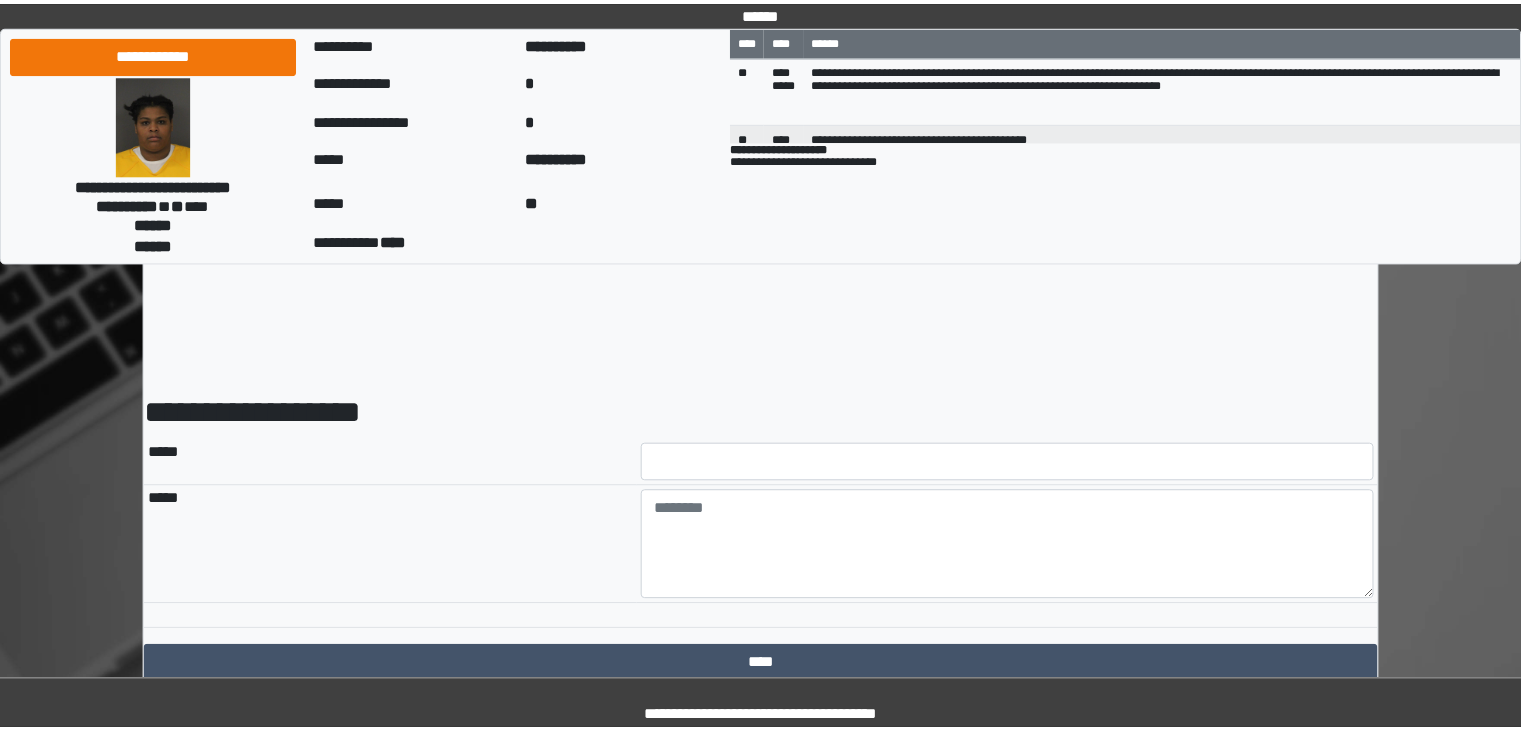 scroll, scrollTop: 0, scrollLeft: 0, axis: both 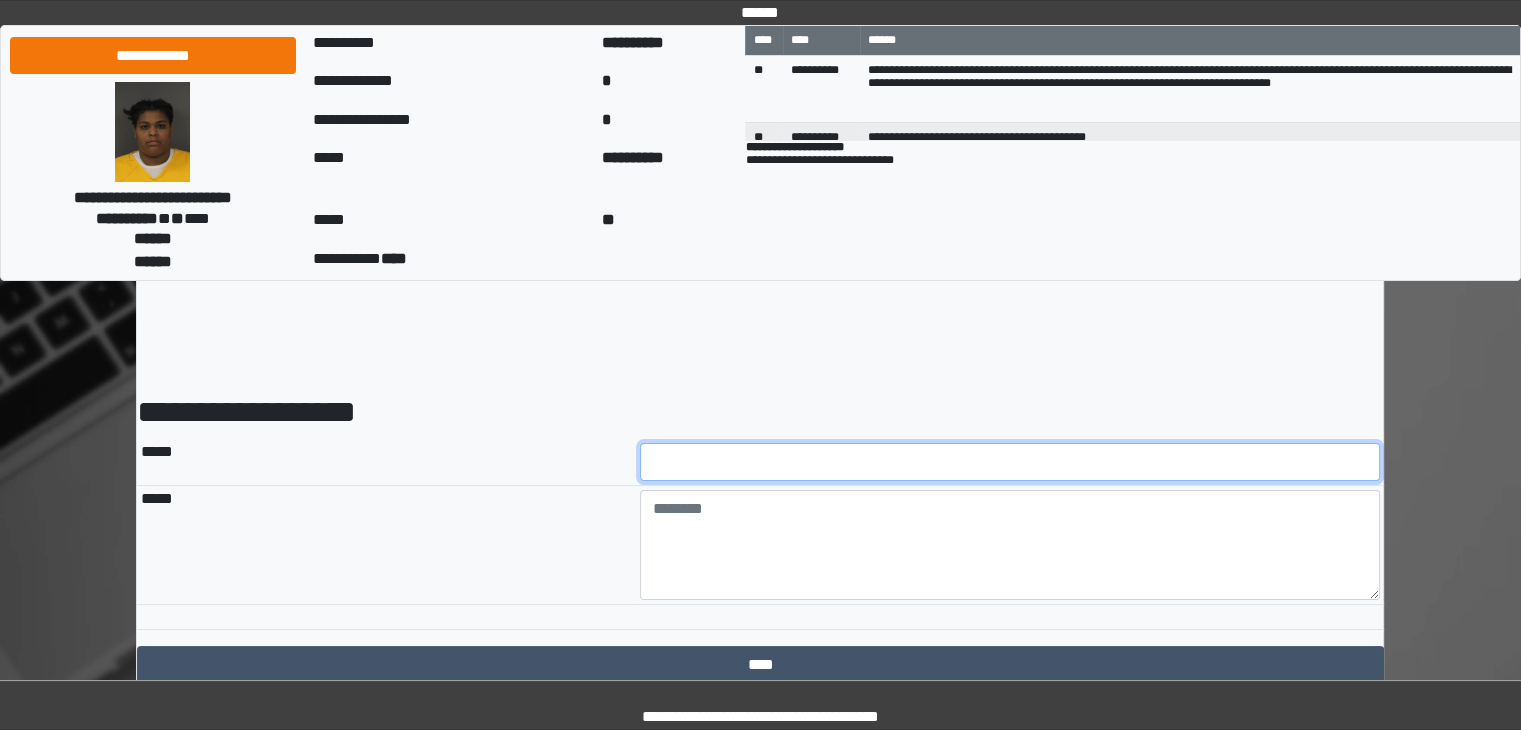 click at bounding box center (1010, 462) 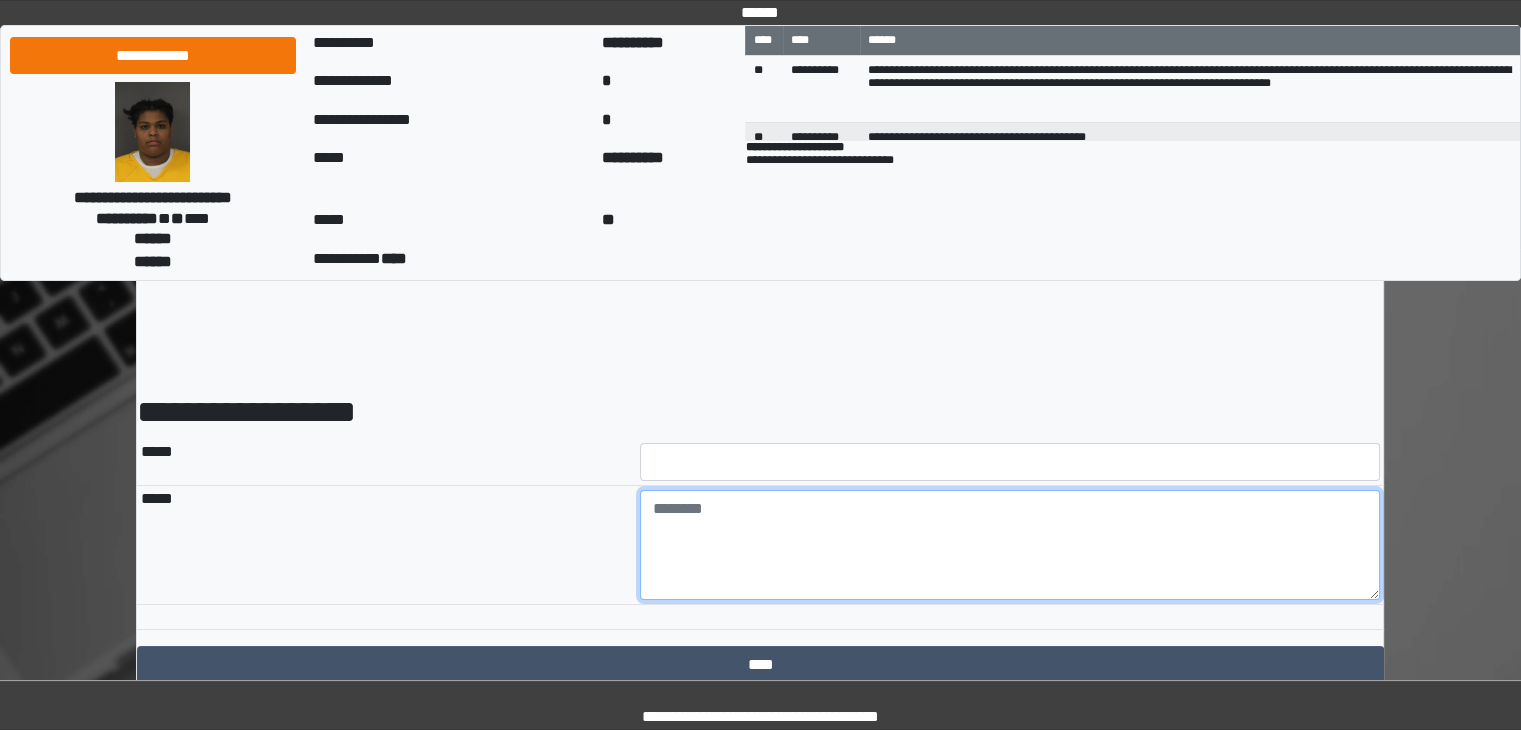 click at bounding box center [1010, 545] 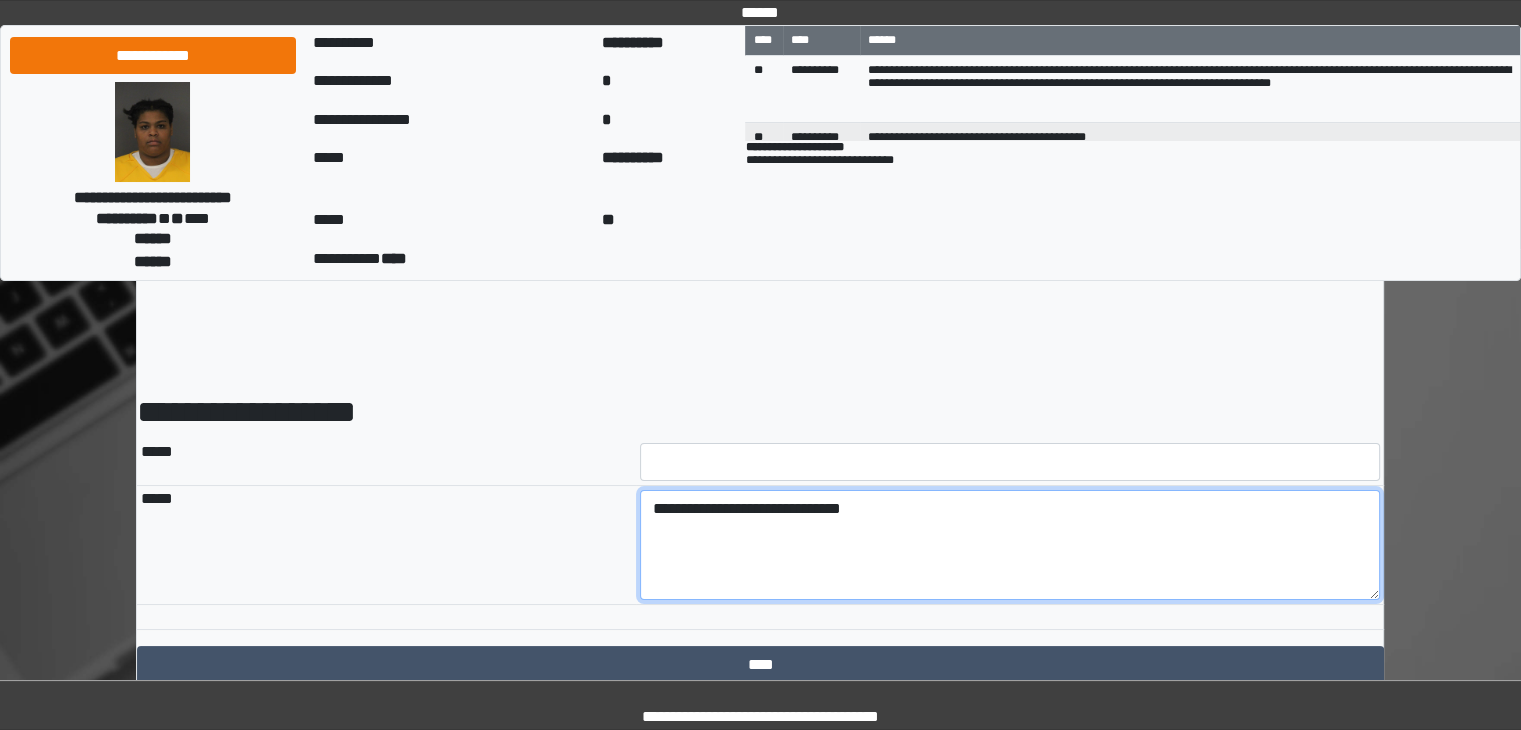 click on "**********" at bounding box center [1010, 545] 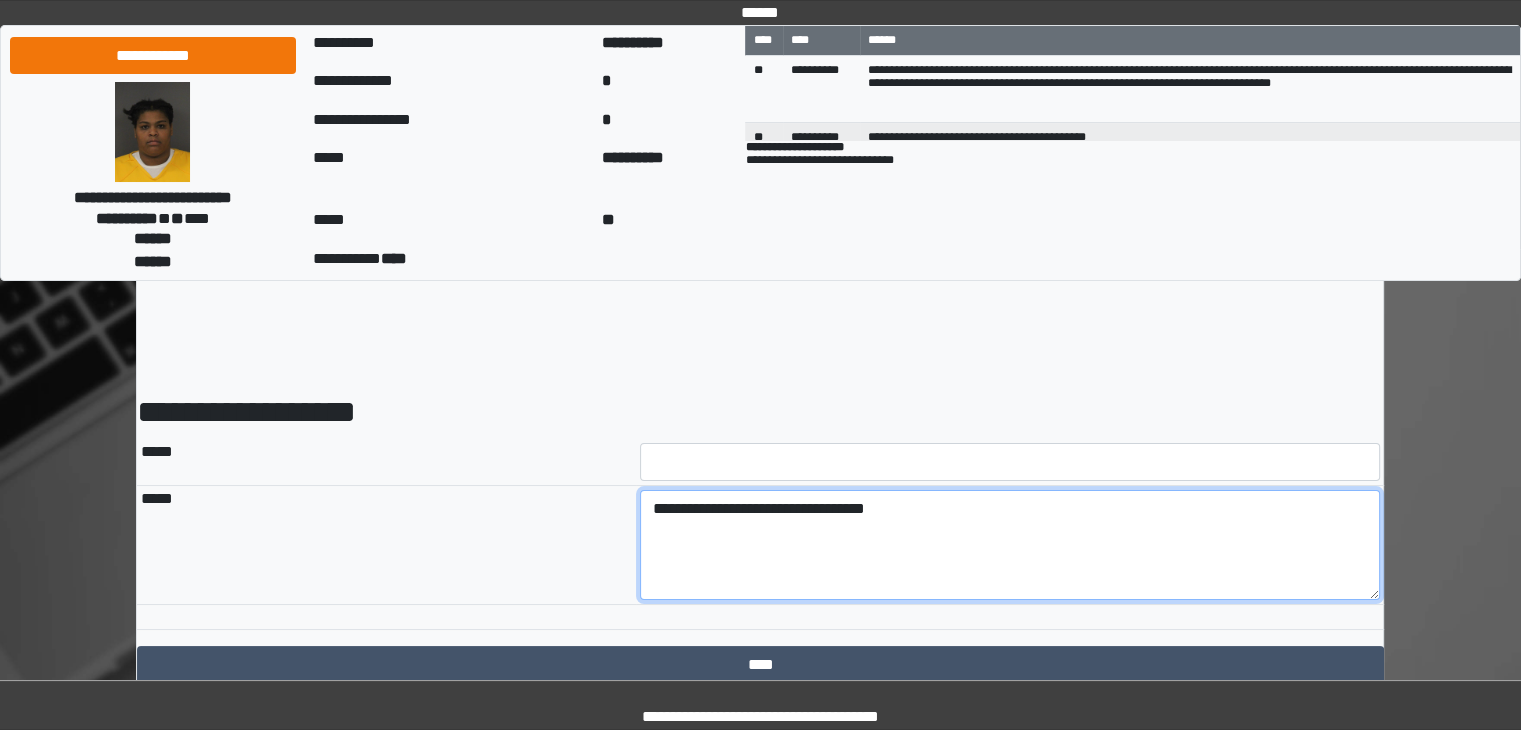 click on "**********" at bounding box center [1010, 545] 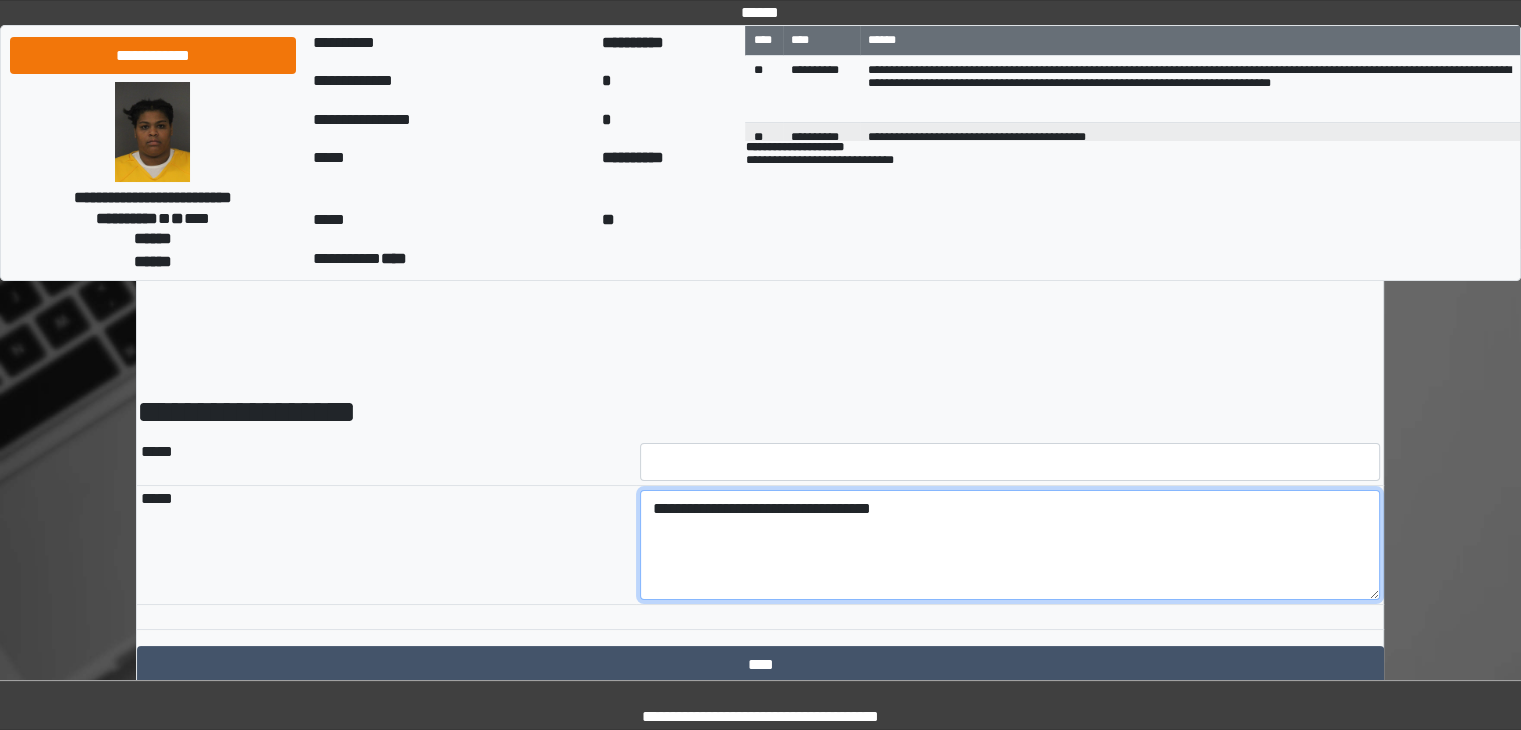 click on "**********" at bounding box center [1010, 545] 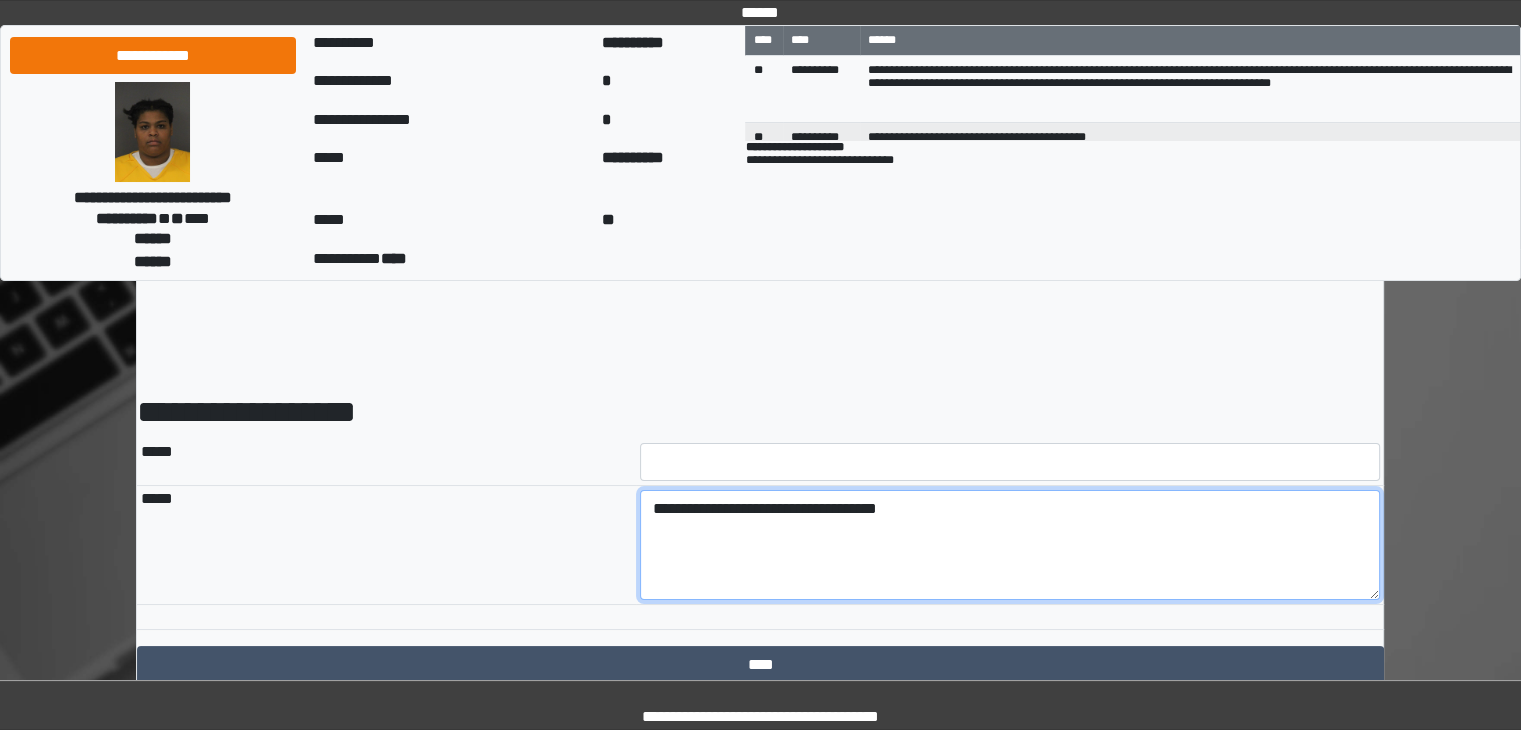 click on "**********" at bounding box center (1010, 545) 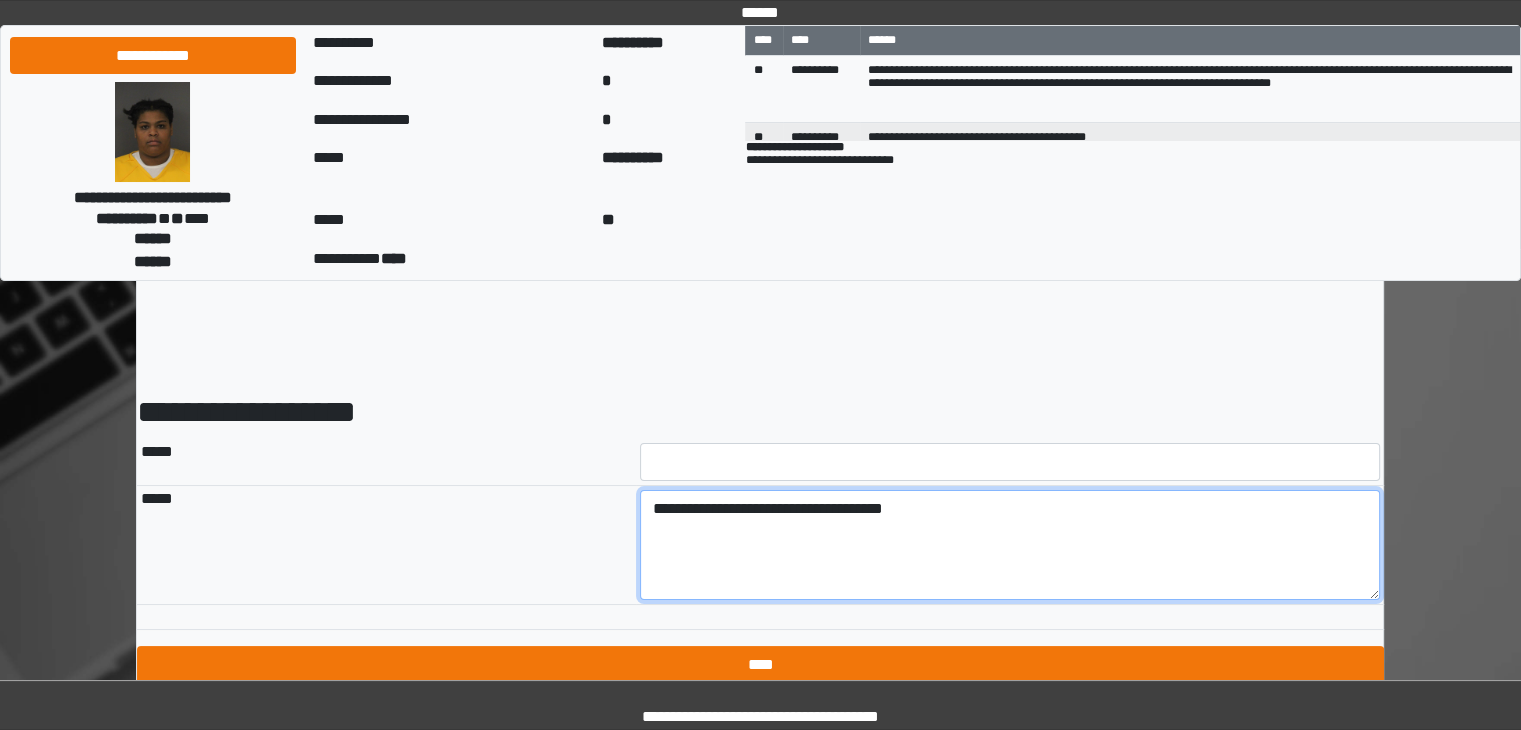 type on "**********" 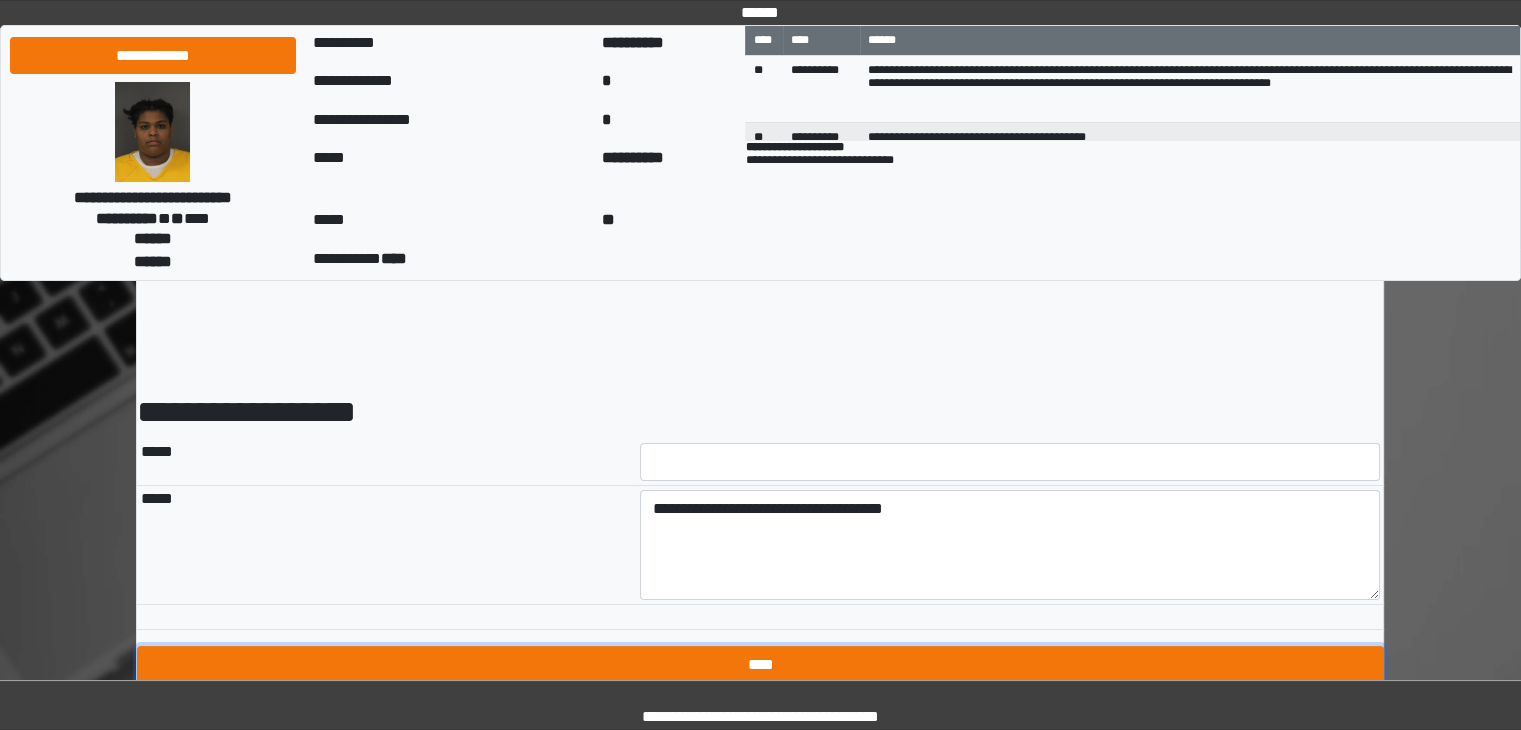 click on "****" at bounding box center (760, 665) 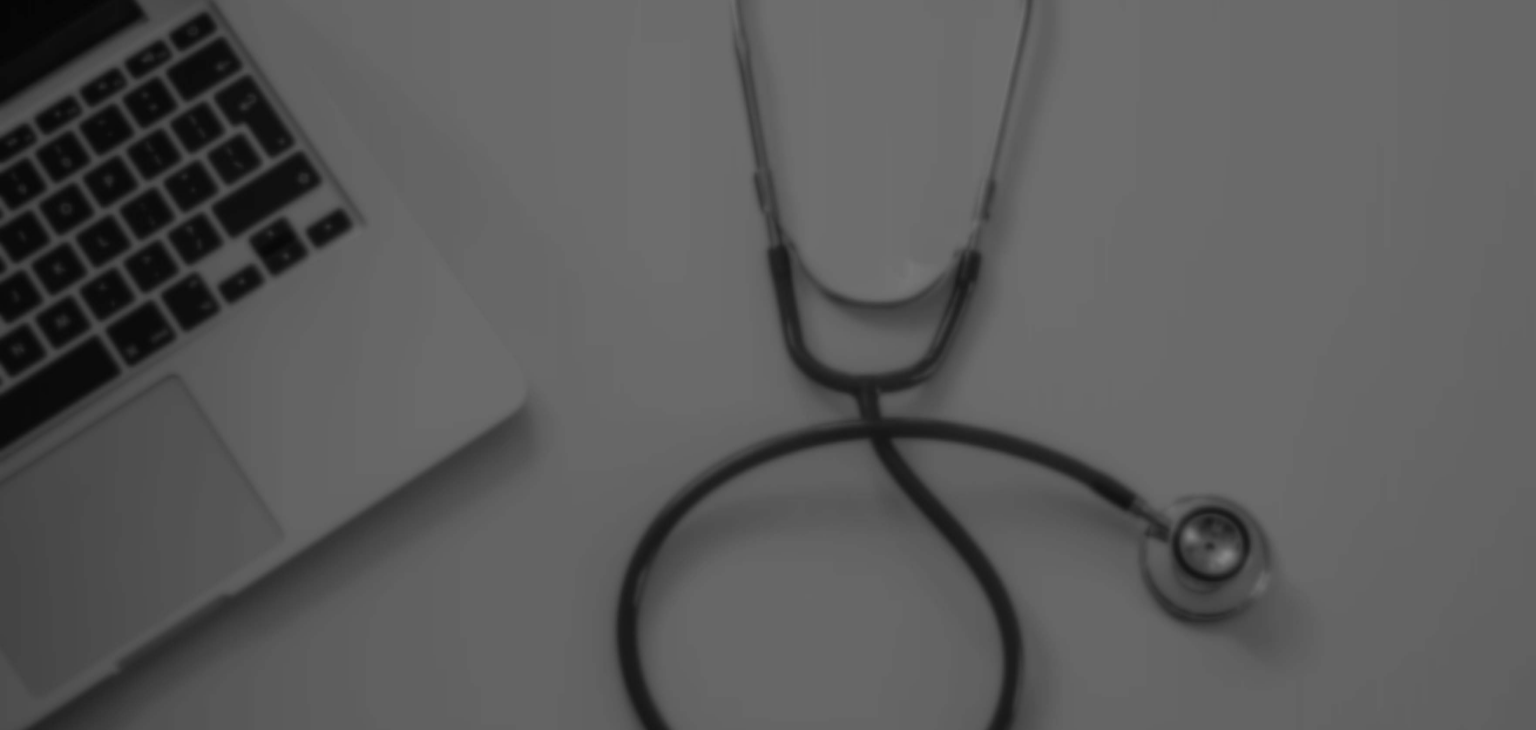 scroll, scrollTop: 0, scrollLeft: 0, axis: both 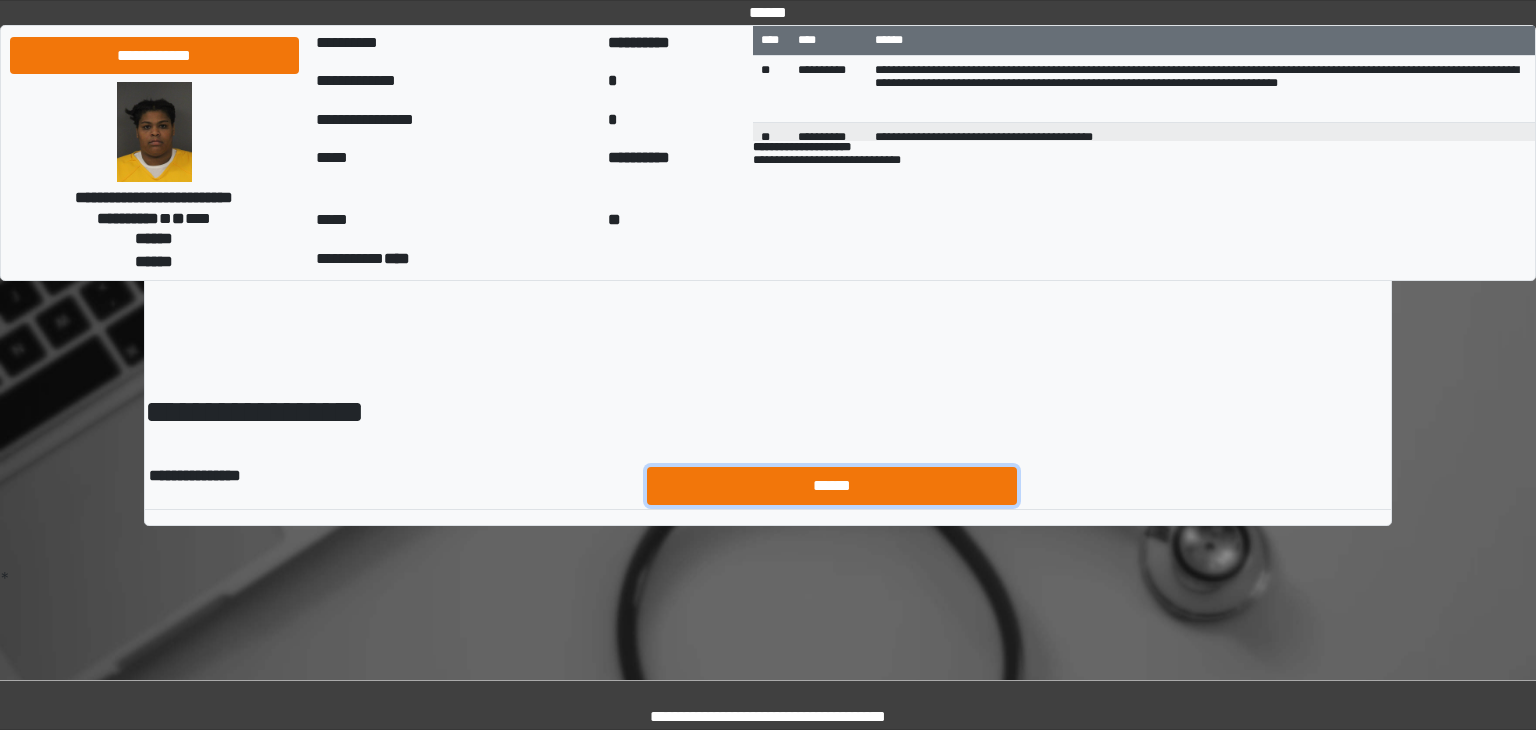click on "******" at bounding box center [832, 486] 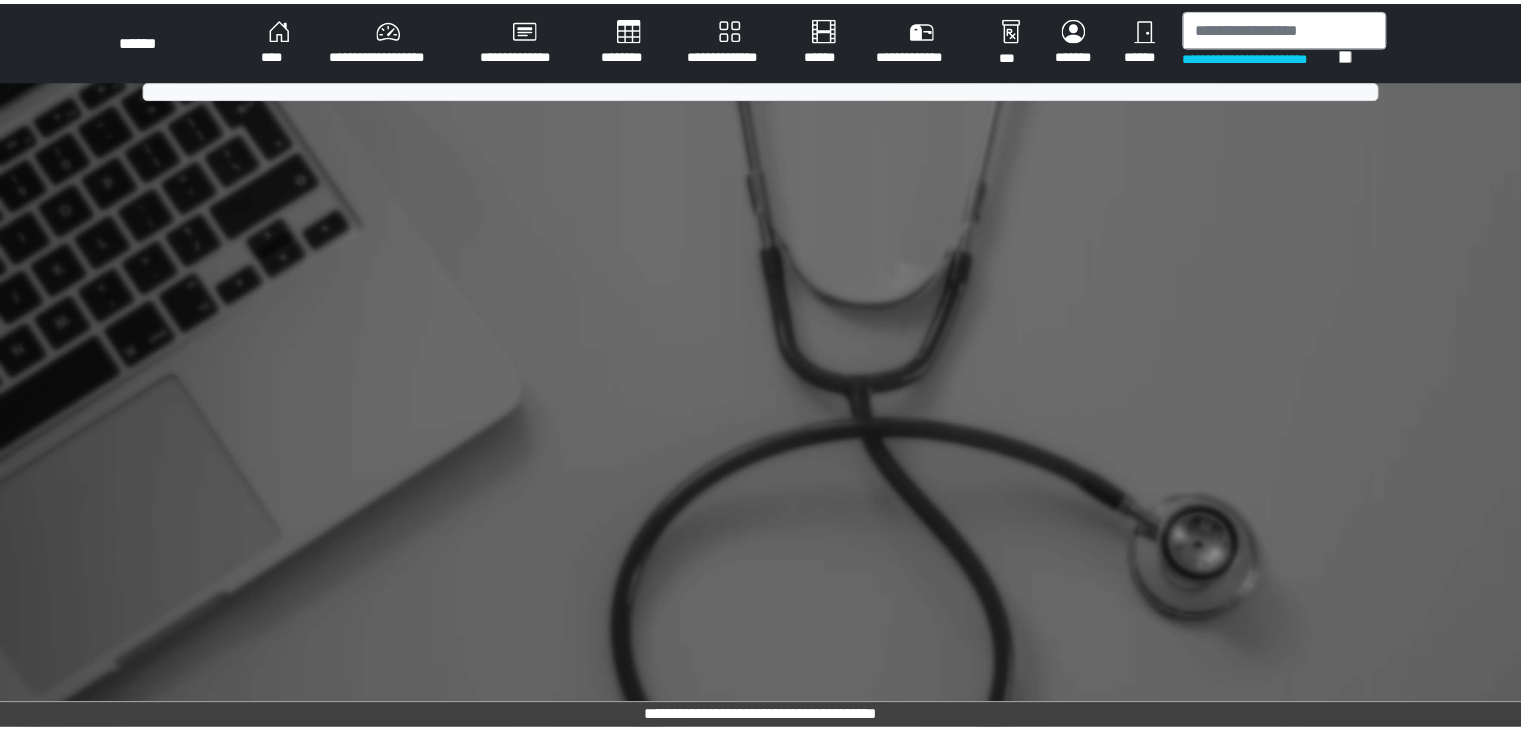 scroll, scrollTop: 0, scrollLeft: 0, axis: both 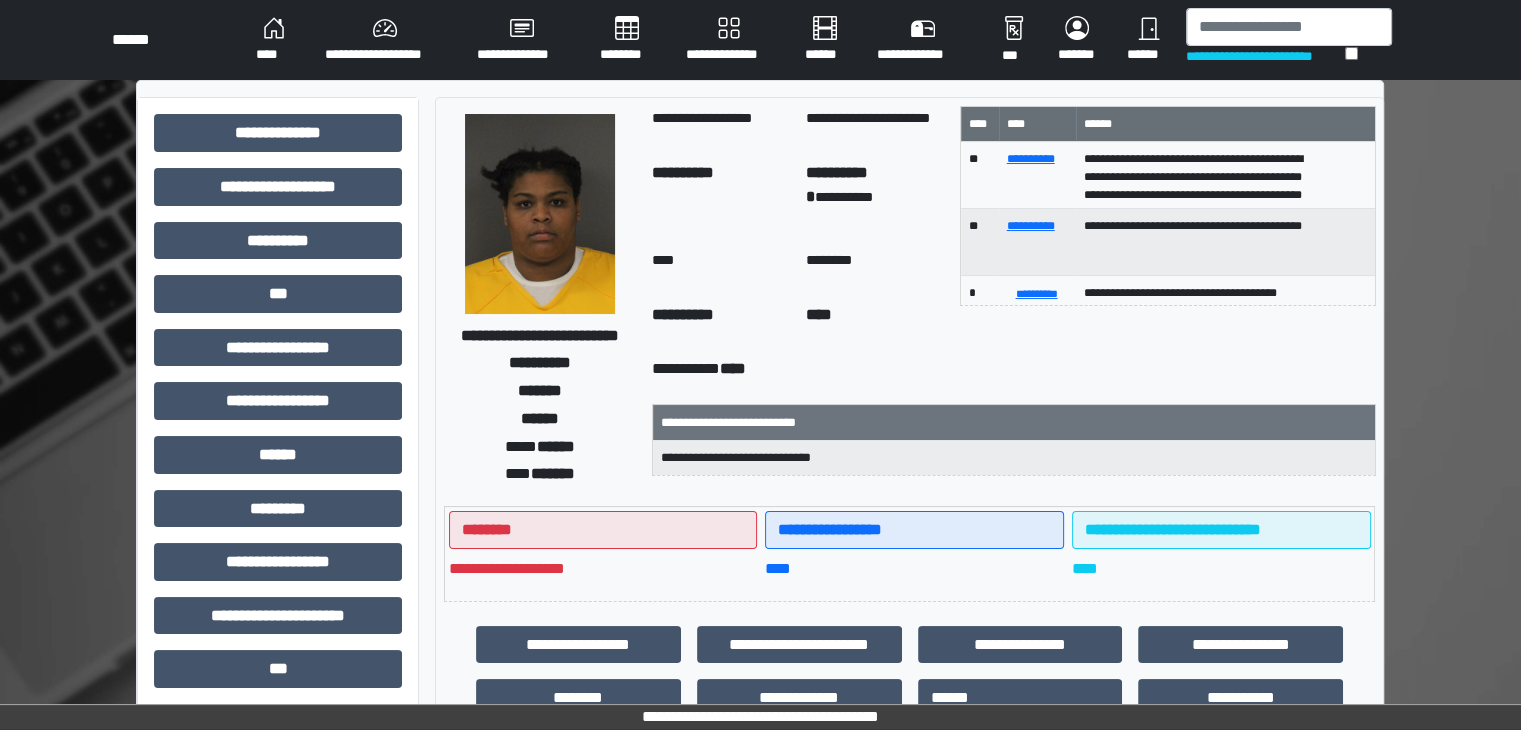 click on "******" at bounding box center (1148, 40) 